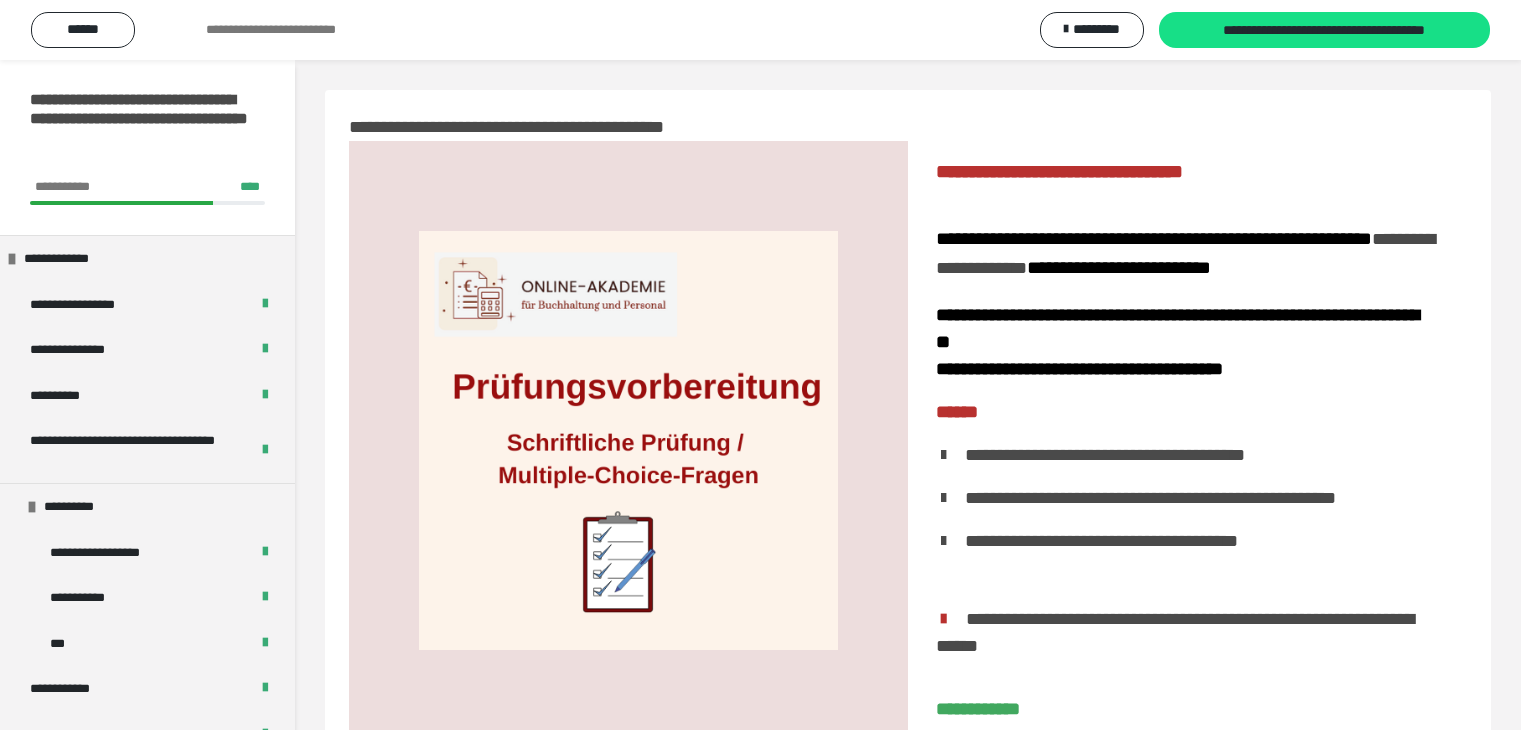 scroll, scrollTop: 124, scrollLeft: 0, axis: vertical 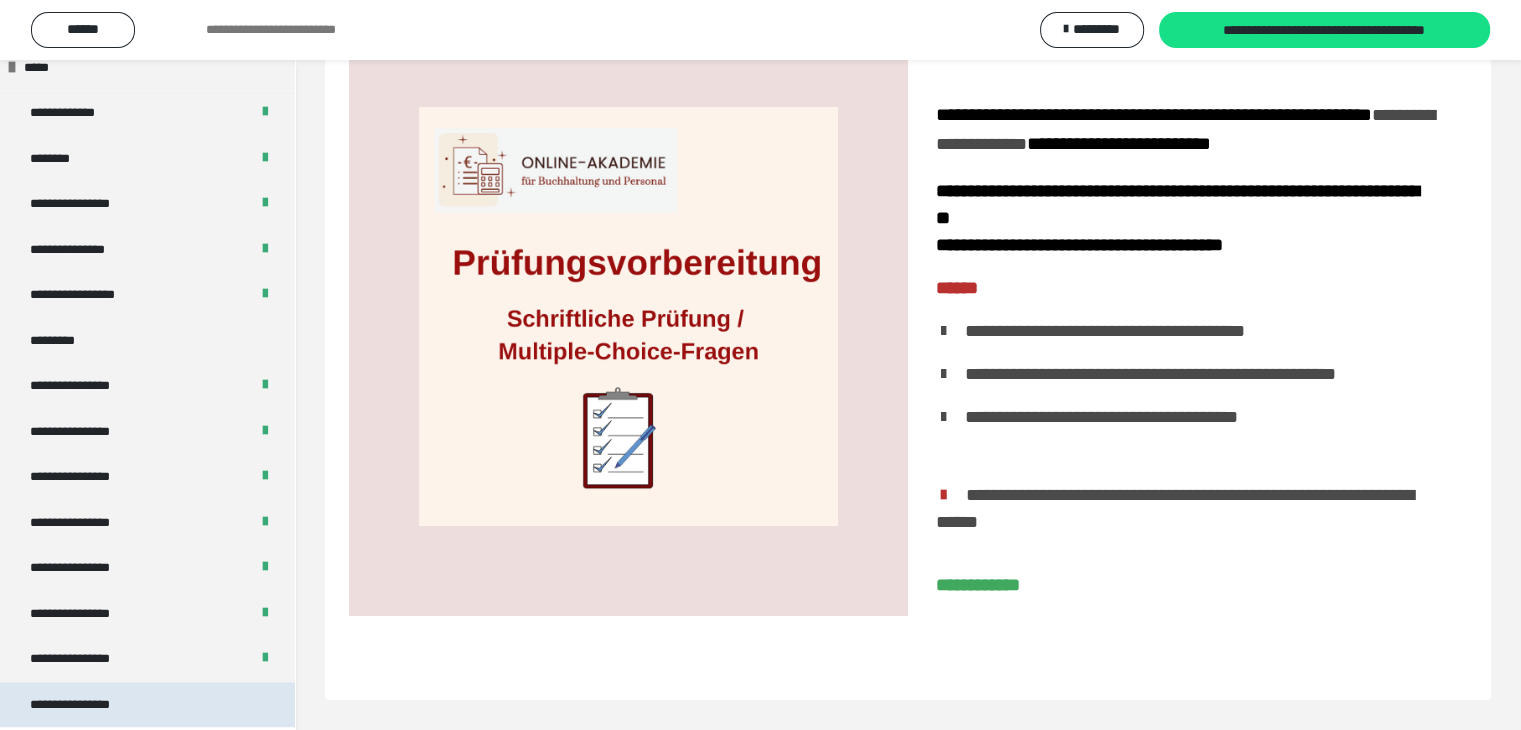 click on "**********" at bounding box center (87, 705) 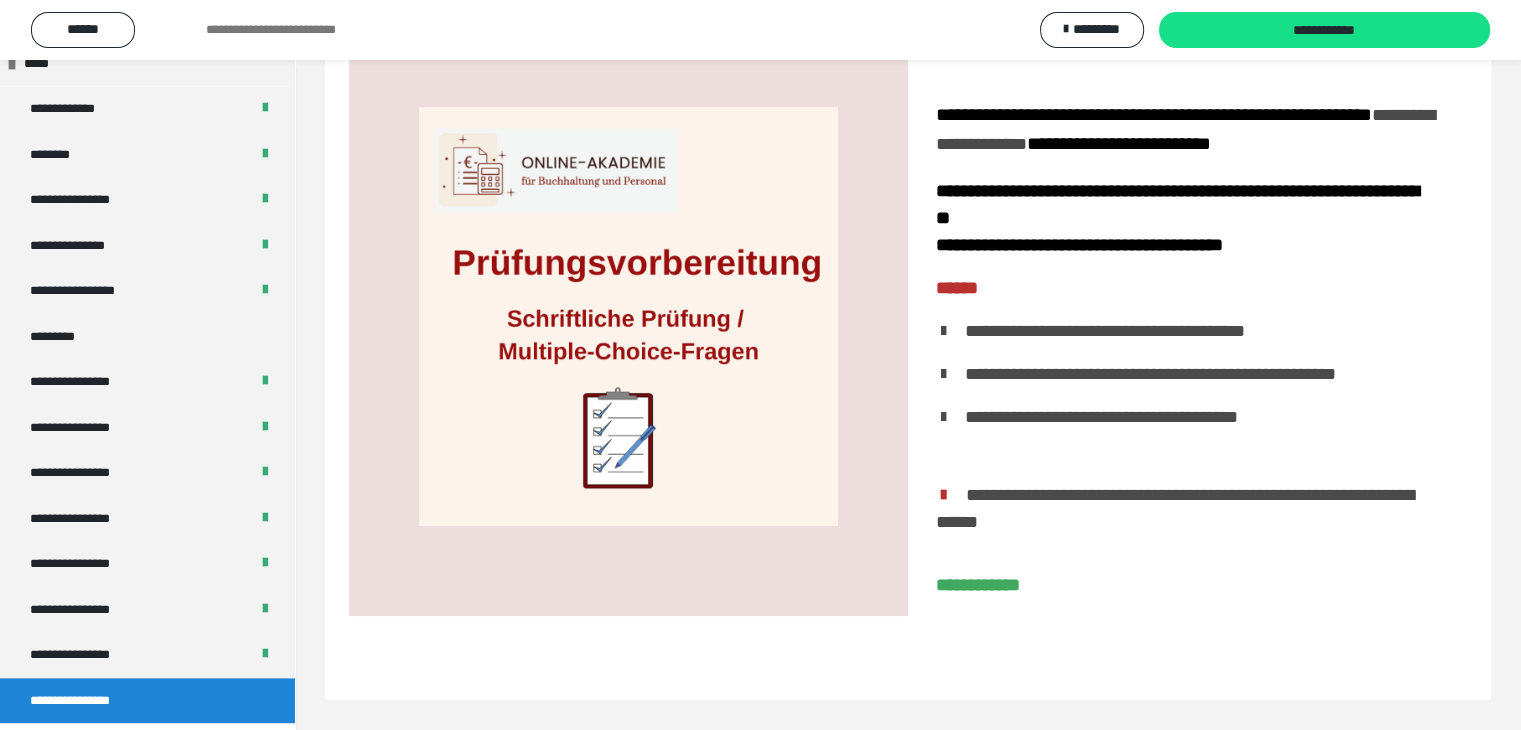 scroll, scrollTop: 2365, scrollLeft: 0, axis: vertical 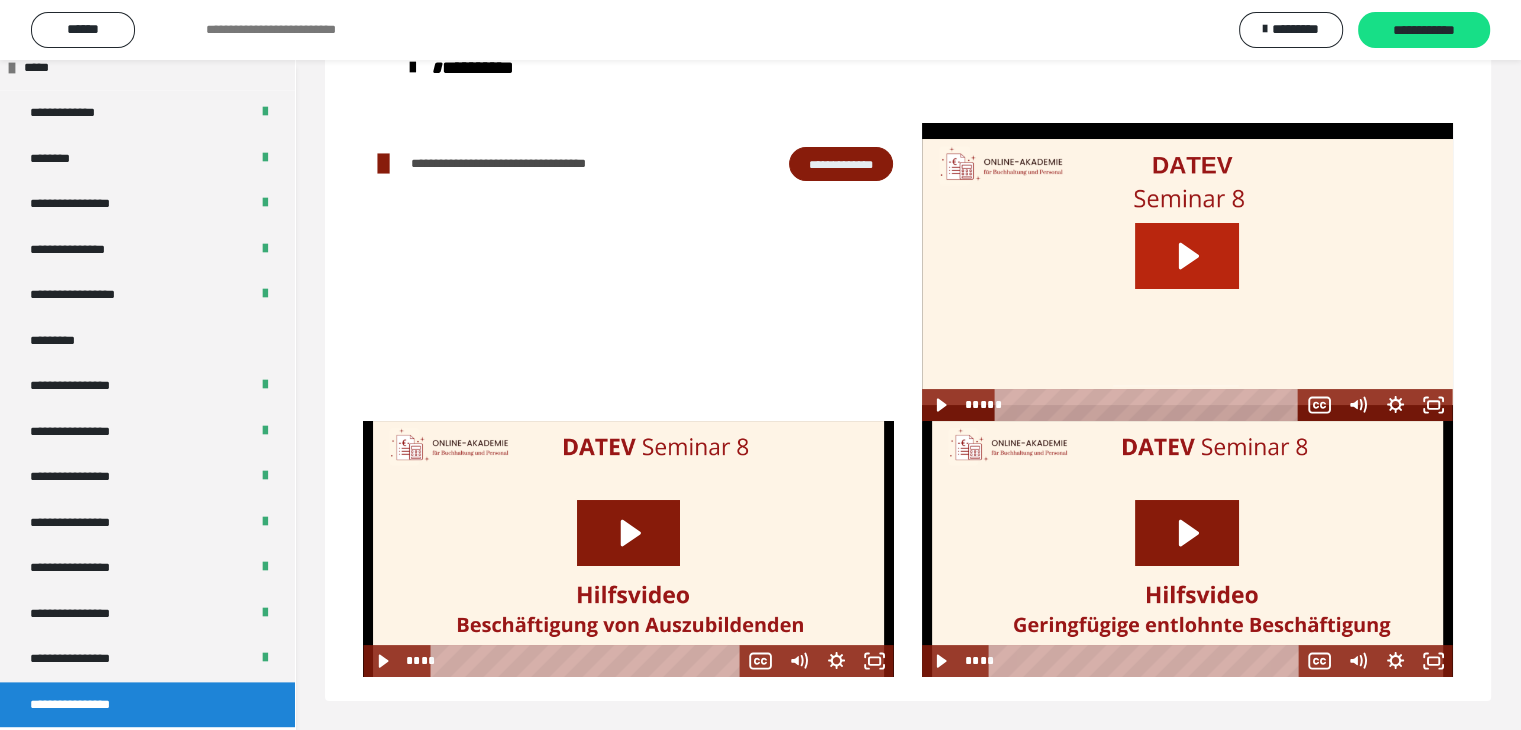 click 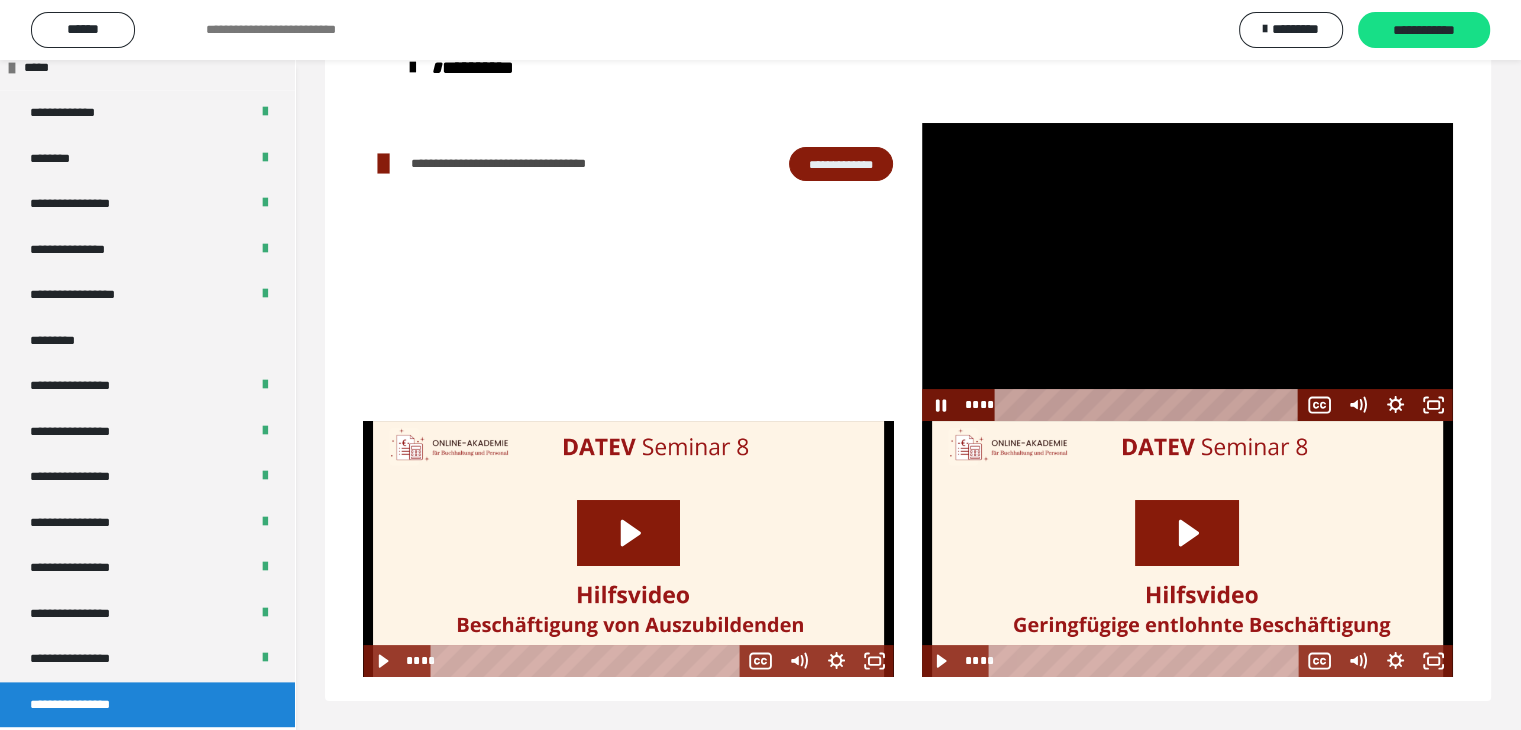 click at bounding box center (1187, 272) 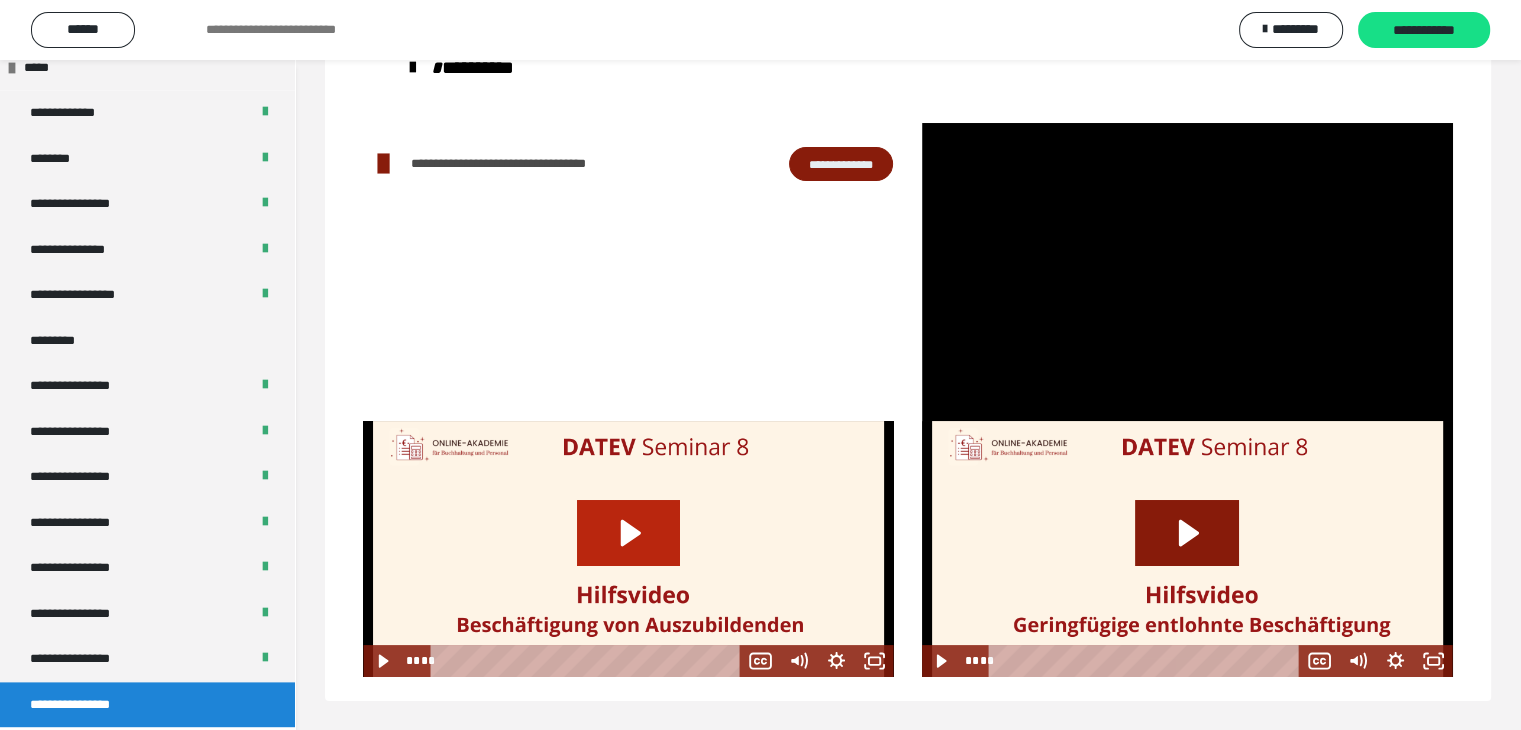 click 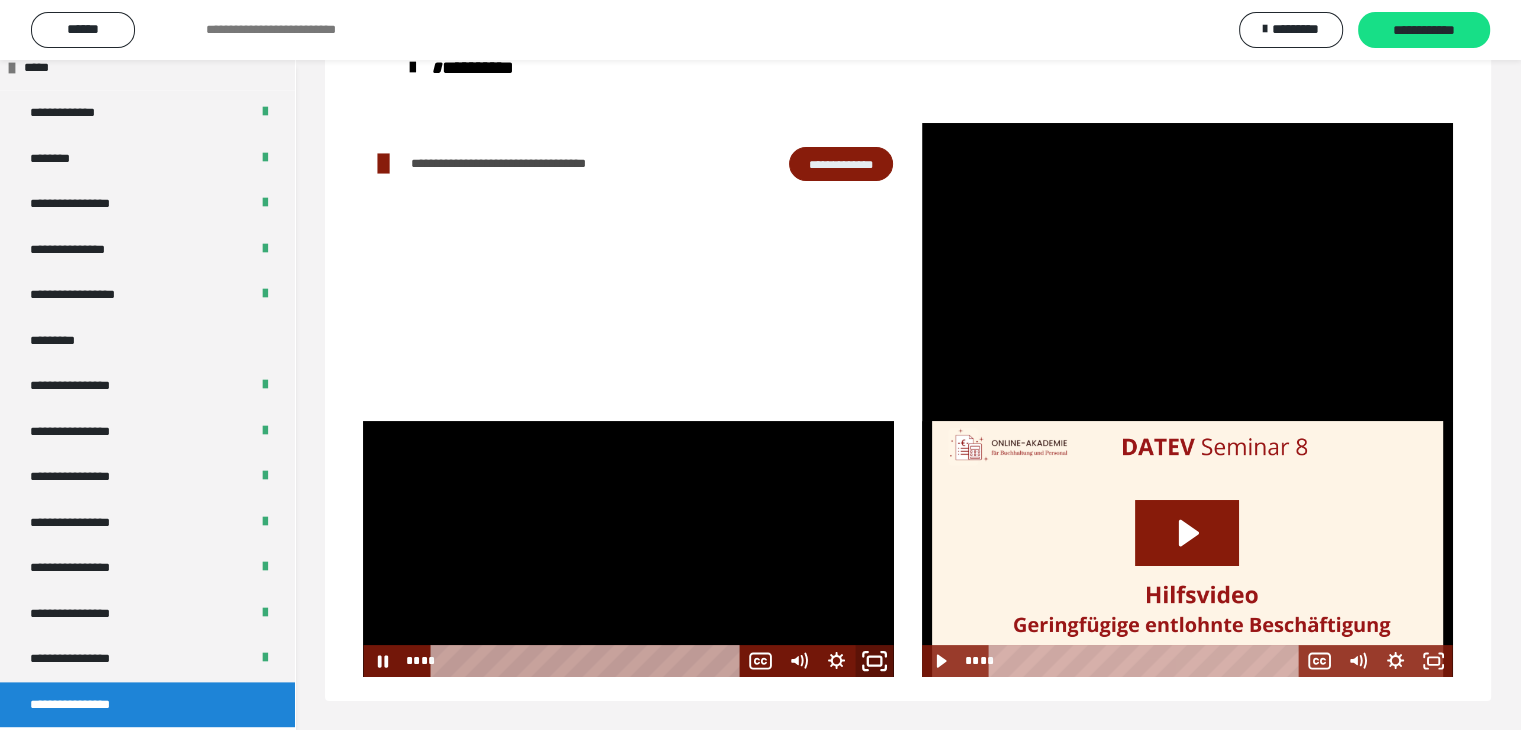 click 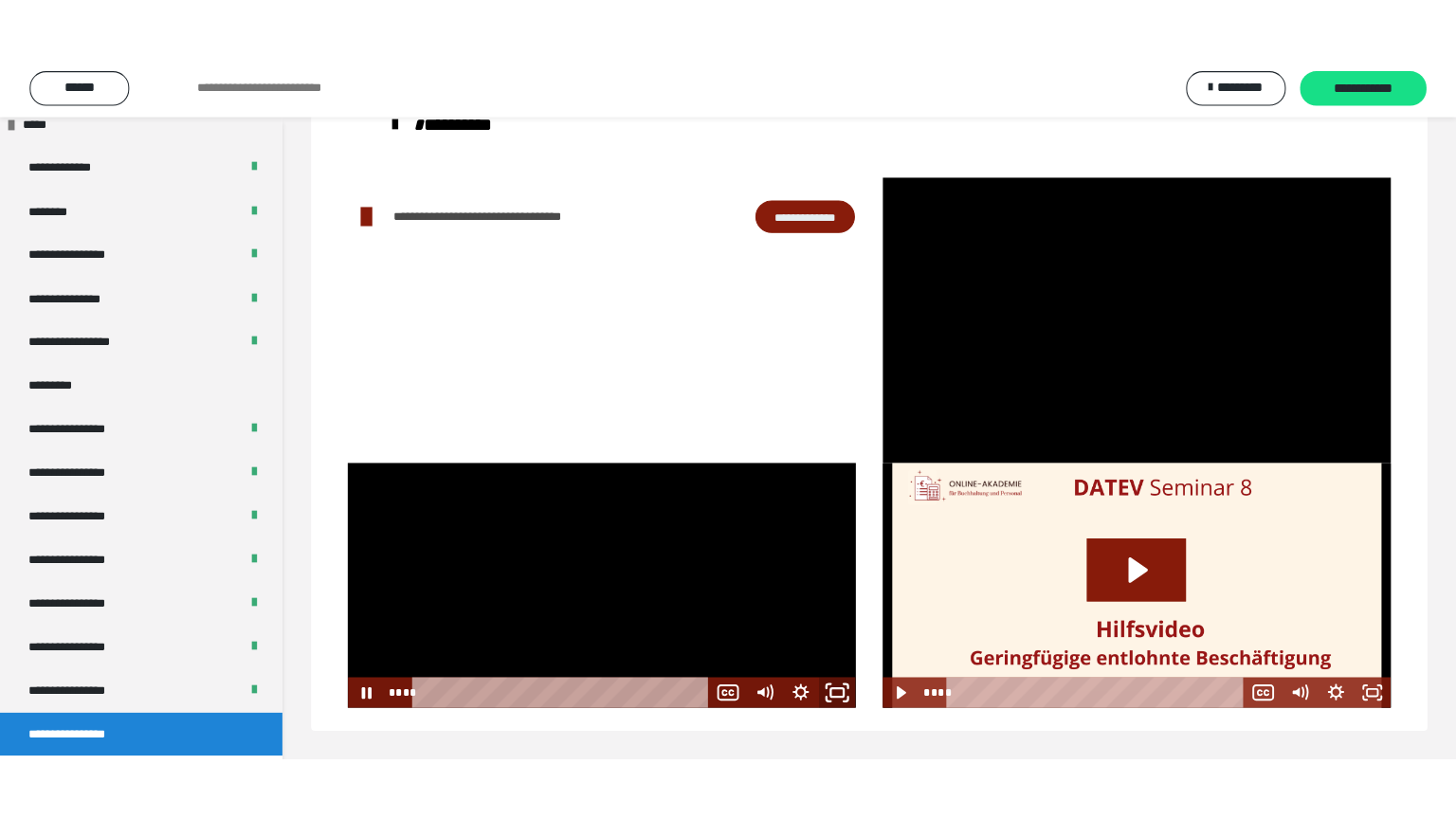 scroll, scrollTop: 57, scrollLeft: 0, axis: vertical 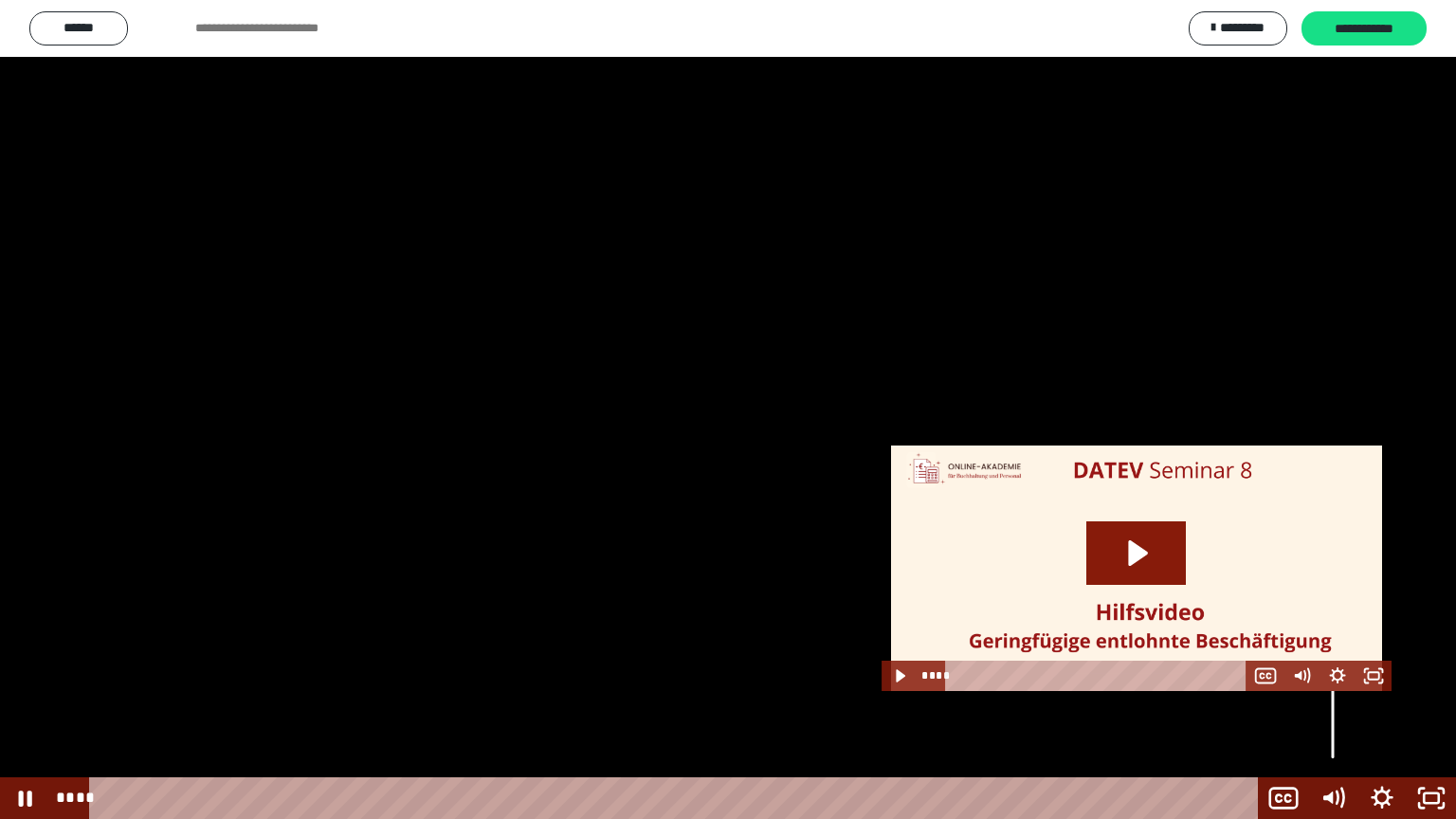 click at bounding box center [1333, 709] 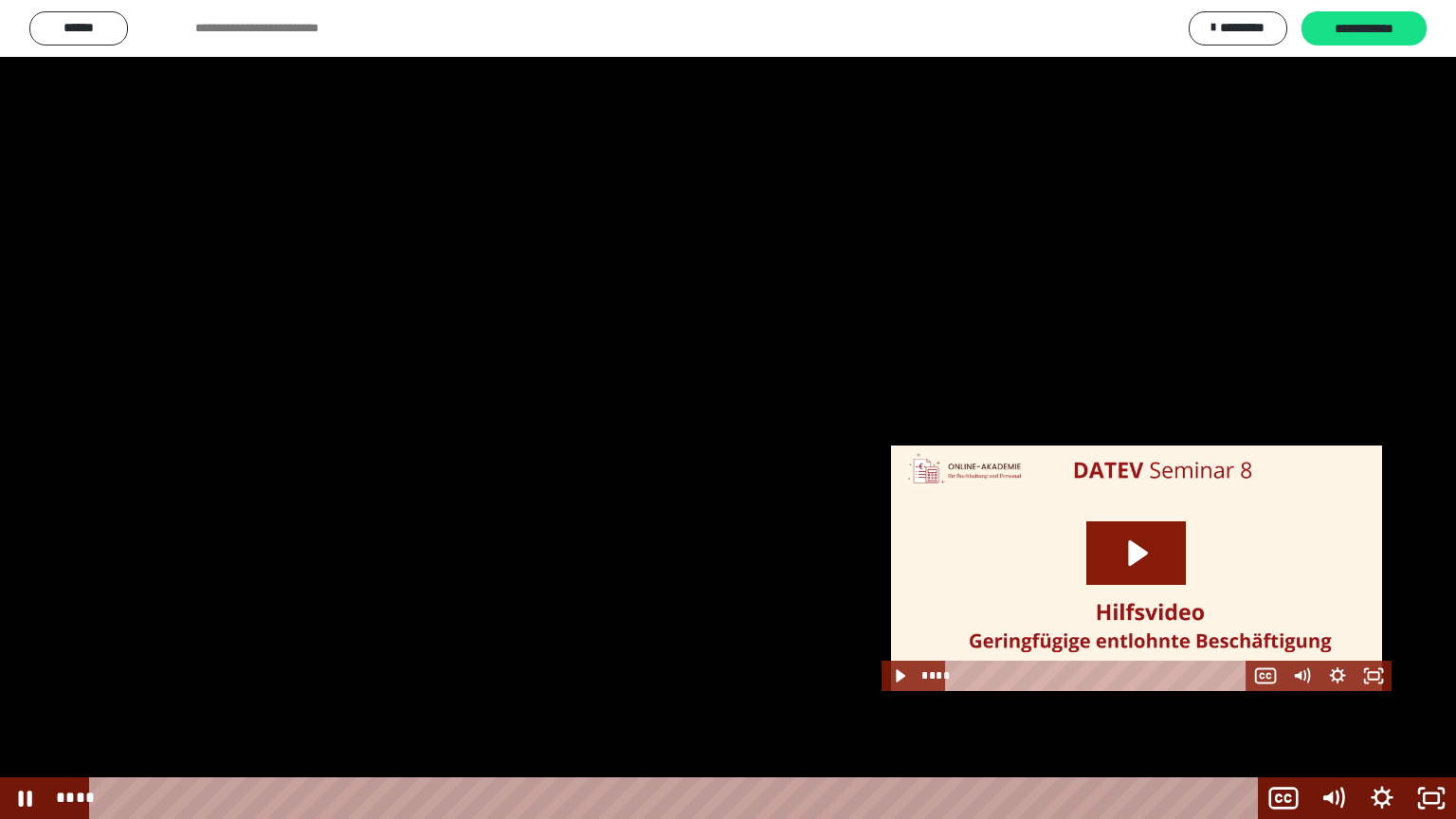 click at bounding box center (728, 410) 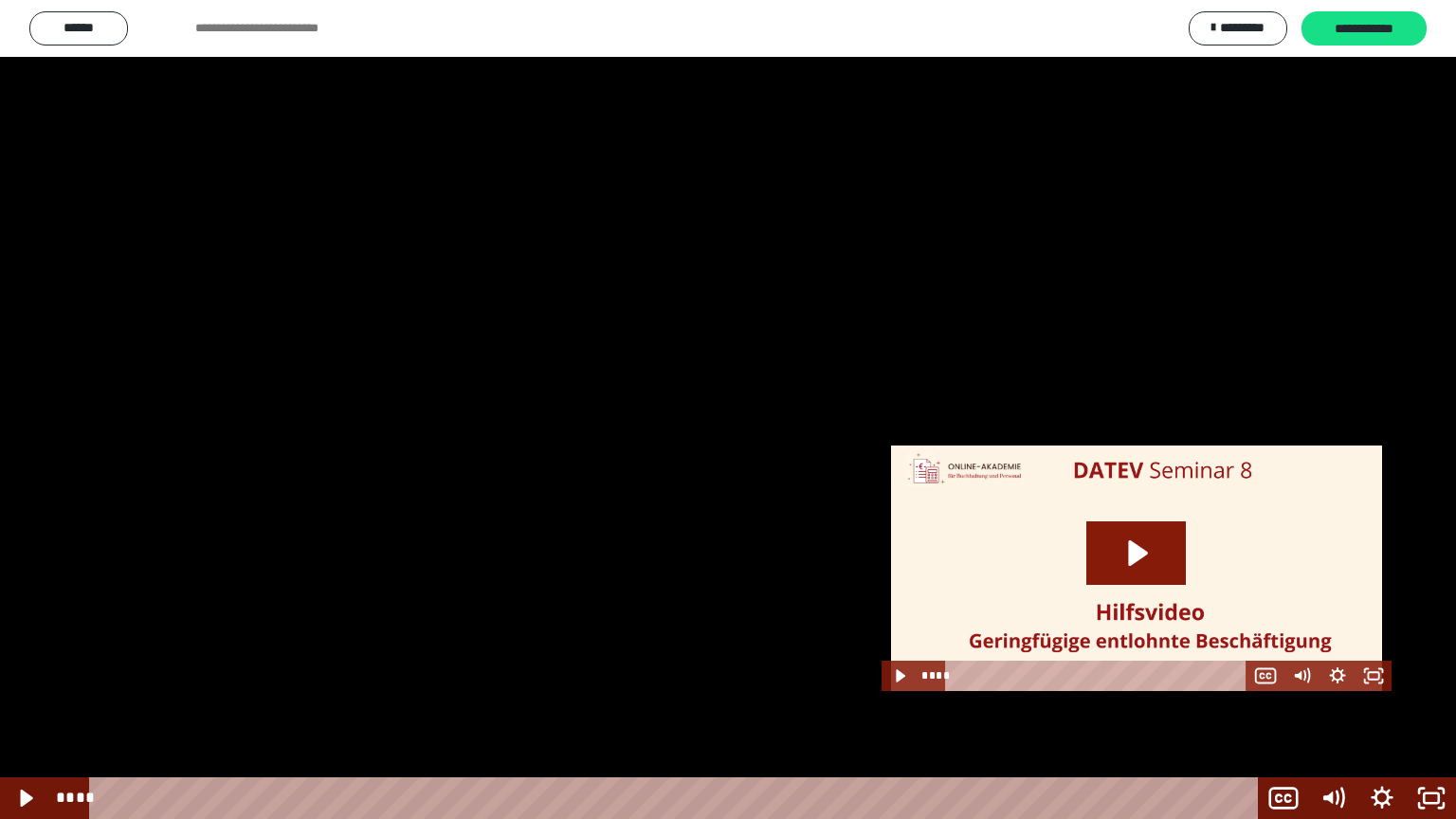 click at bounding box center [728, 410] 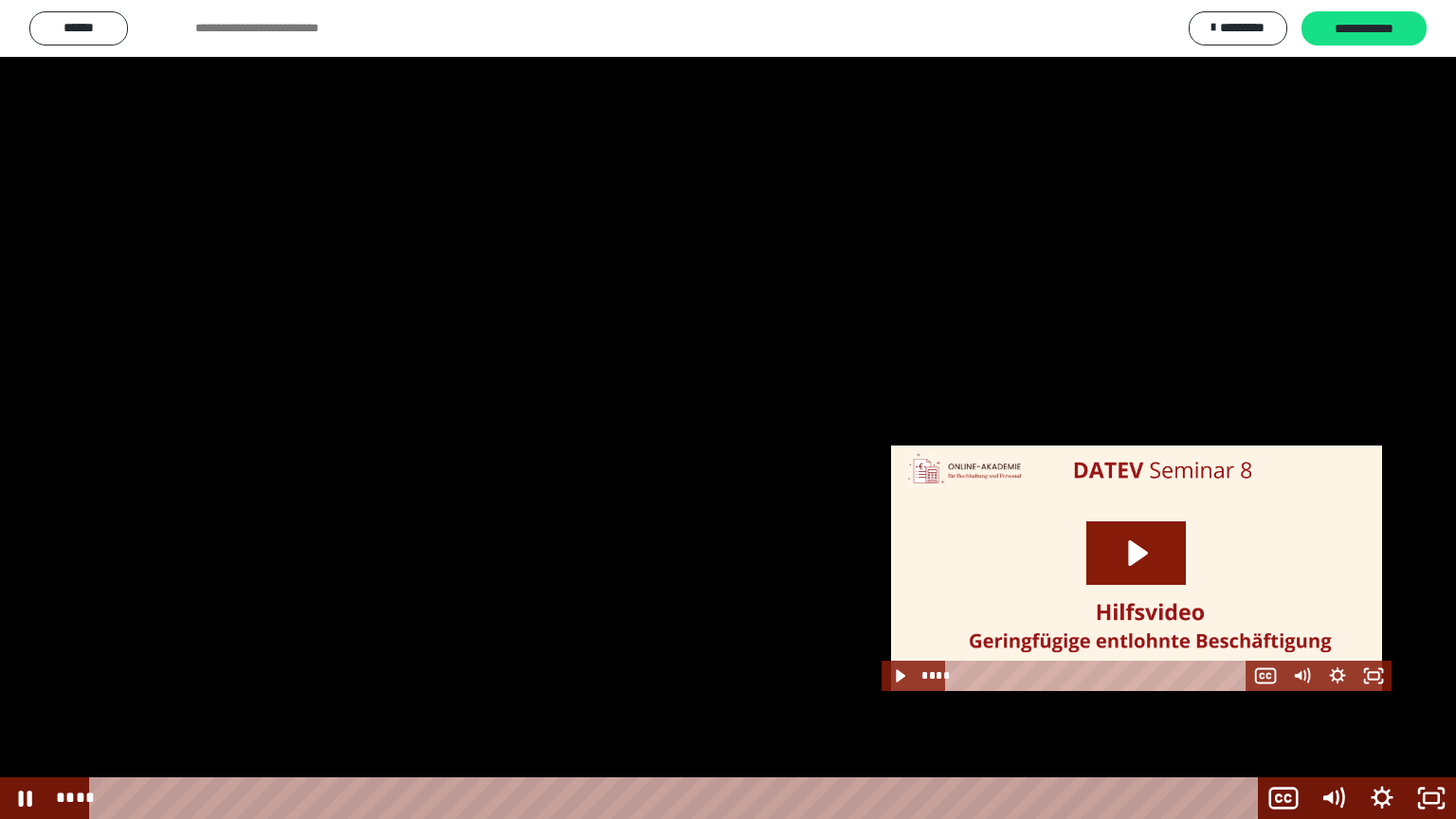 click at bounding box center [728, 410] 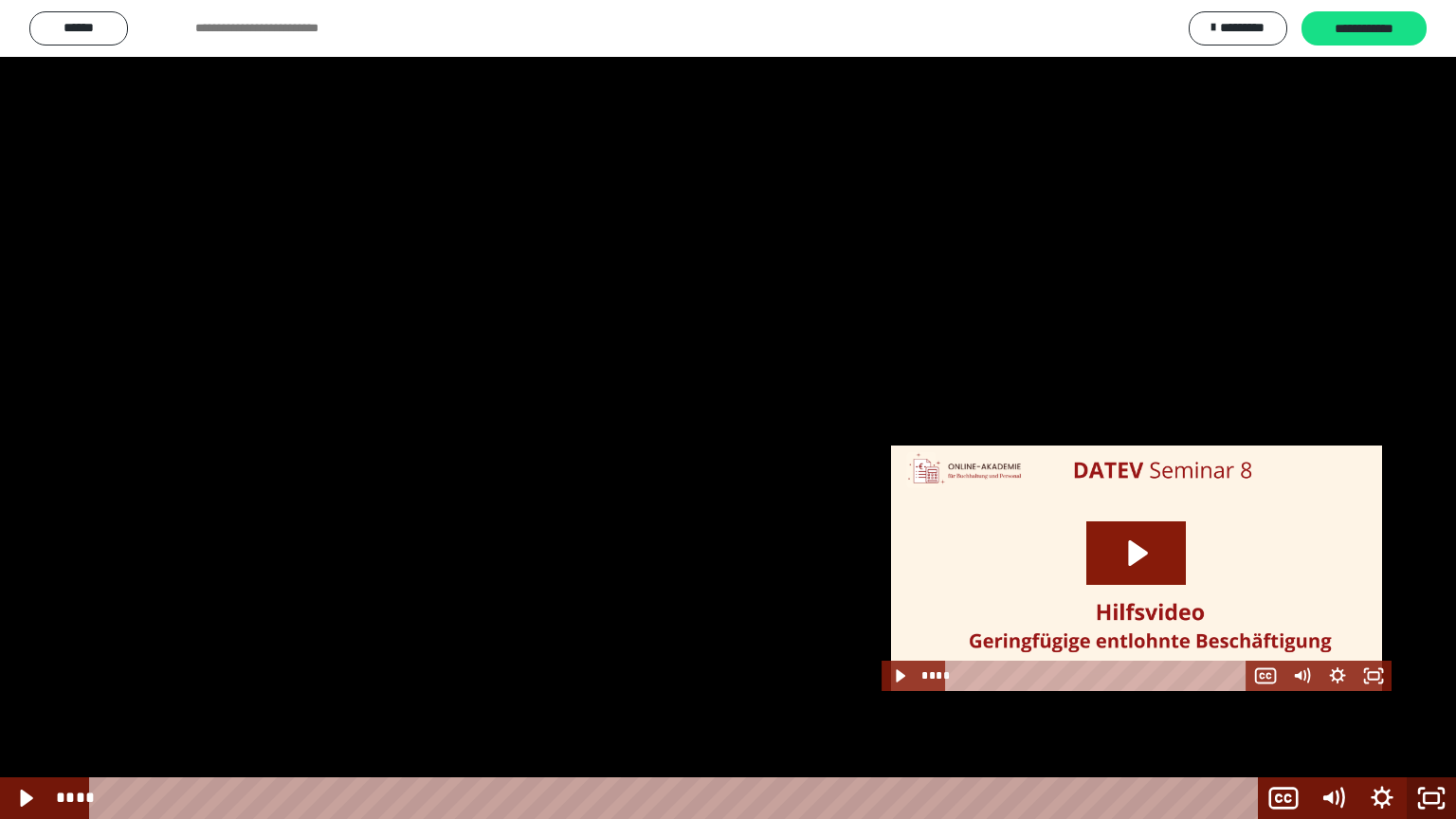click 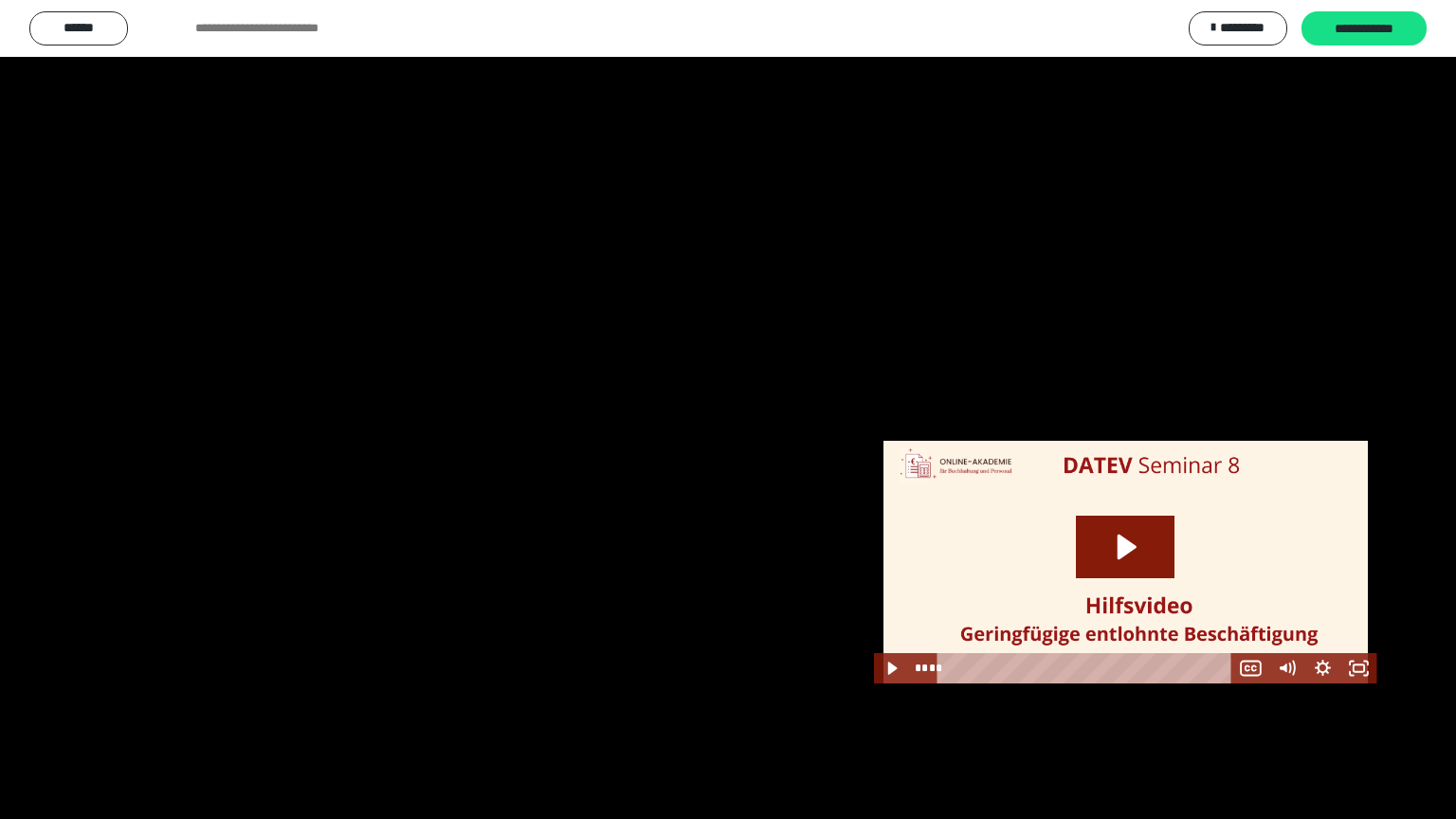 scroll, scrollTop: 2242, scrollLeft: 0, axis: vertical 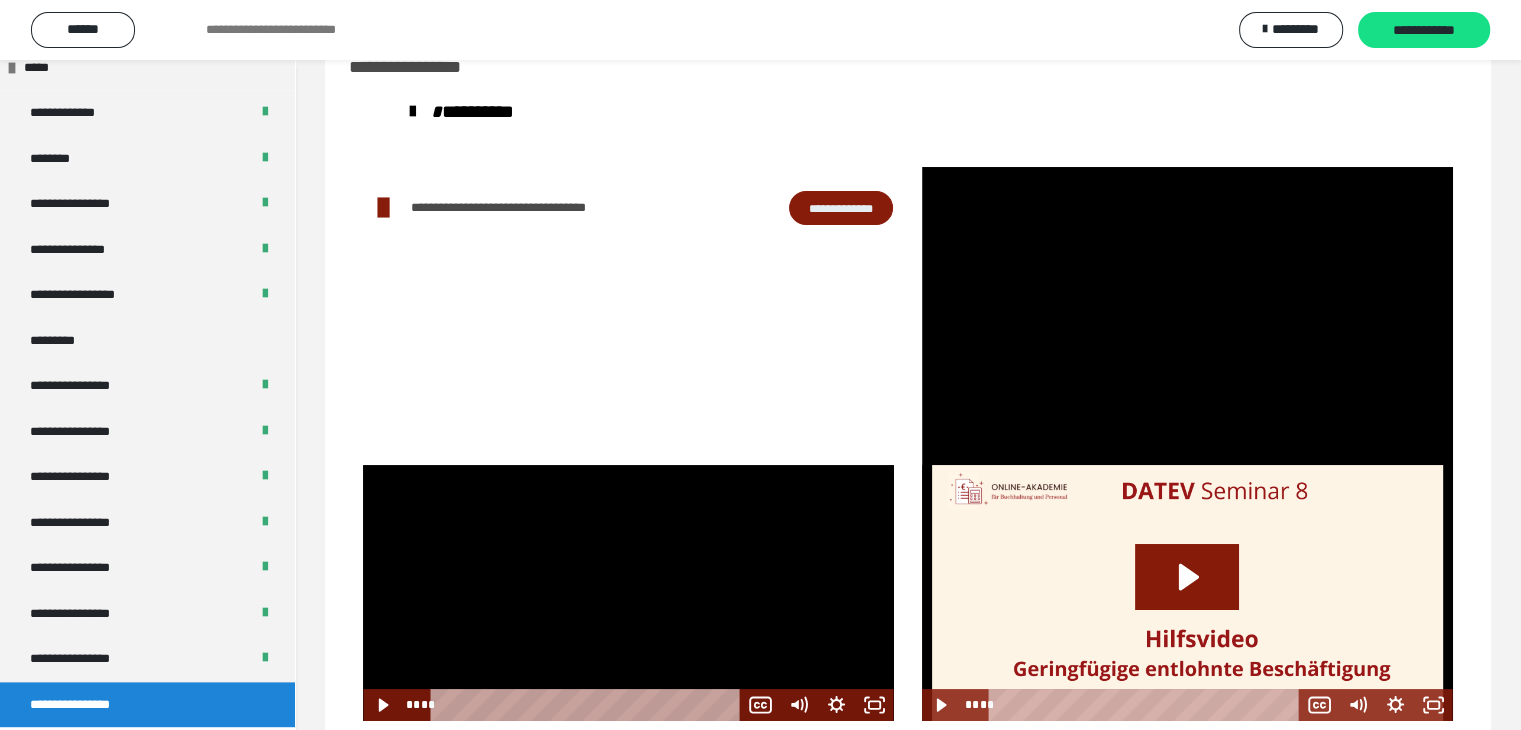click at bounding box center [628, 593] 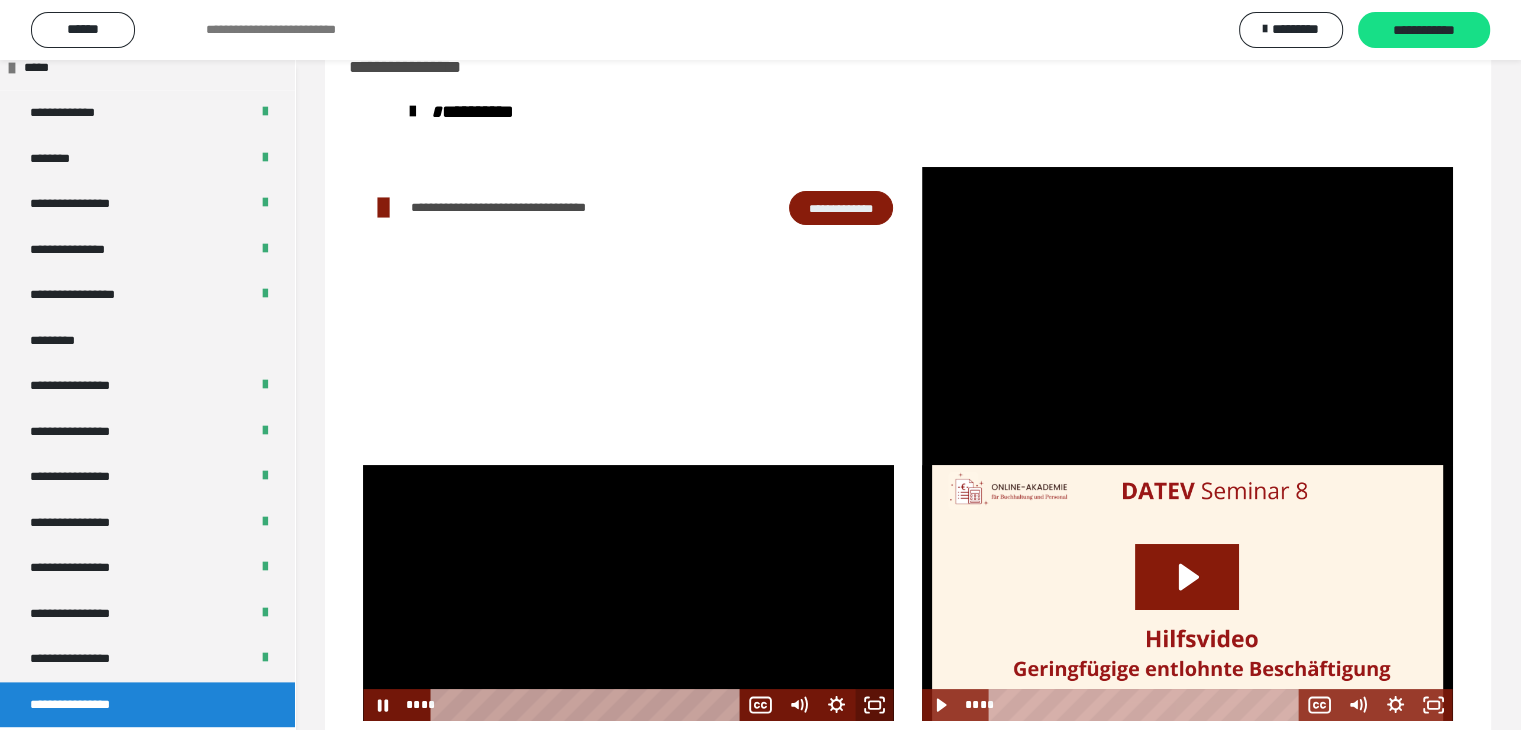 click 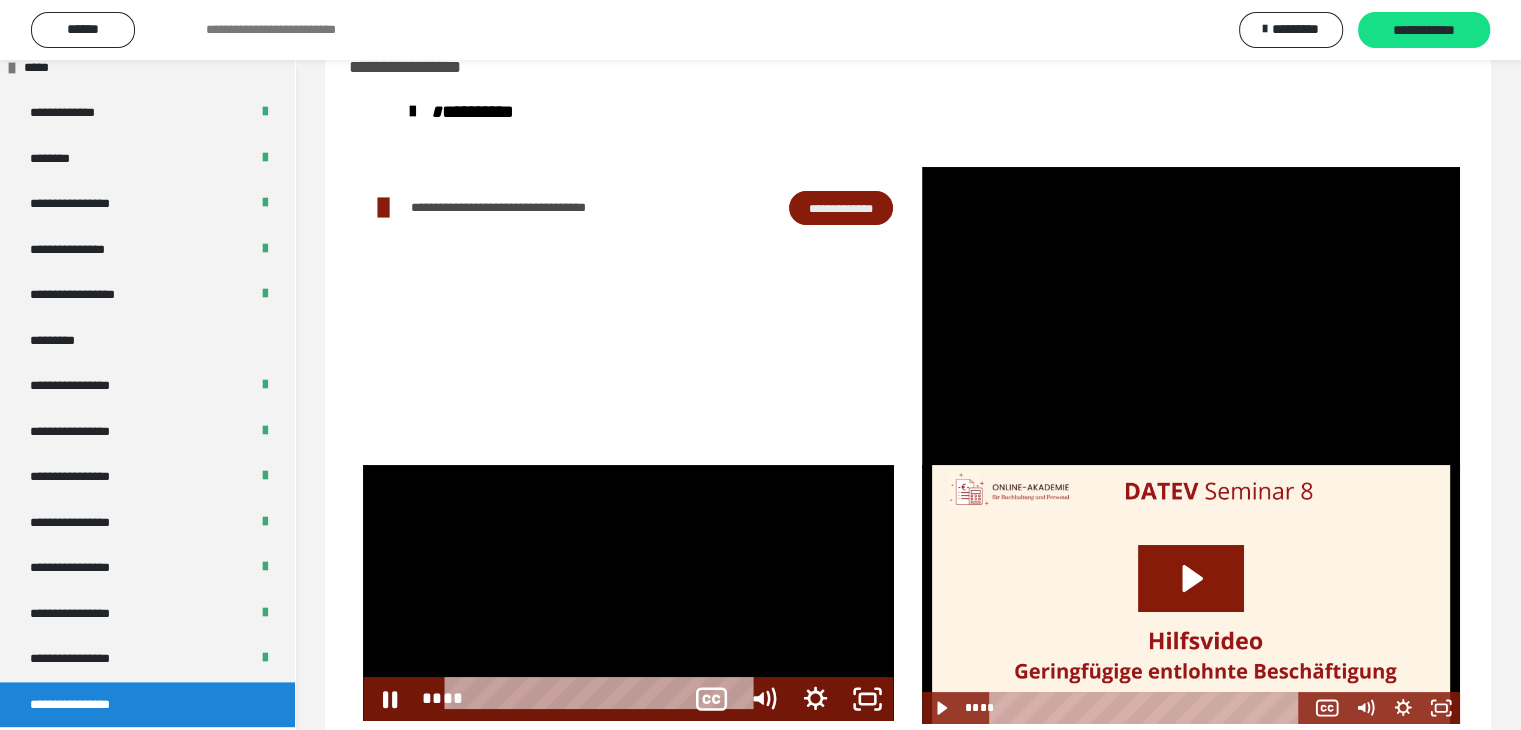 scroll, scrollTop: 2231, scrollLeft: 0, axis: vertical 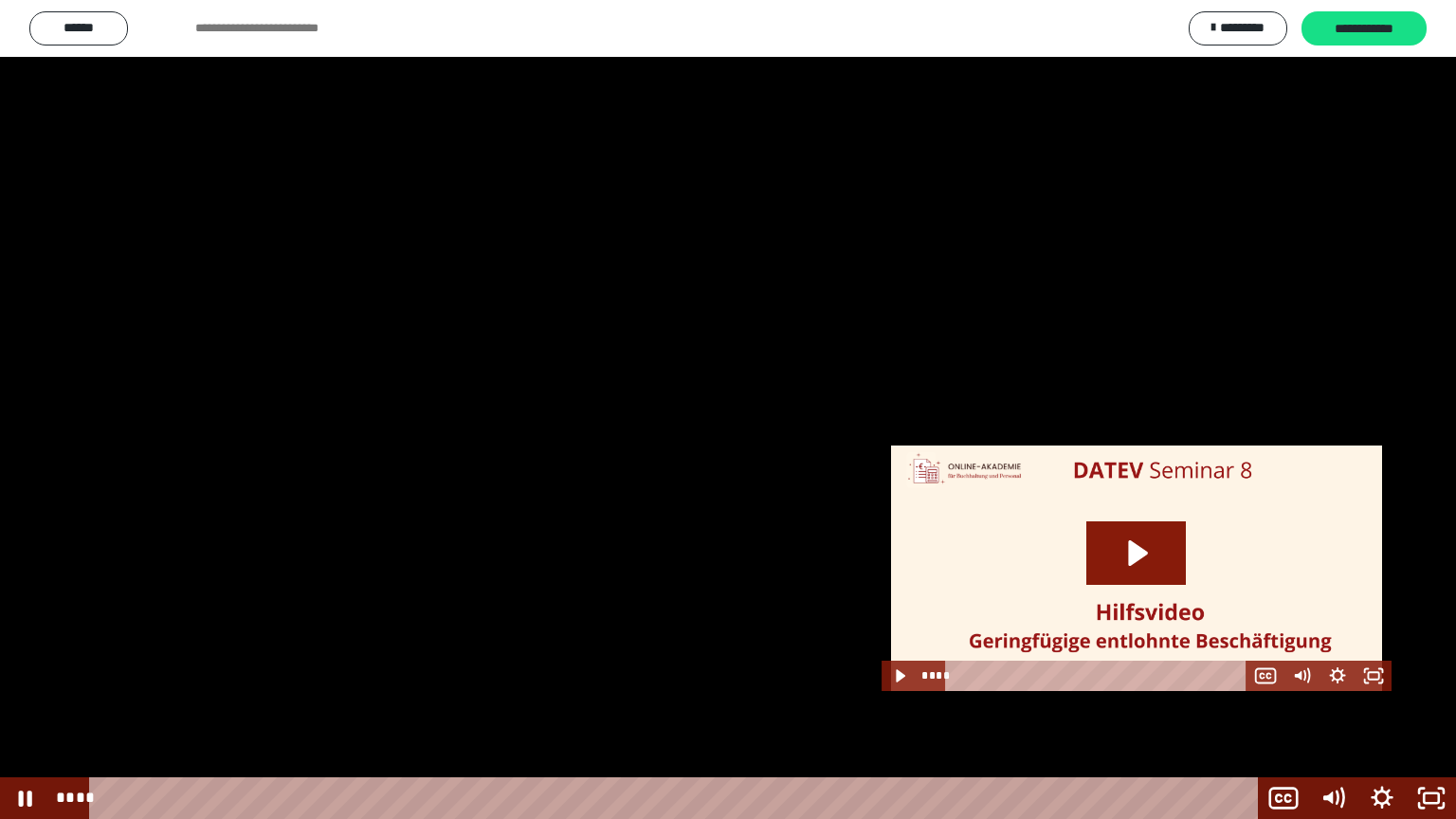 click at bounding box center [728, 410] 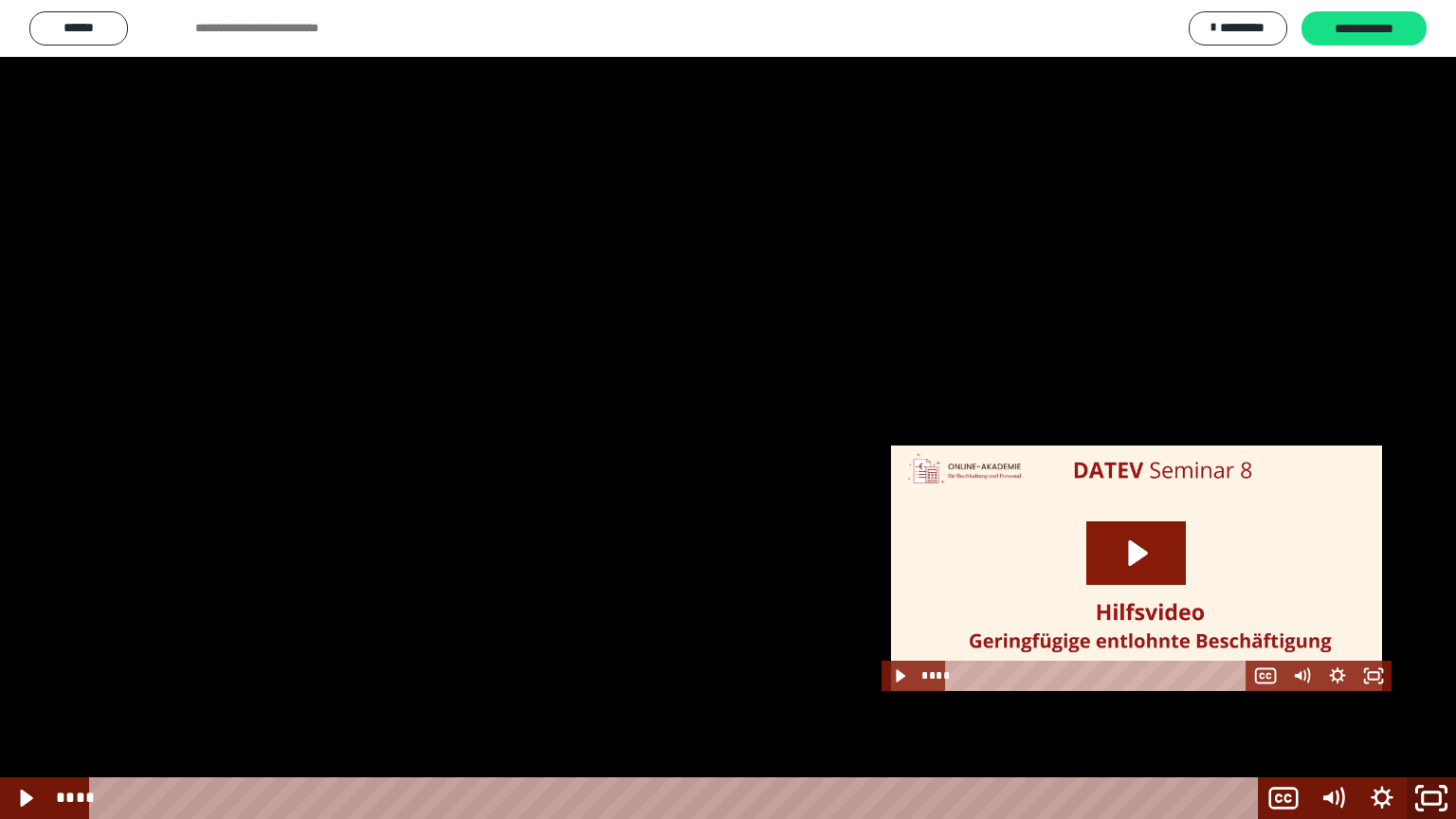 click 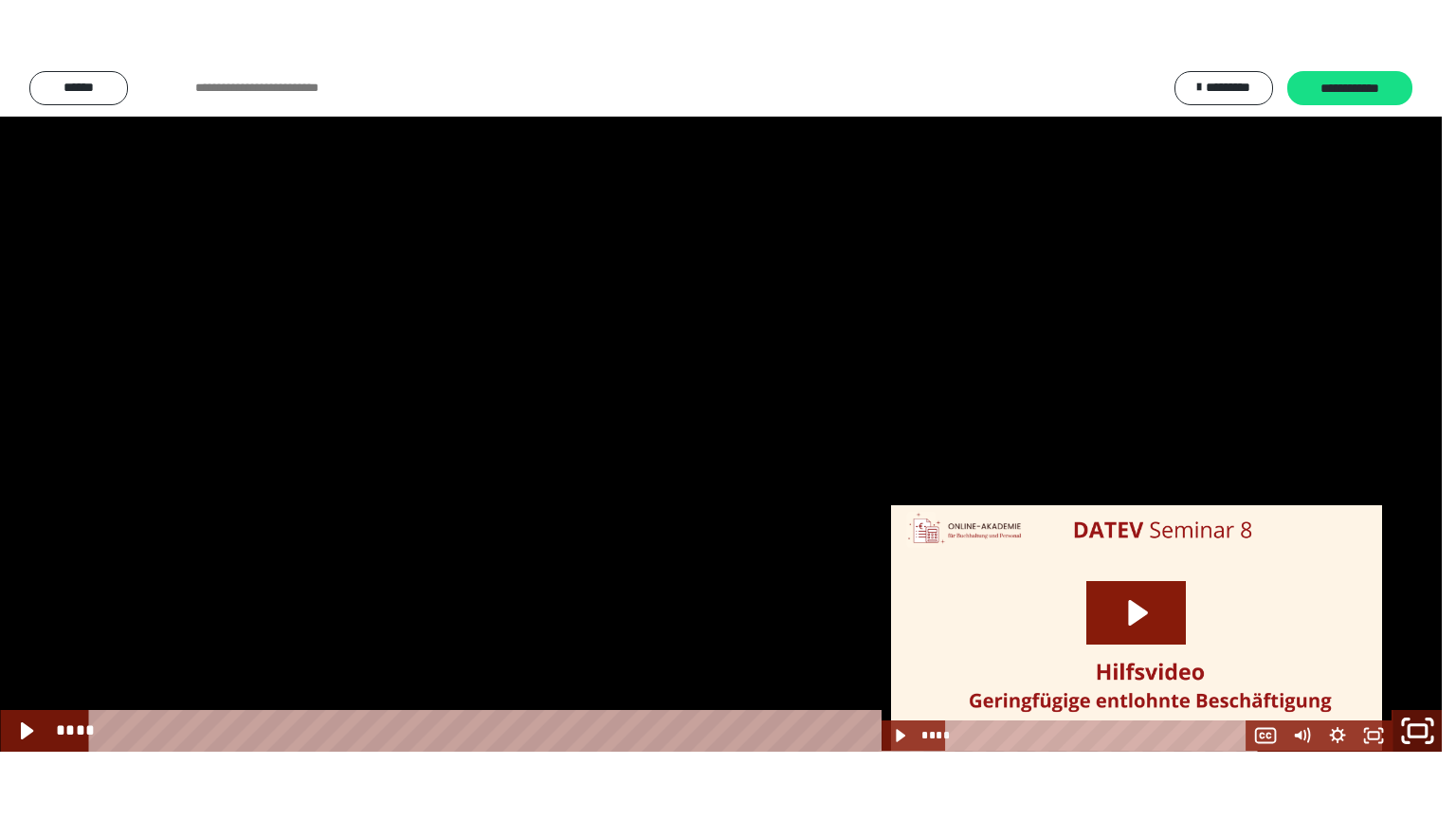 scroll, scrollTop: 2242, scrollLeft: 0, axis: vertical 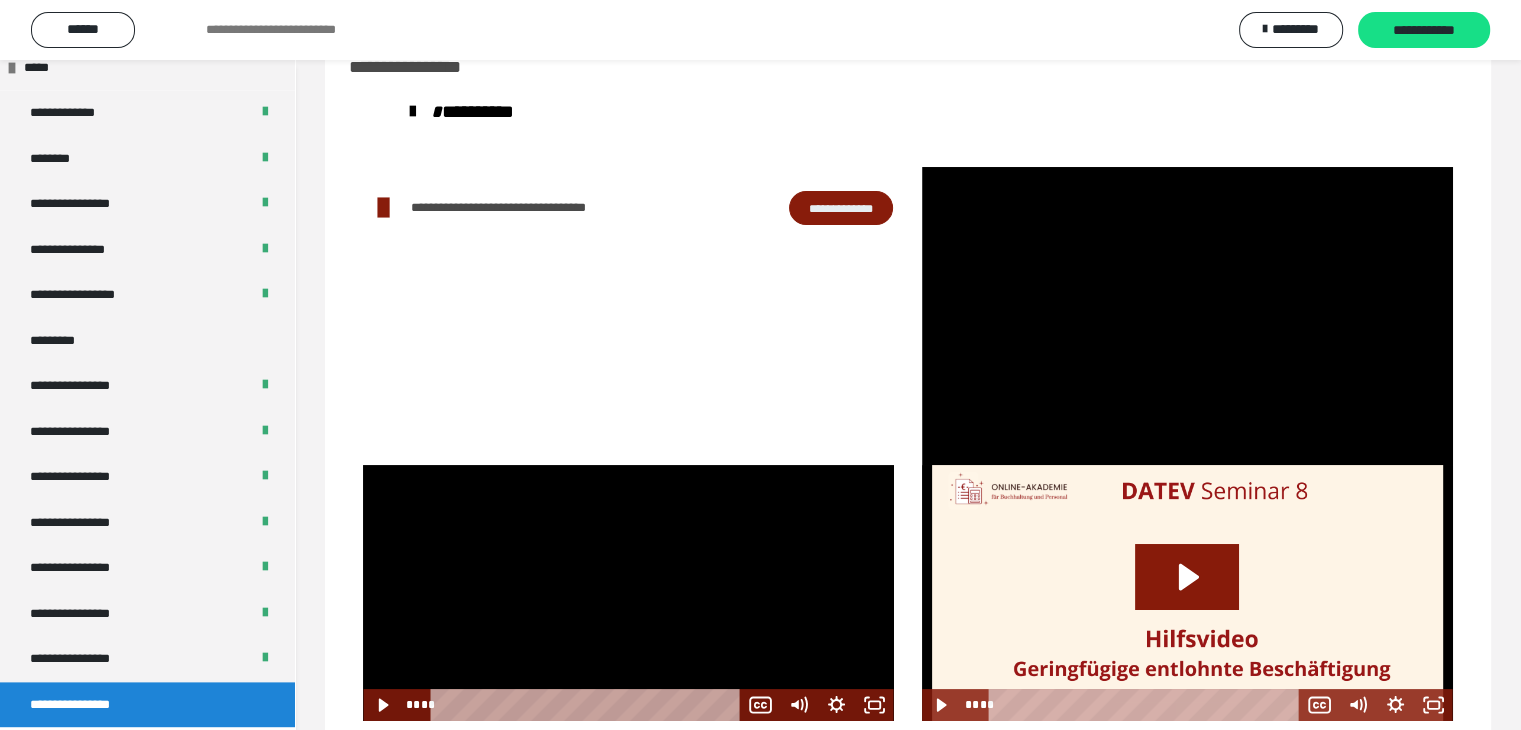 click at bounding box center [628, 593] 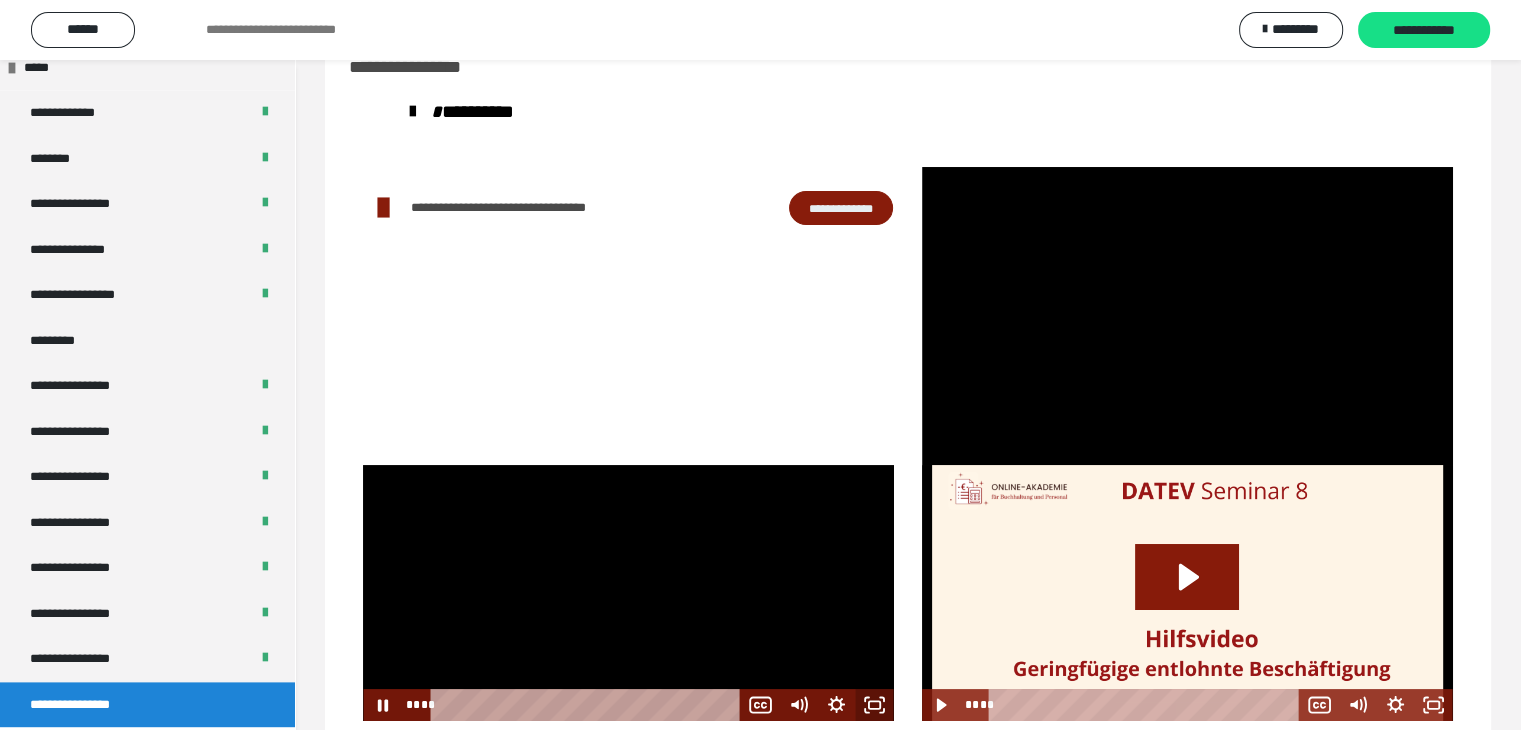 click 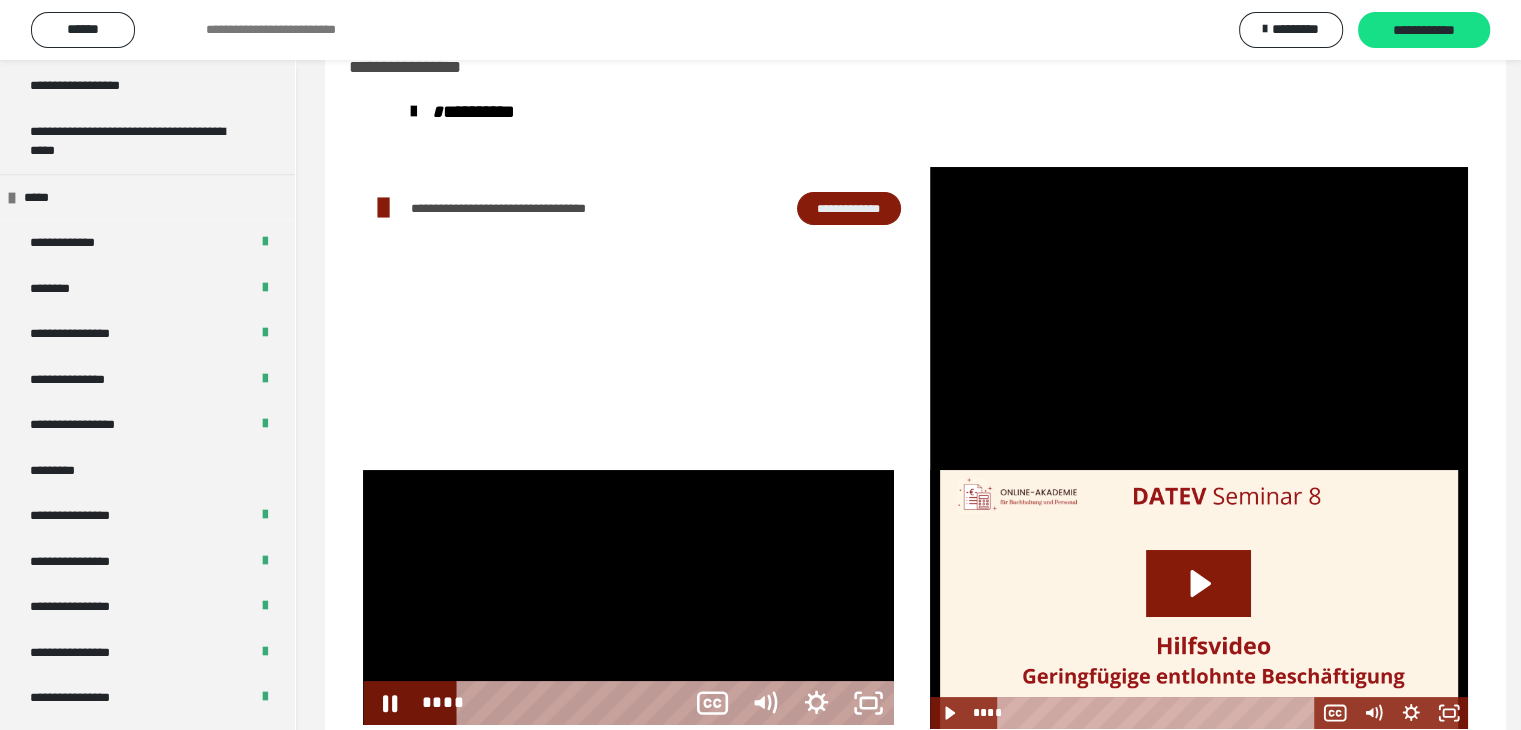 scroll, scrollTop: 2231, scrollLeft: 0, axis: vertical 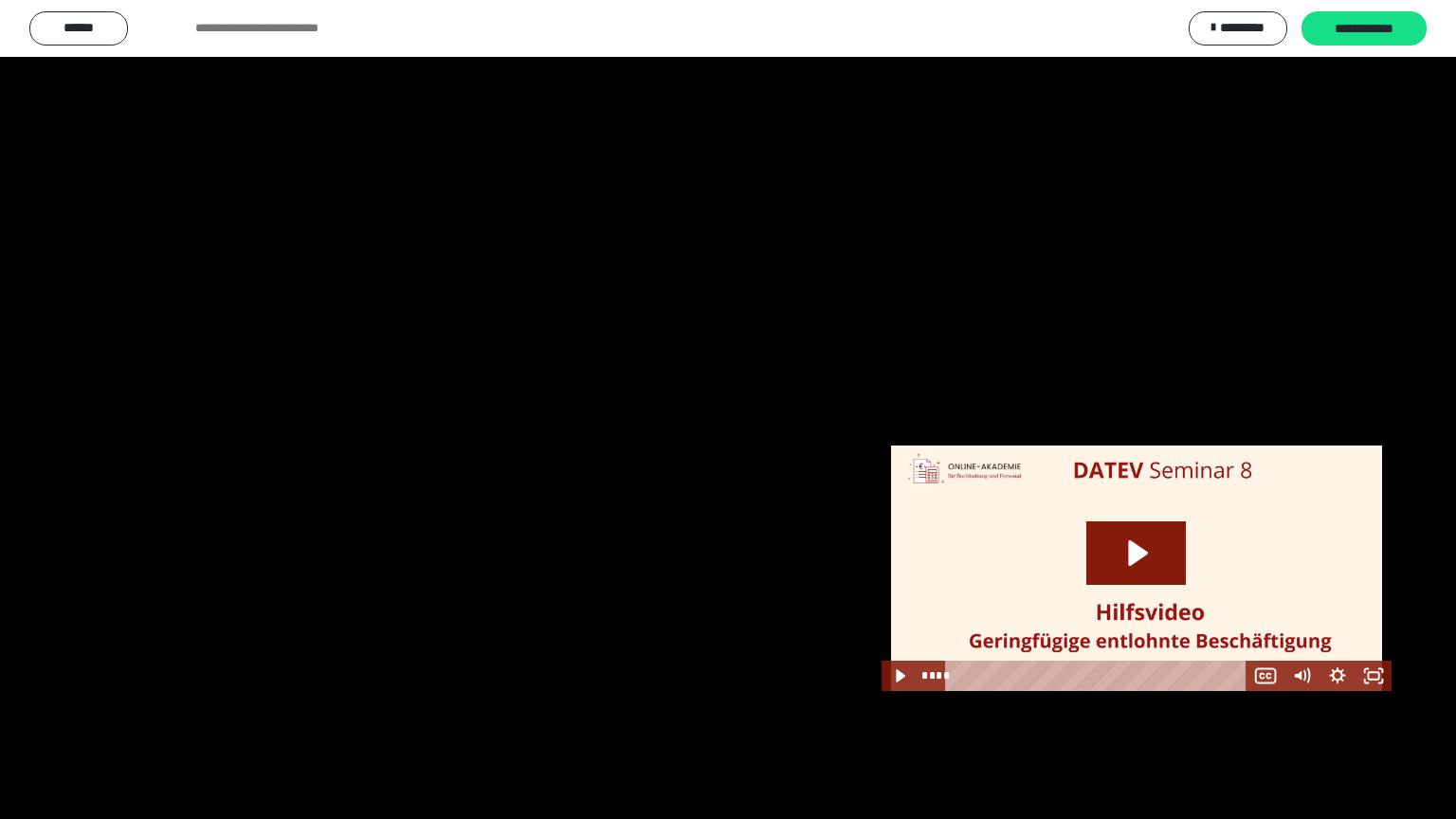 click at bounding box center (728, 410) 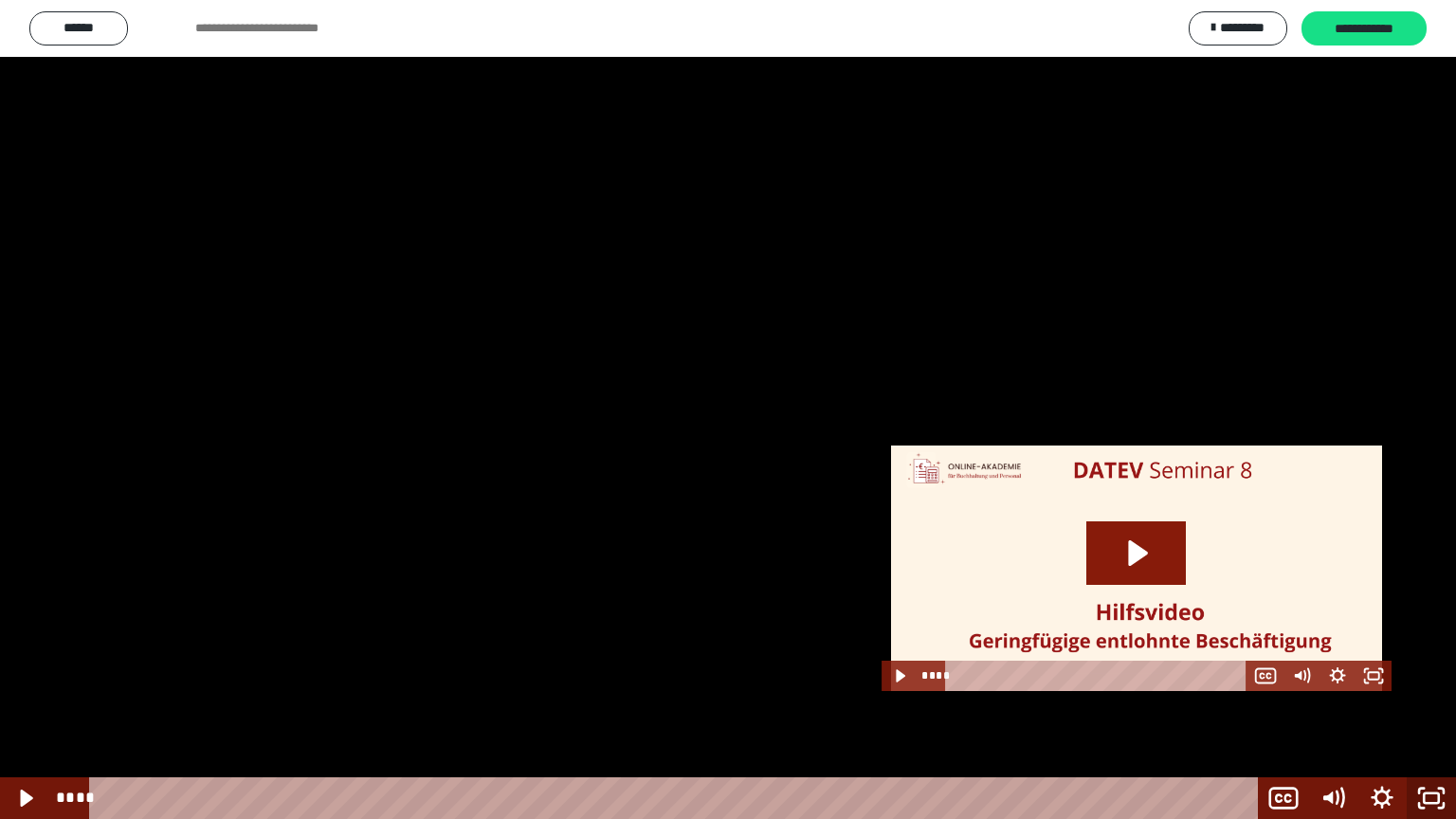 click 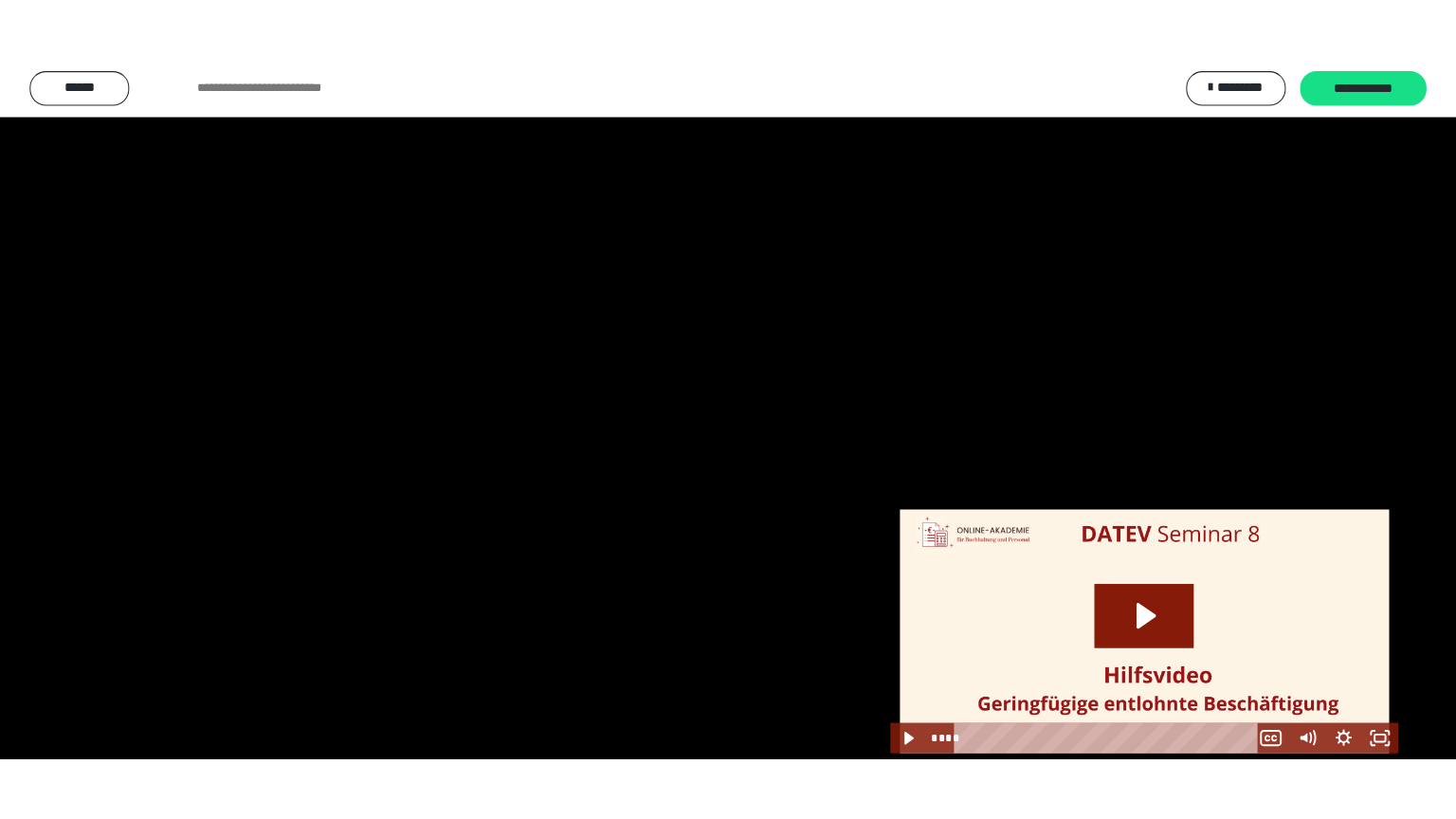 scroll, scrollTop: 2242, scrollLeft: 0, axis: vertical 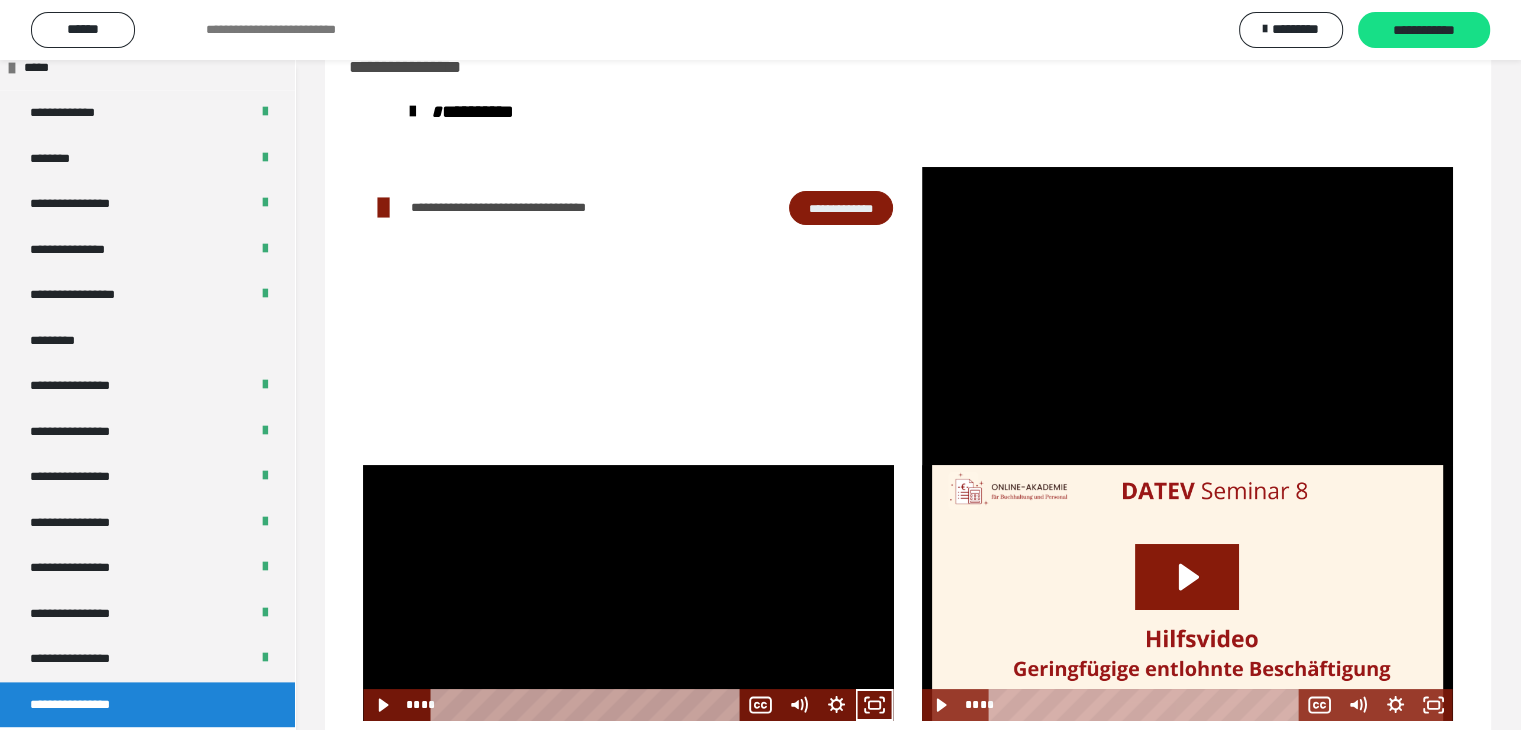 click at bounding box center (628, 593) 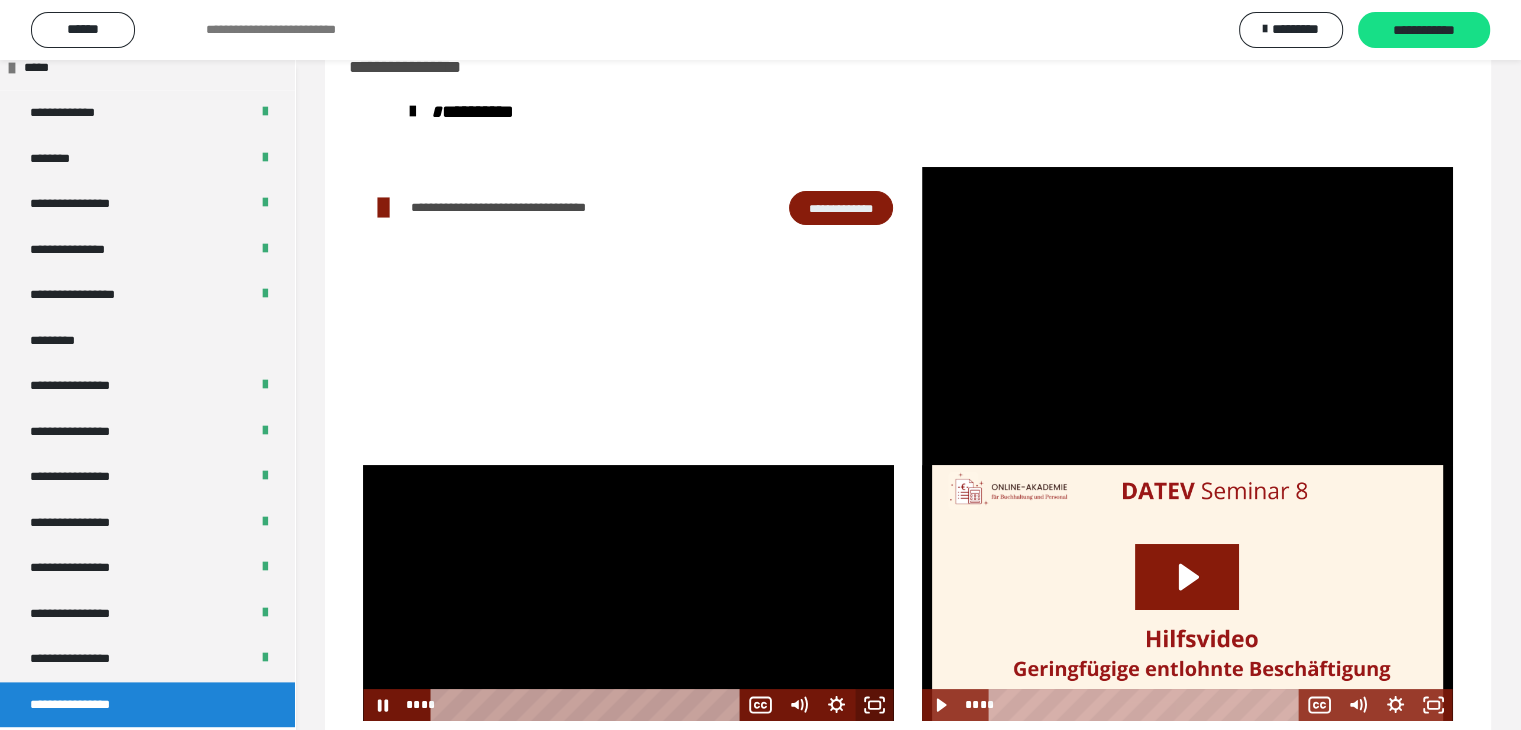 click 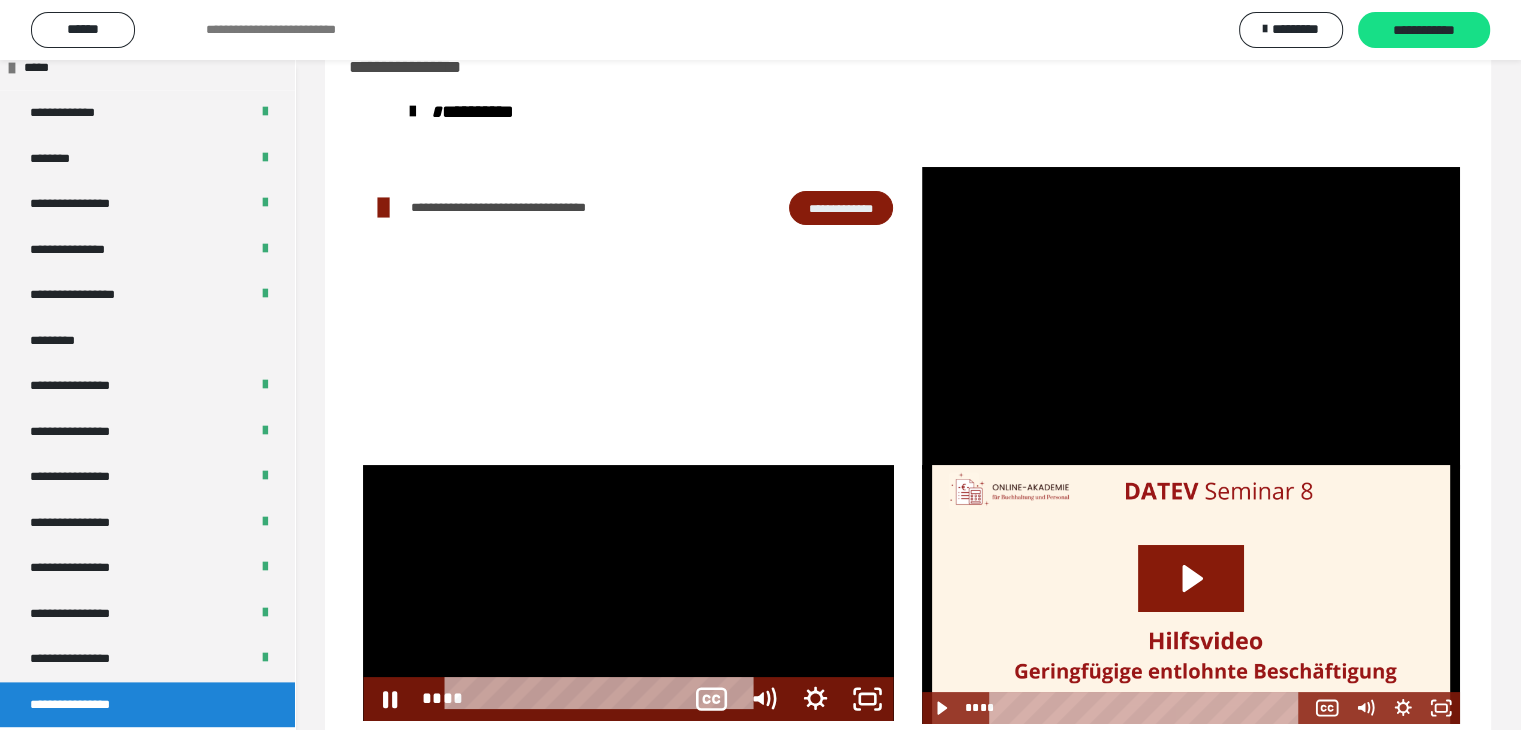 scroll, scrollTop: 2231, scrollLeft: 0, axis: vertical 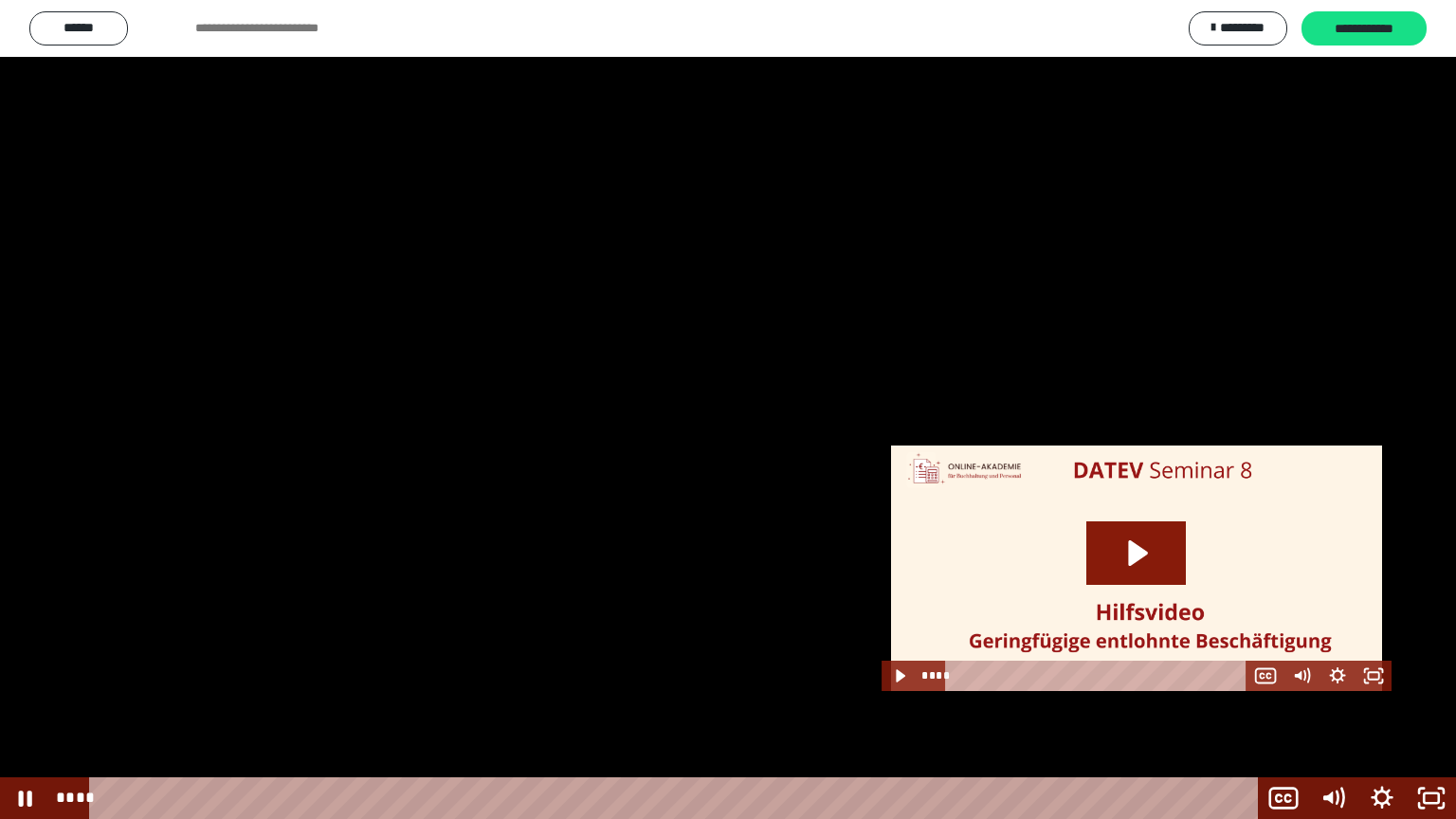 click at bounding box center [728, 410] 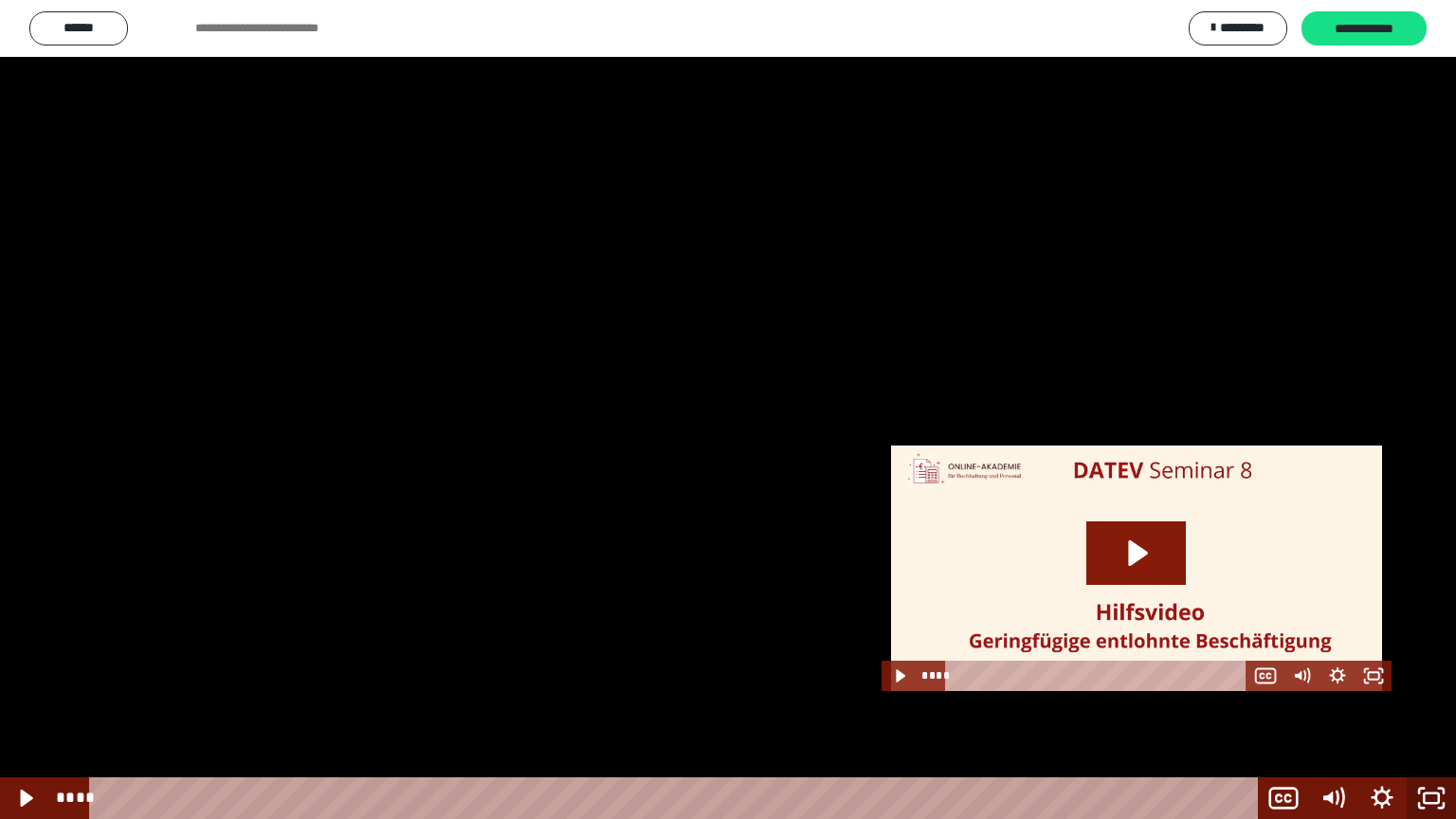 click 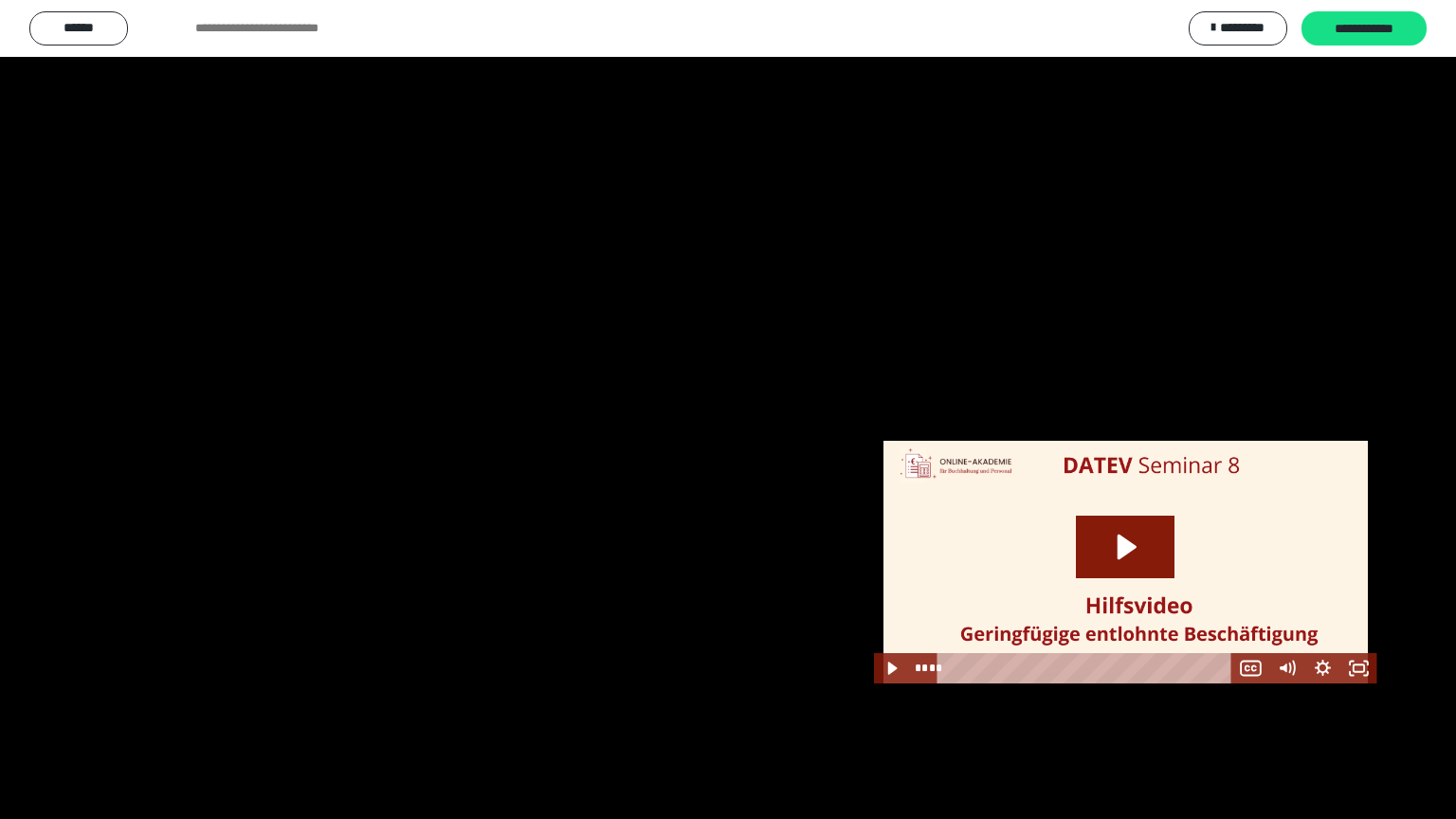 scroll, scrollTop: 2242, scrollLeft: 0, axis: vertical 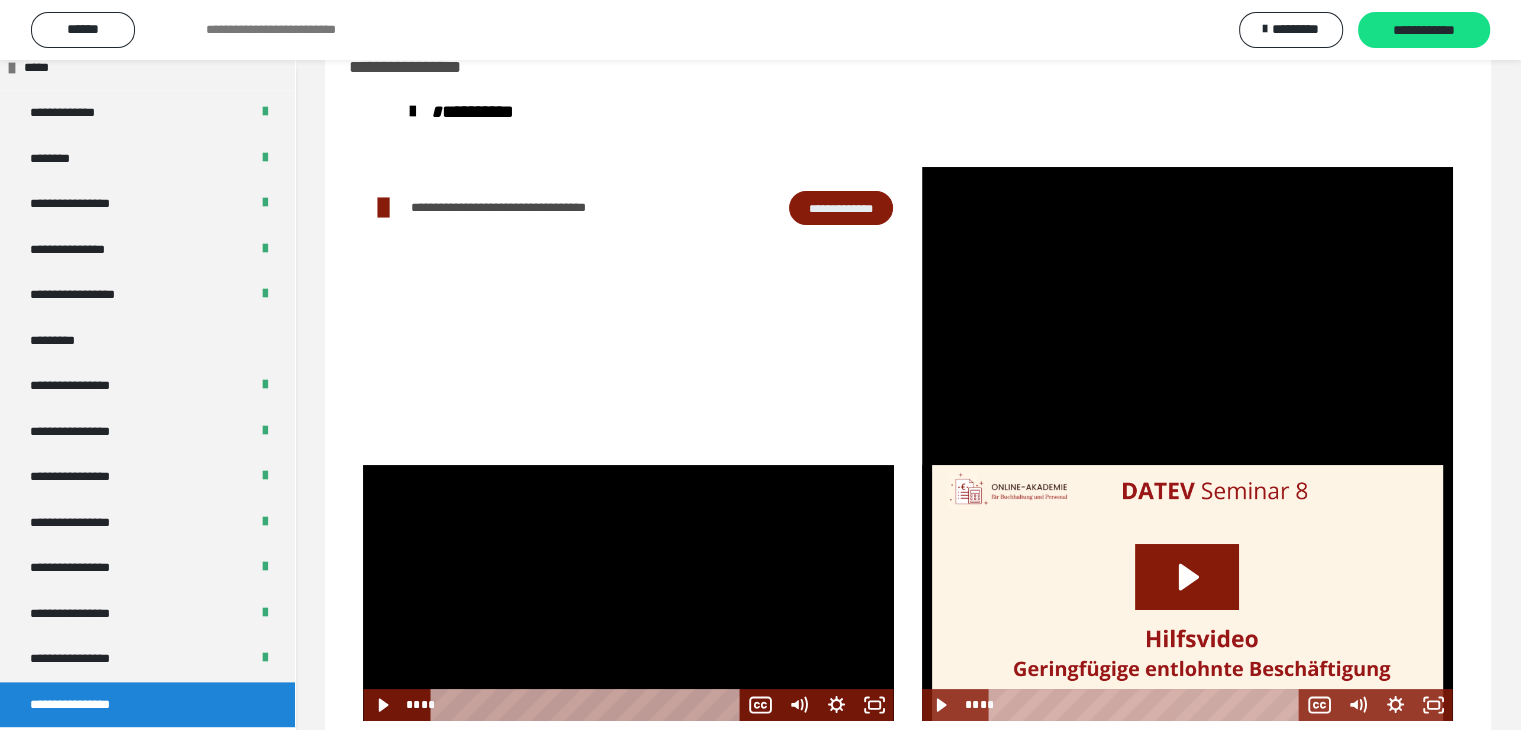 click at bounding box center (628, 593) 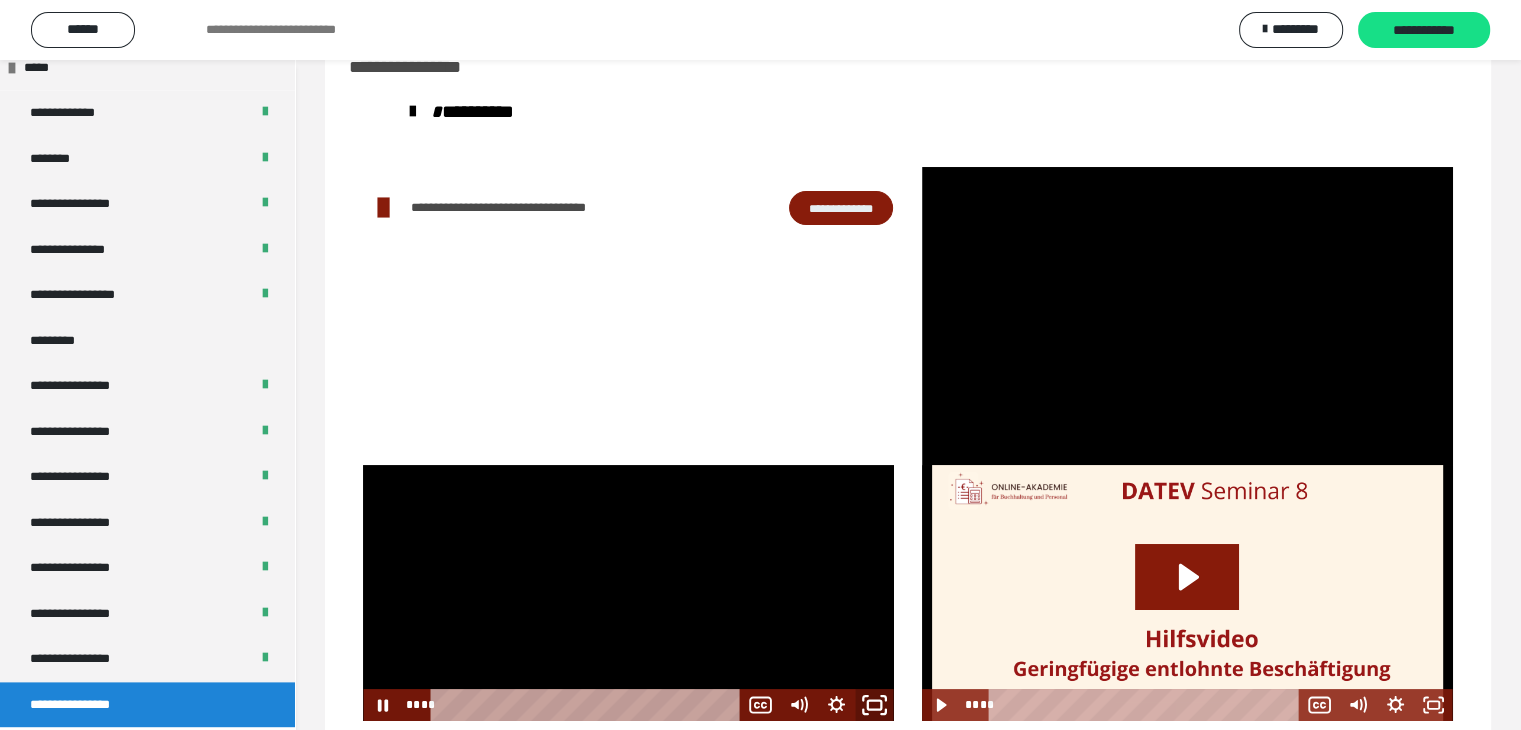 click 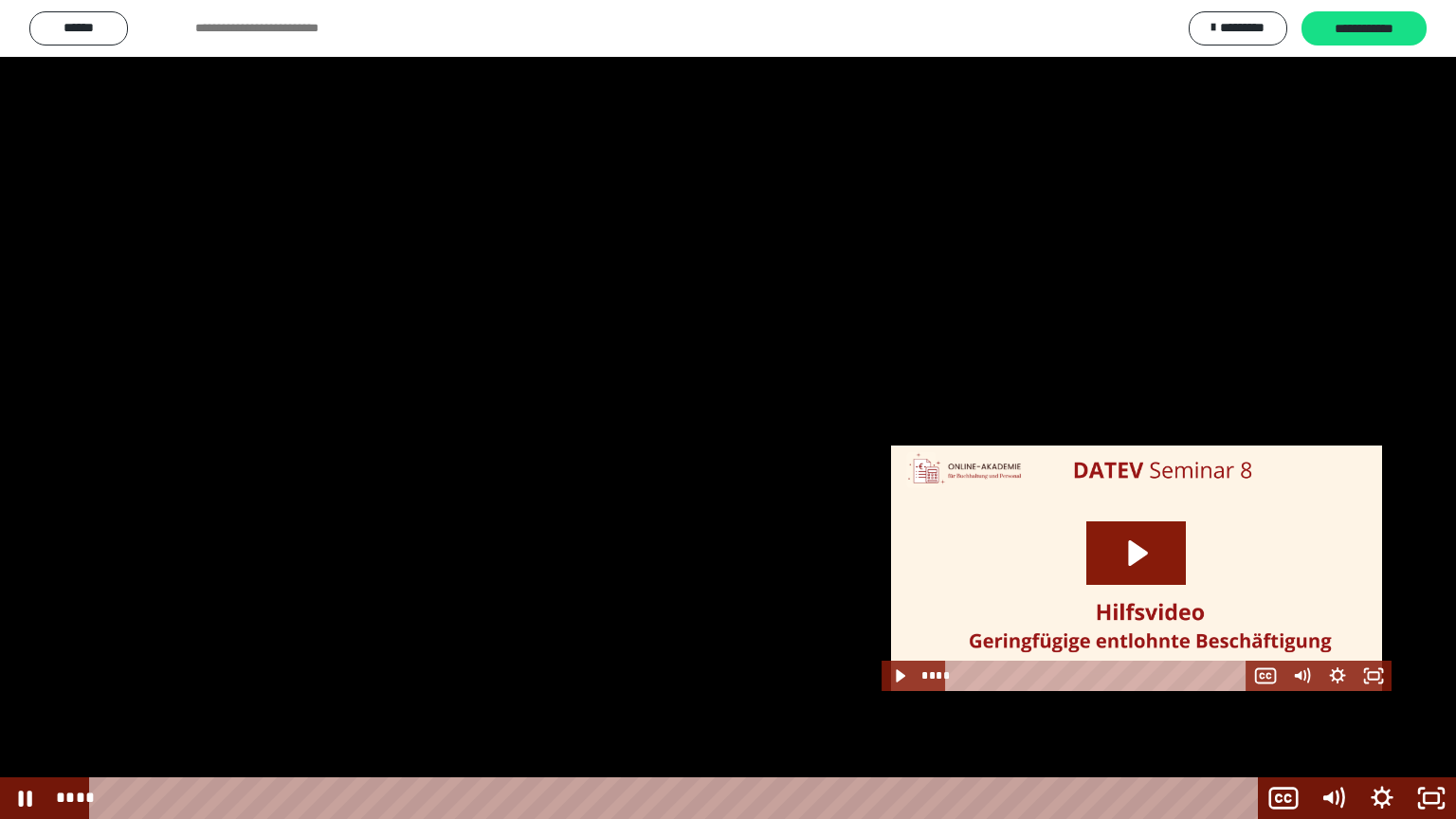 click at bounding box center [728, 410] 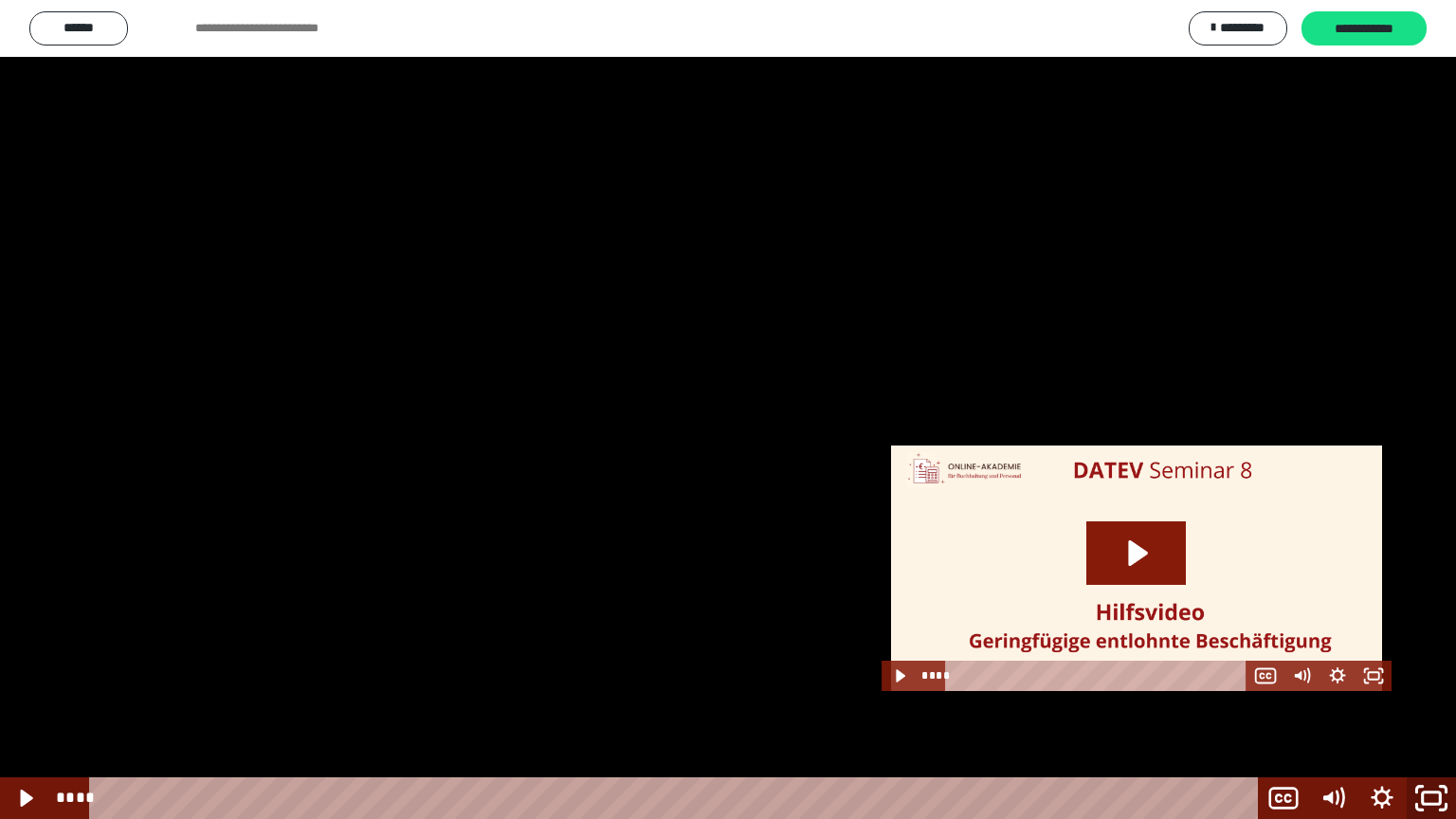click 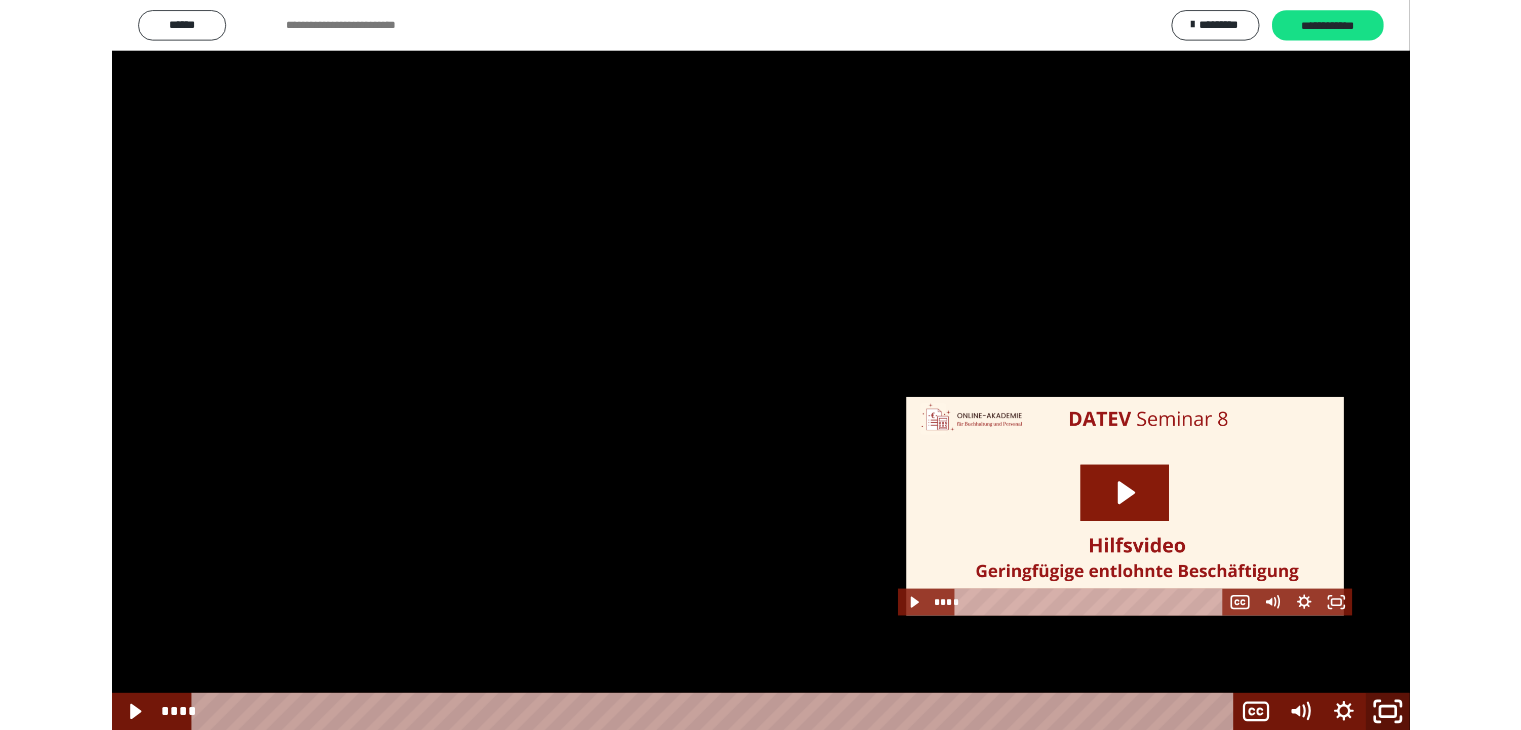 scroll, scrollTop: 2365, scrollLeft: 0, axis: vertical 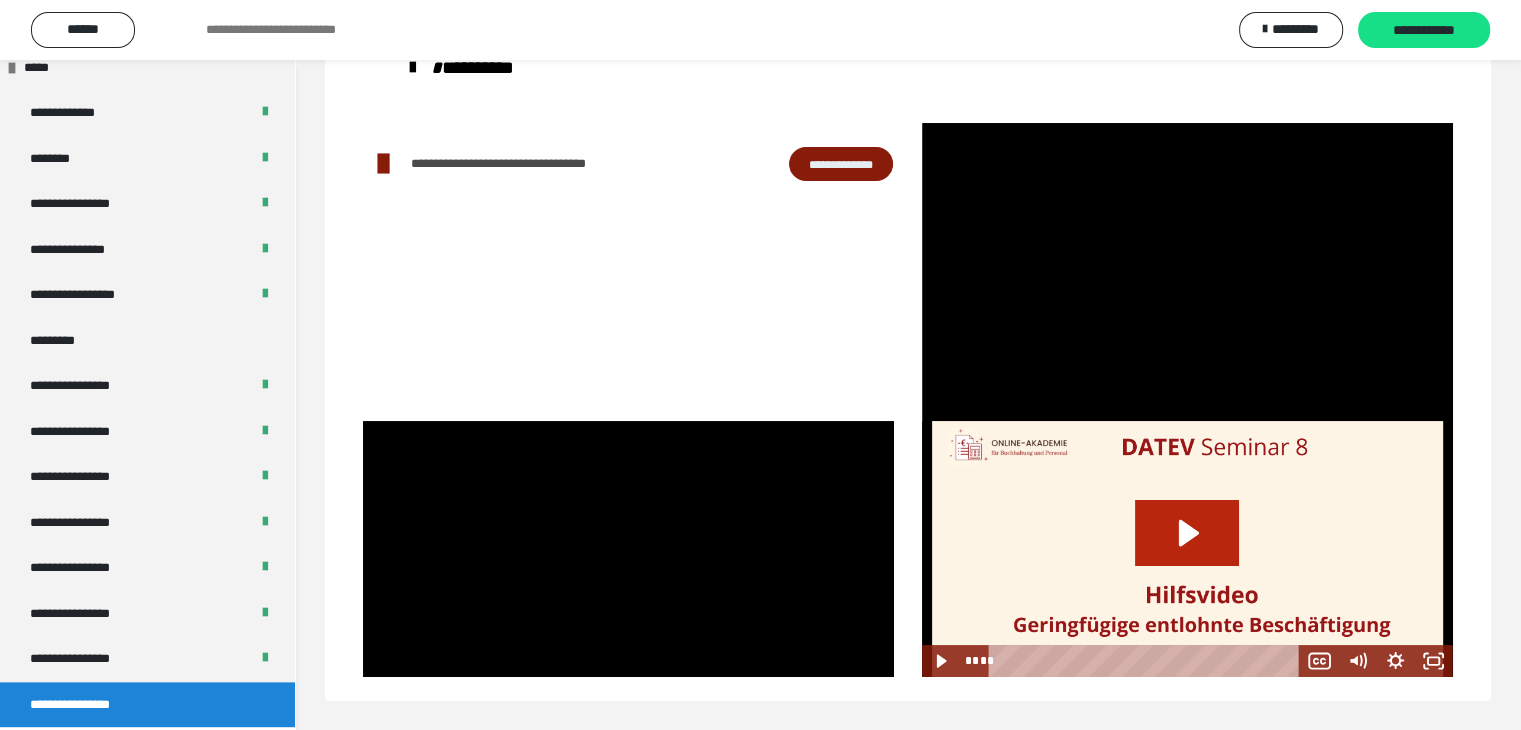 click 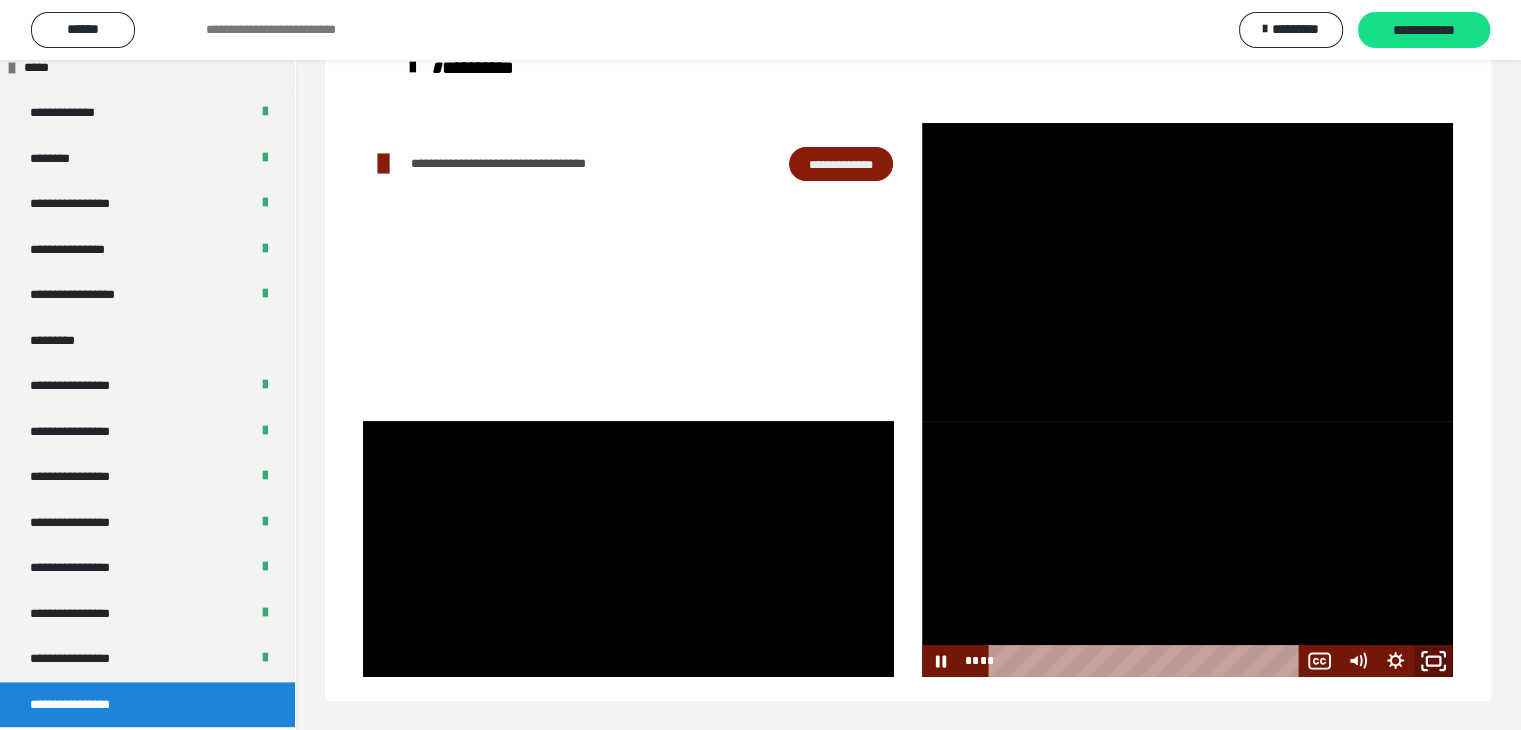 click 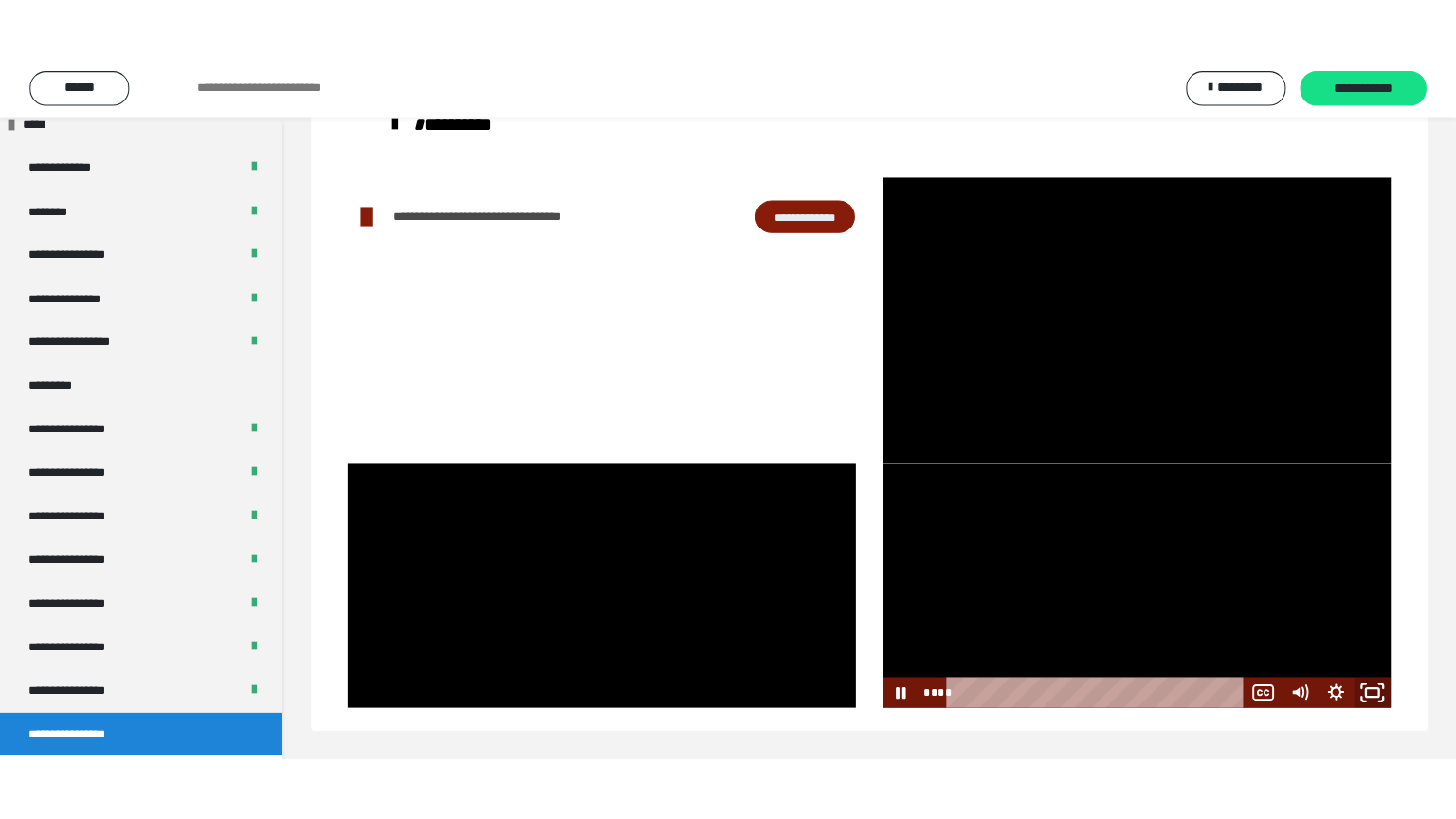 scroll, scrollTop: 57, scrollLeft: 0, axis: vertical 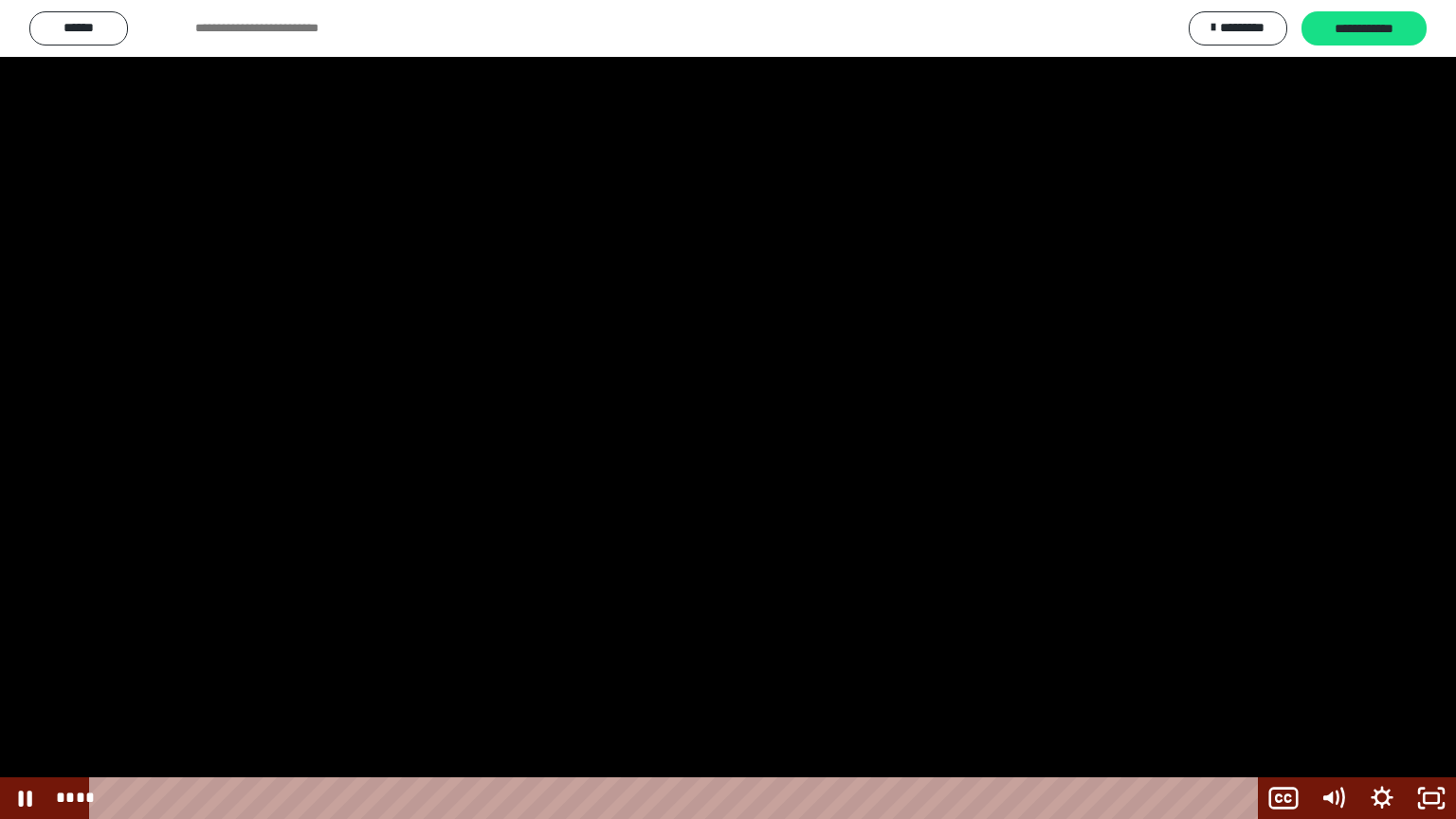 click at bounding box center (728, 410) 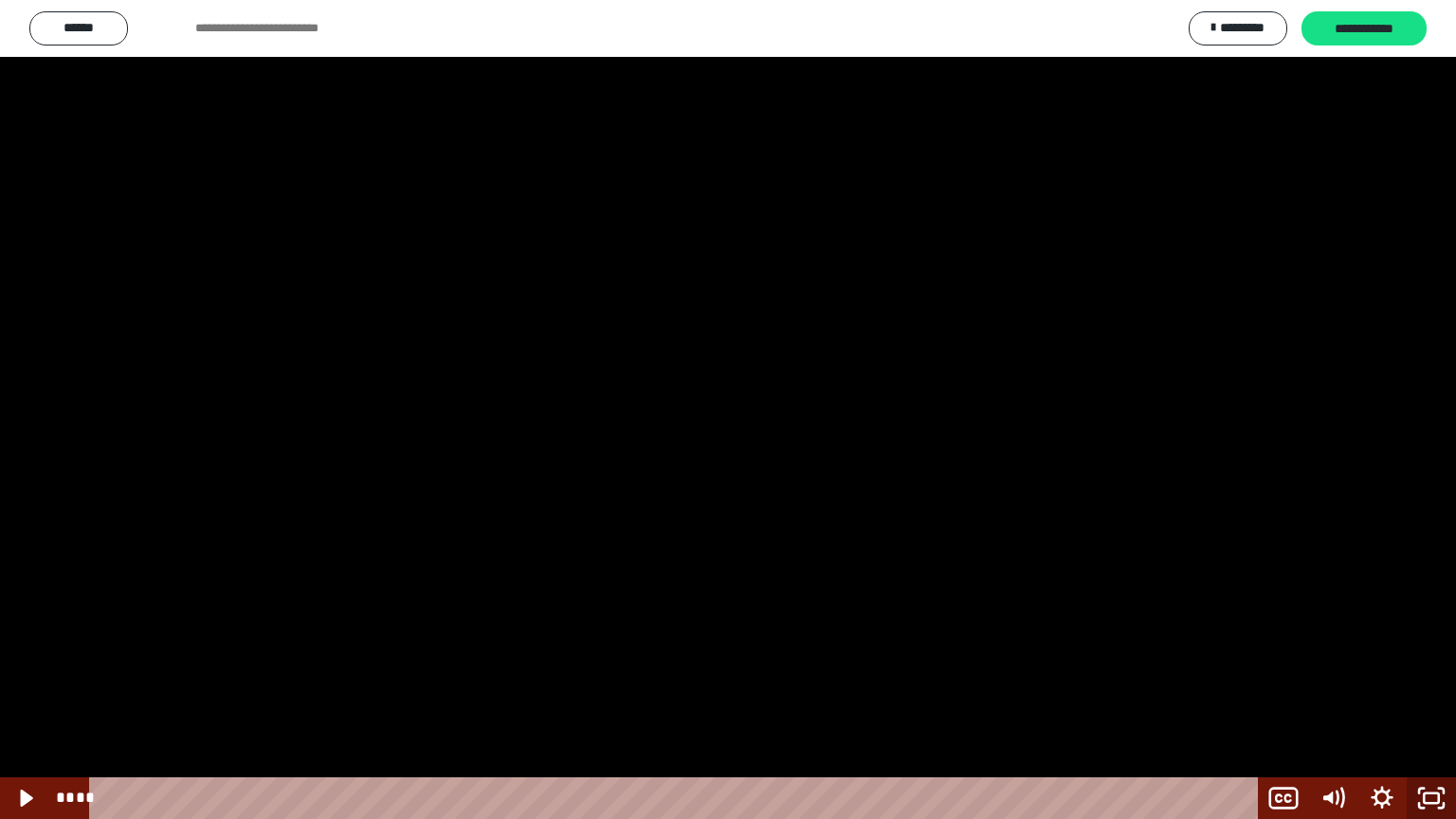 click 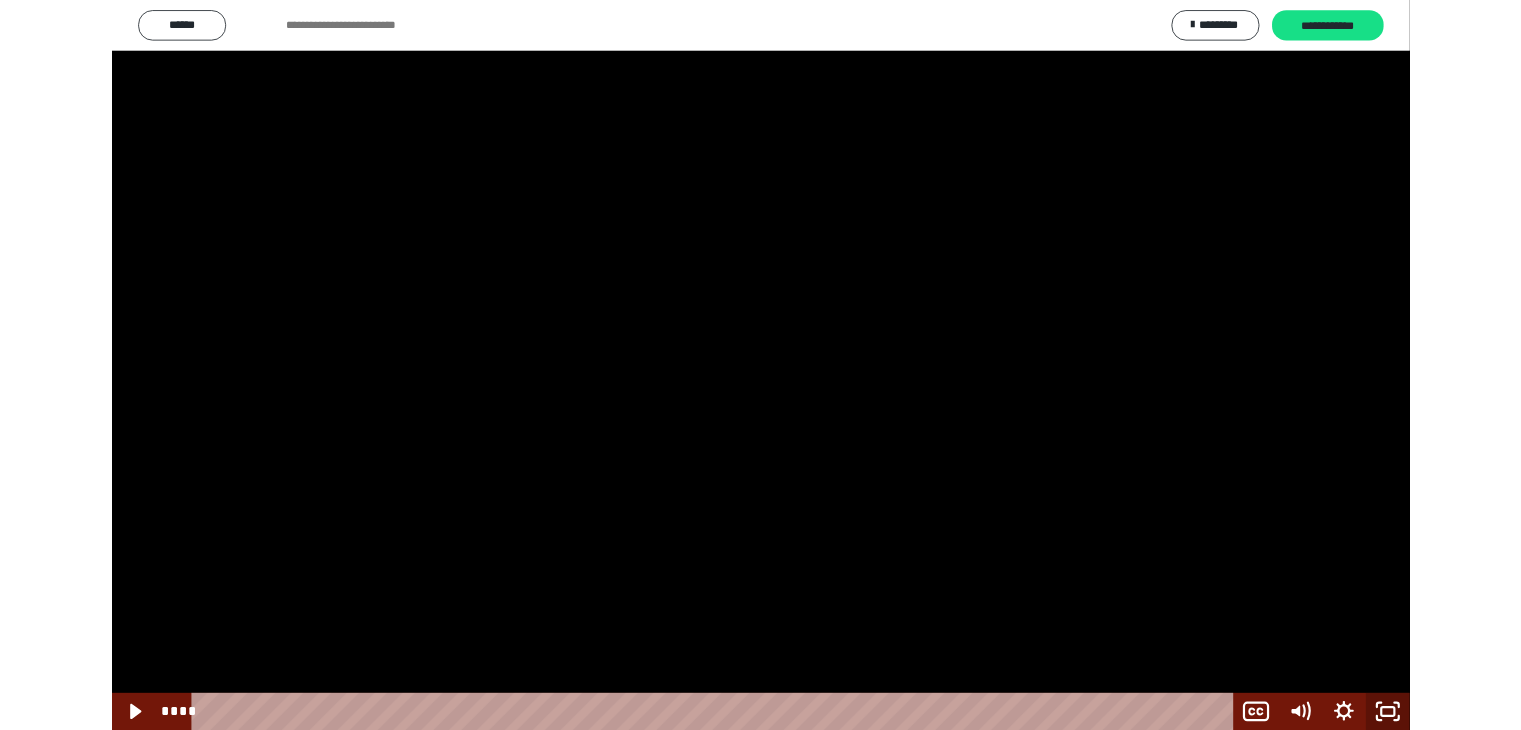 scroll, scrollTop: 2365, scrollLeft: 0, axis: vertical 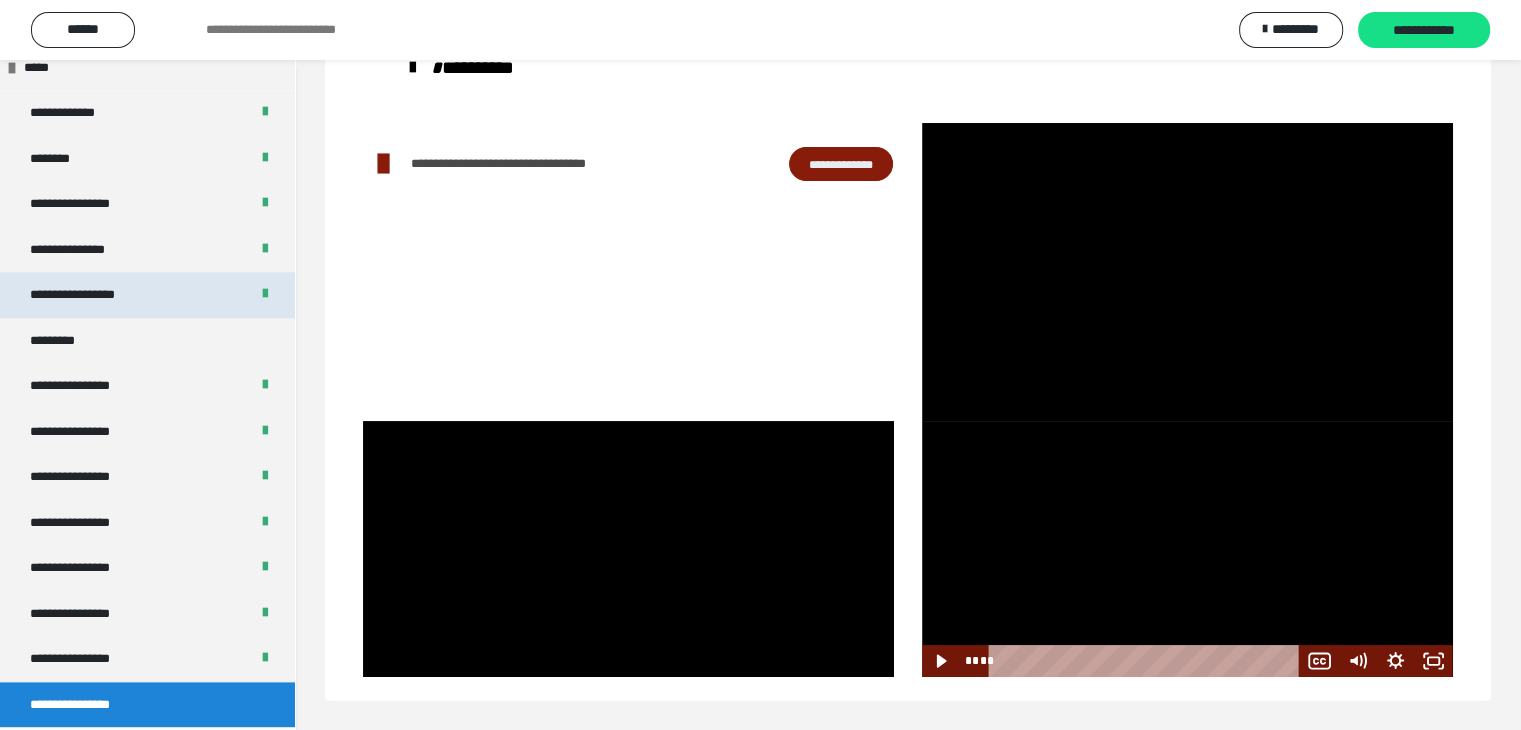 click on "**********" at bounding box center [93, 295] 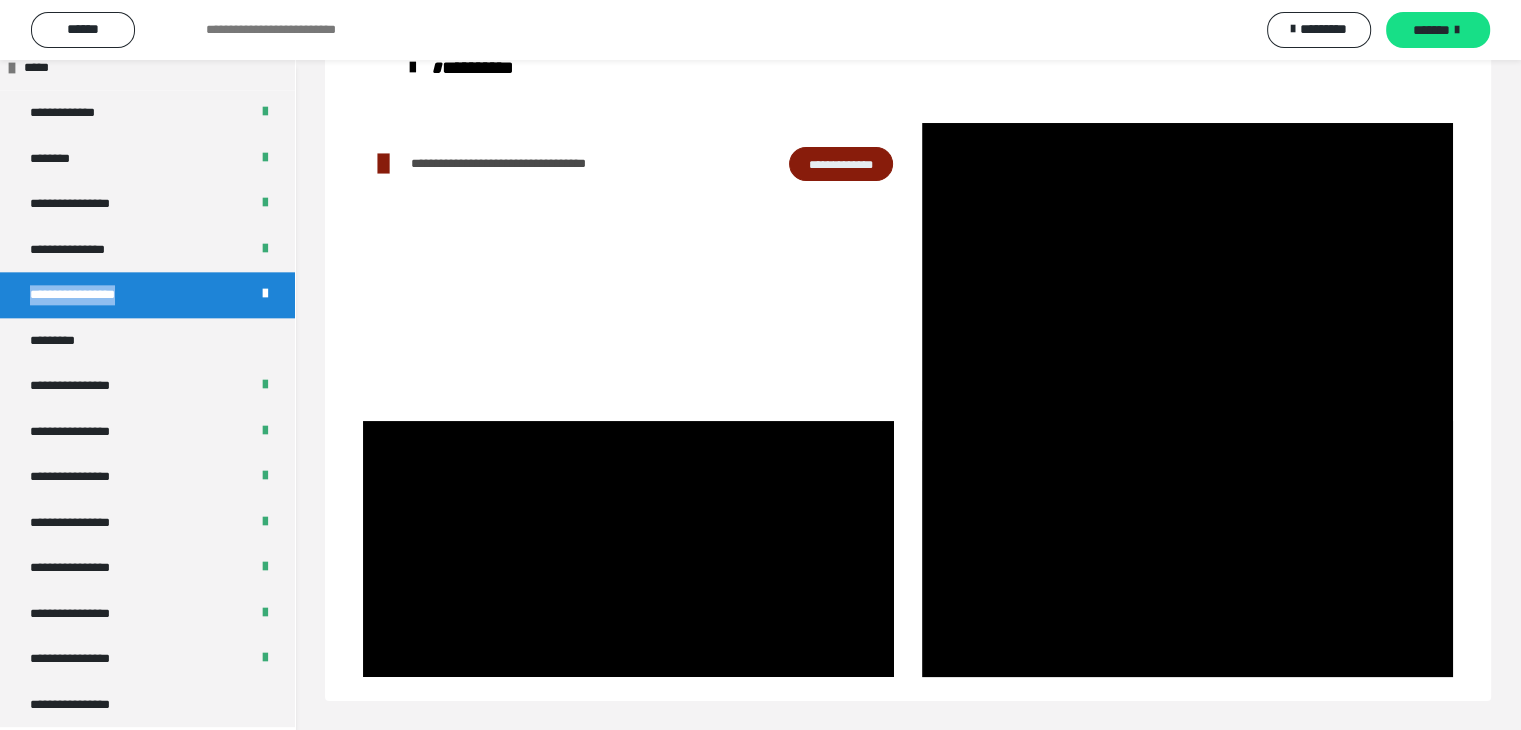 click on "**********" at bounding box center [93, 295] 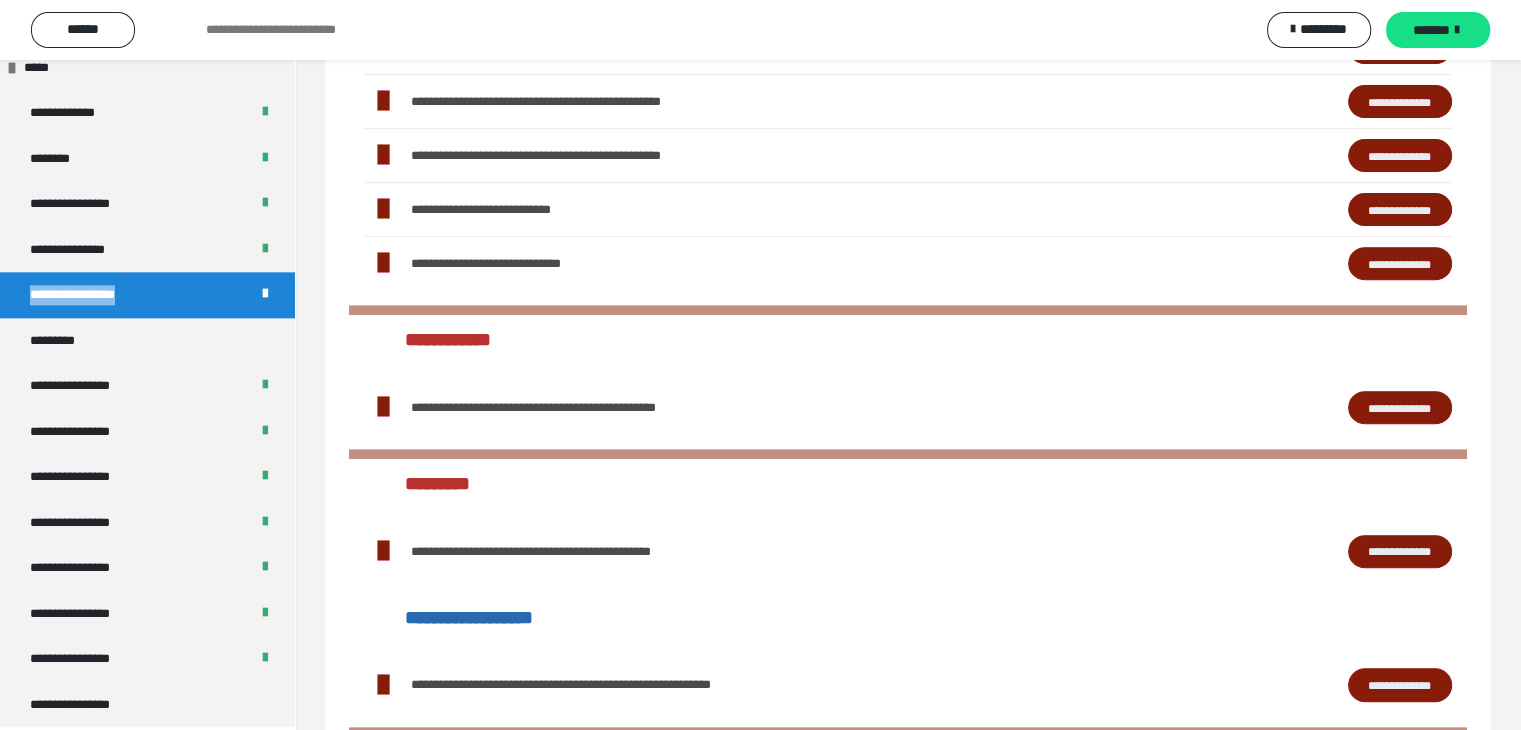 scroll, scrollTop: 704, scrollLeft: 0, axis: vertical 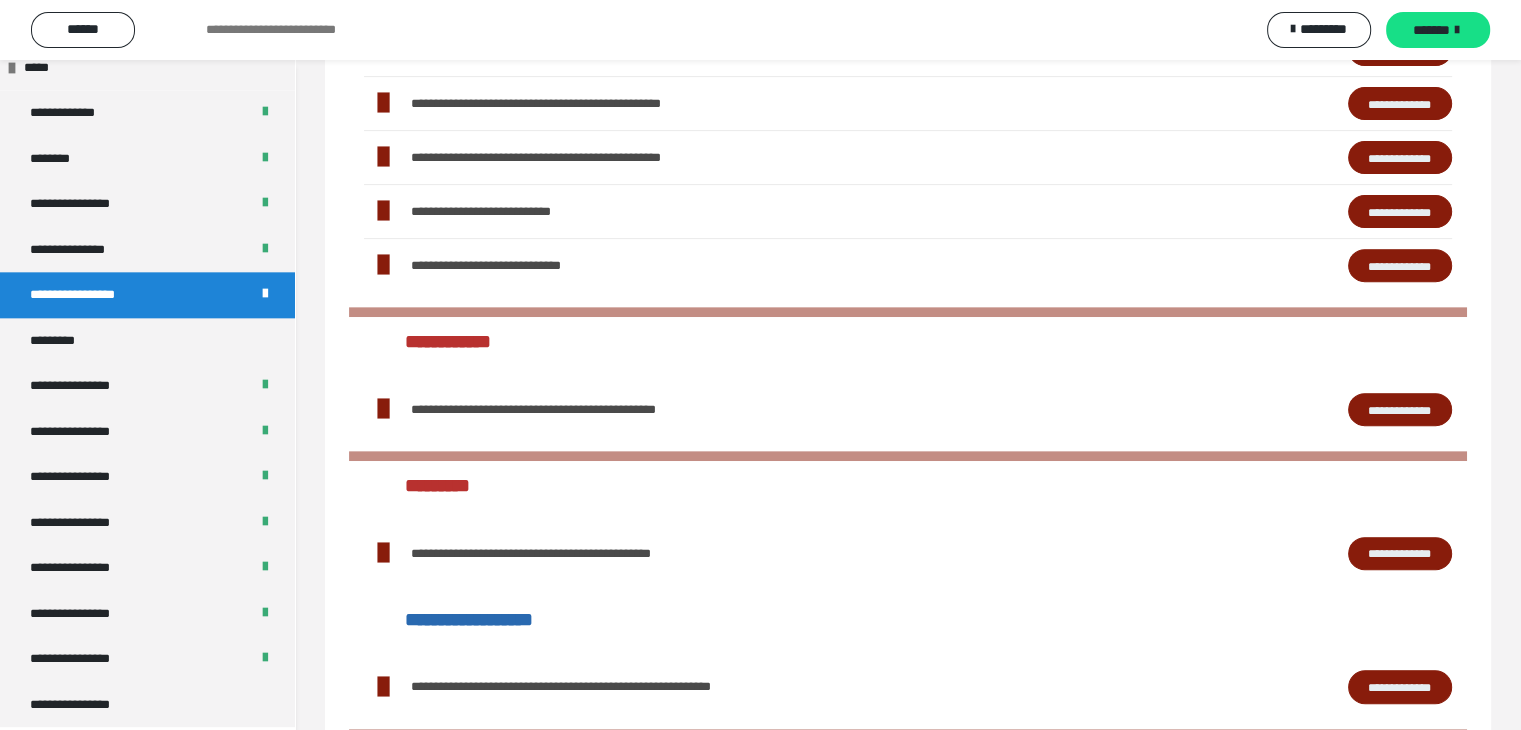click on "**********" at bounding box center [517, 265] 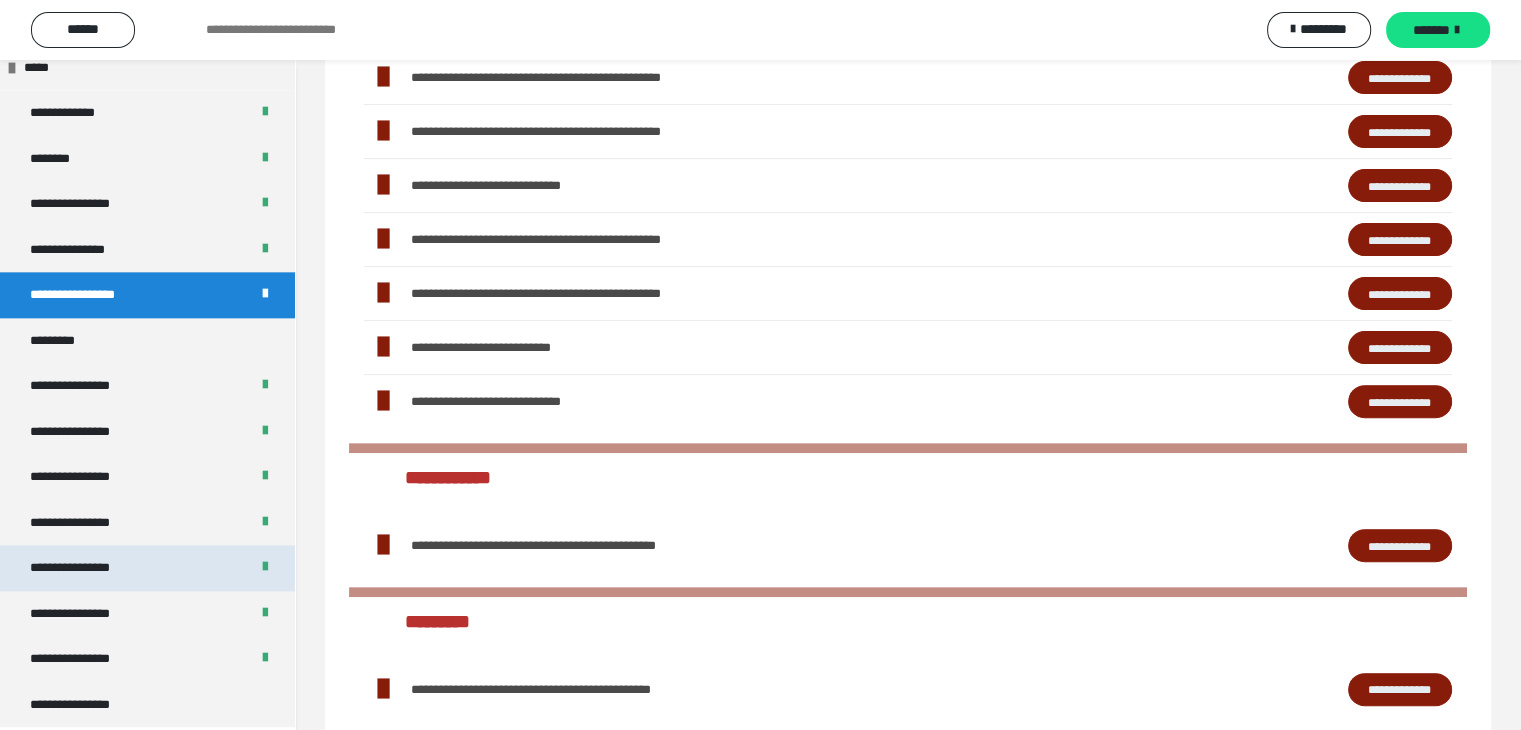 scroll, scrollTop: 904, scrollLeft: 0, axis: vertical 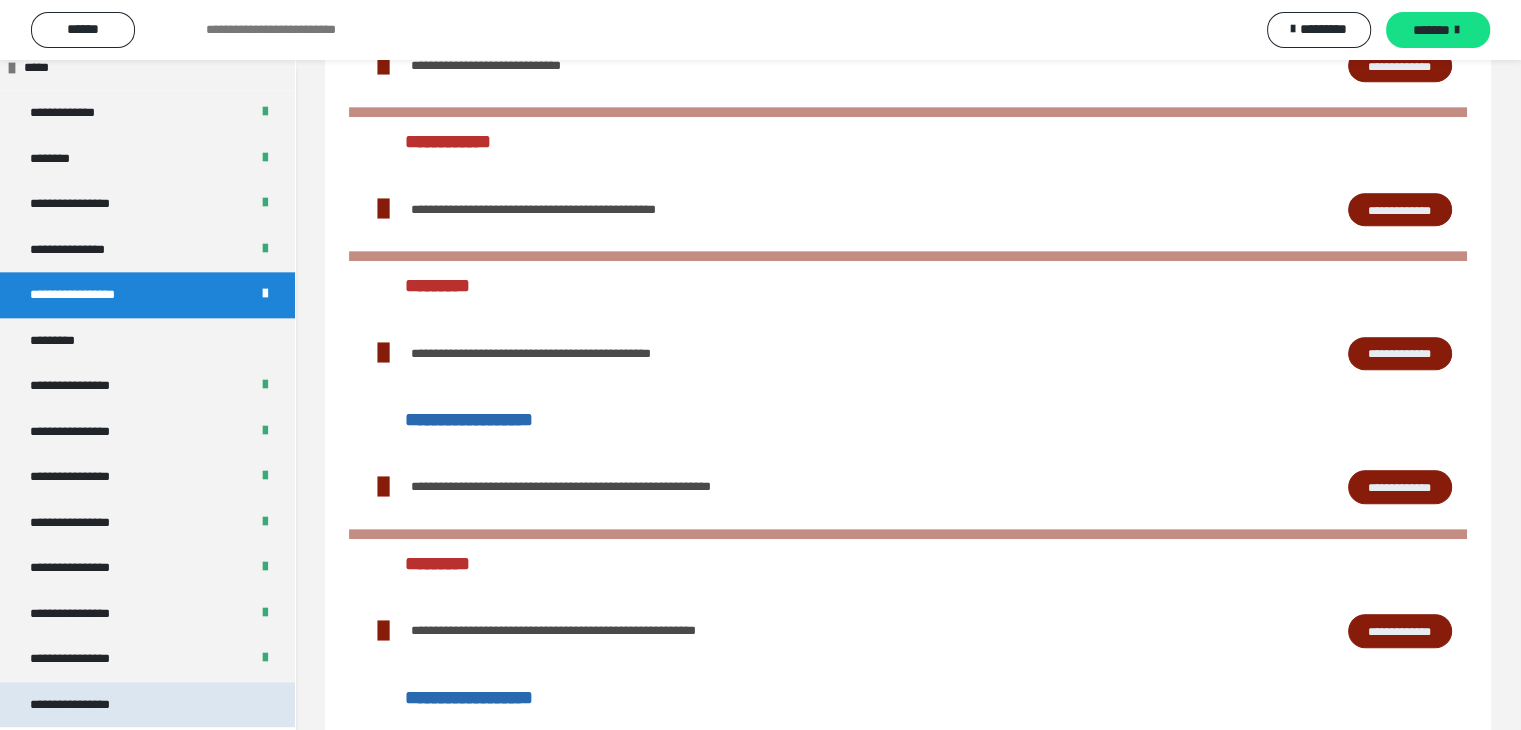 click on "**********" at bounding box center (87, 705) 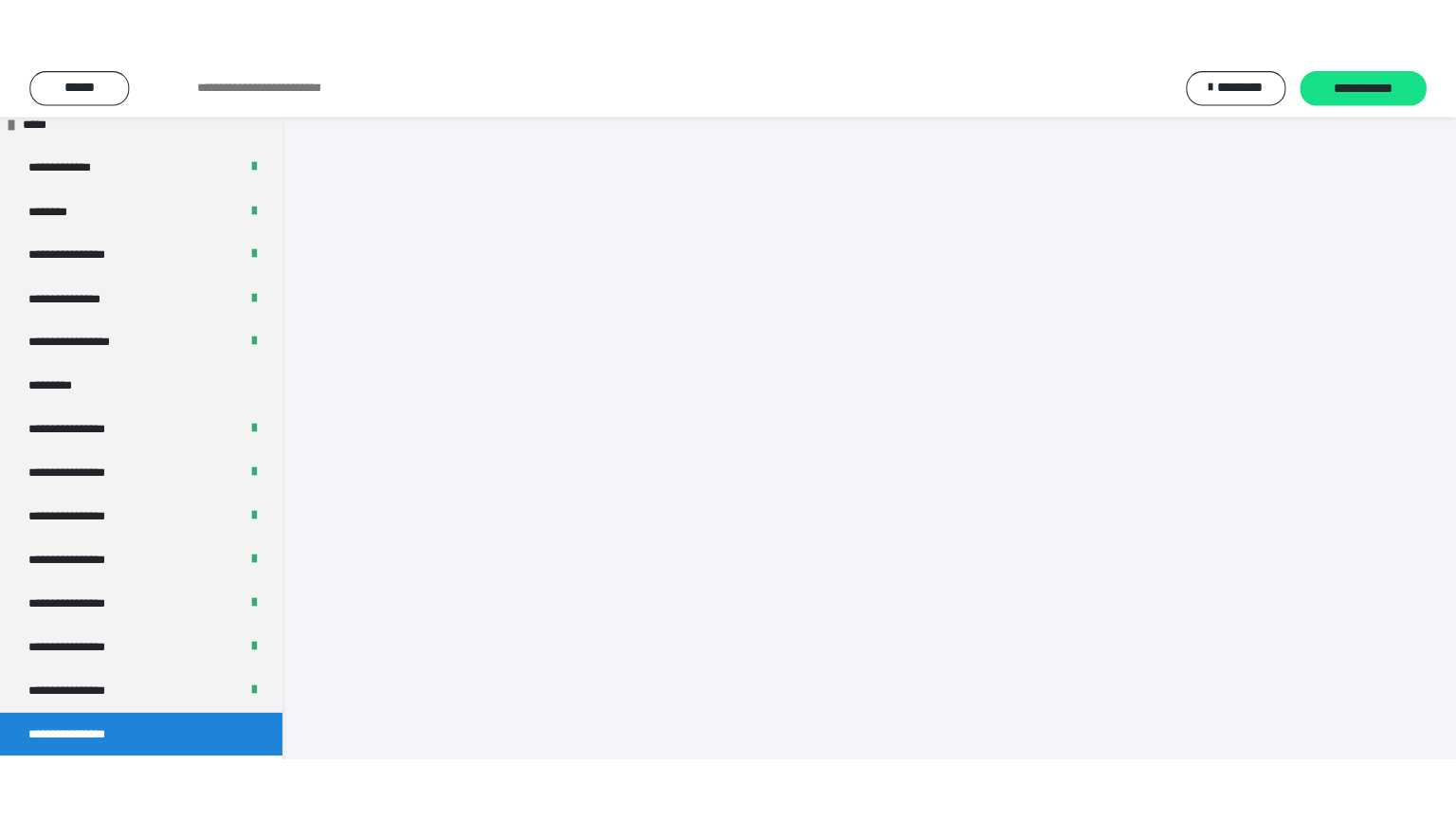 scroll, scrollTop: 57, scrollLeft: 0, axis: vertical 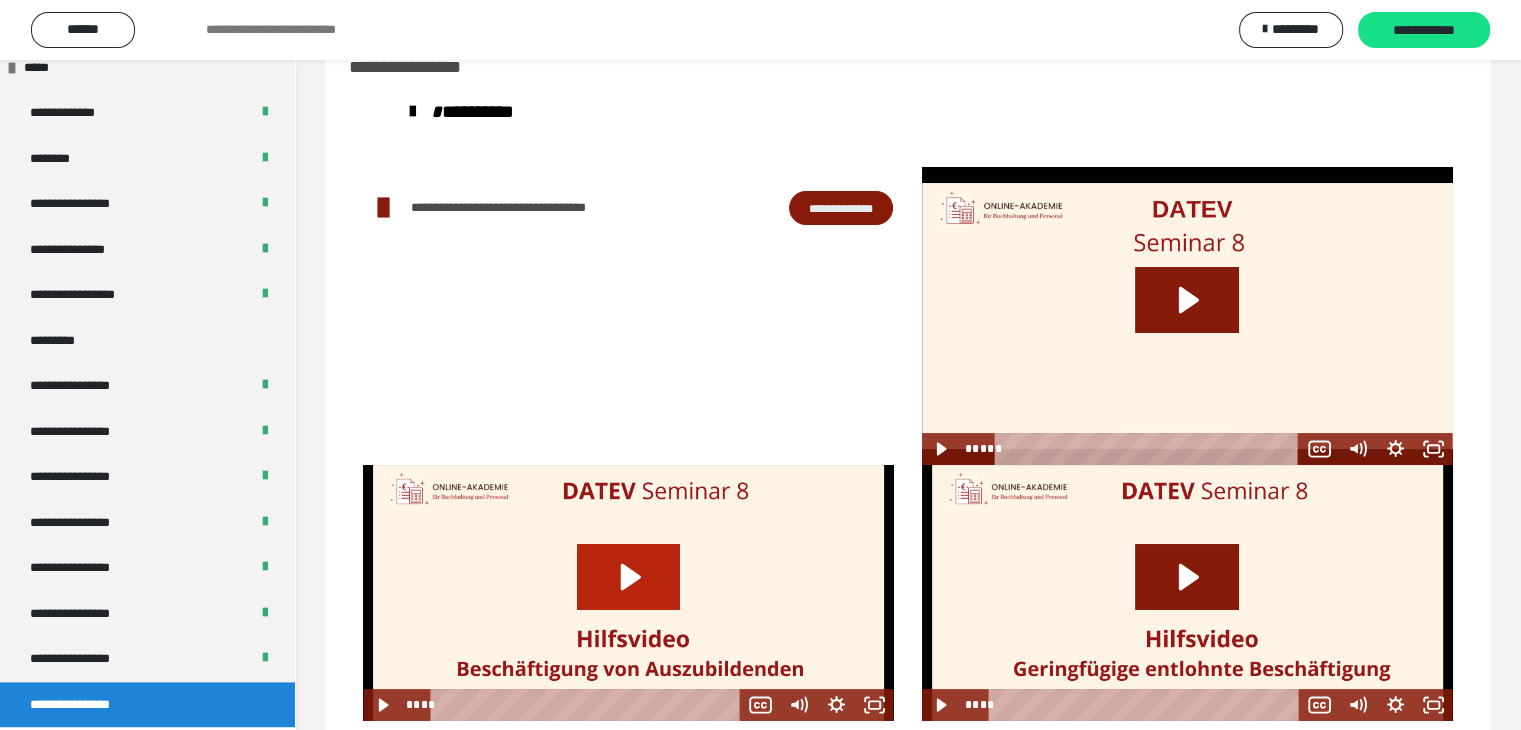 click 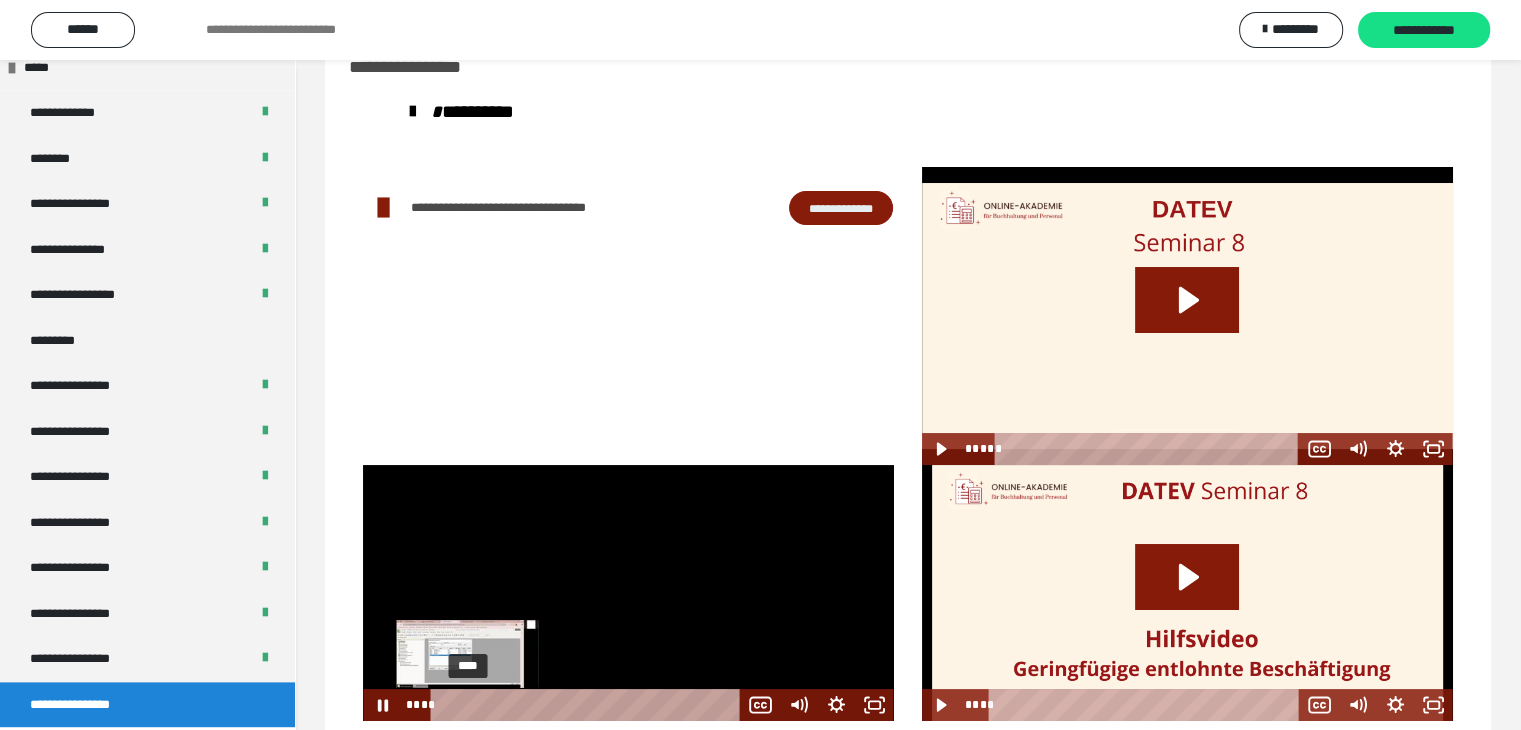 click on "****" at bounding box center (588, 705) 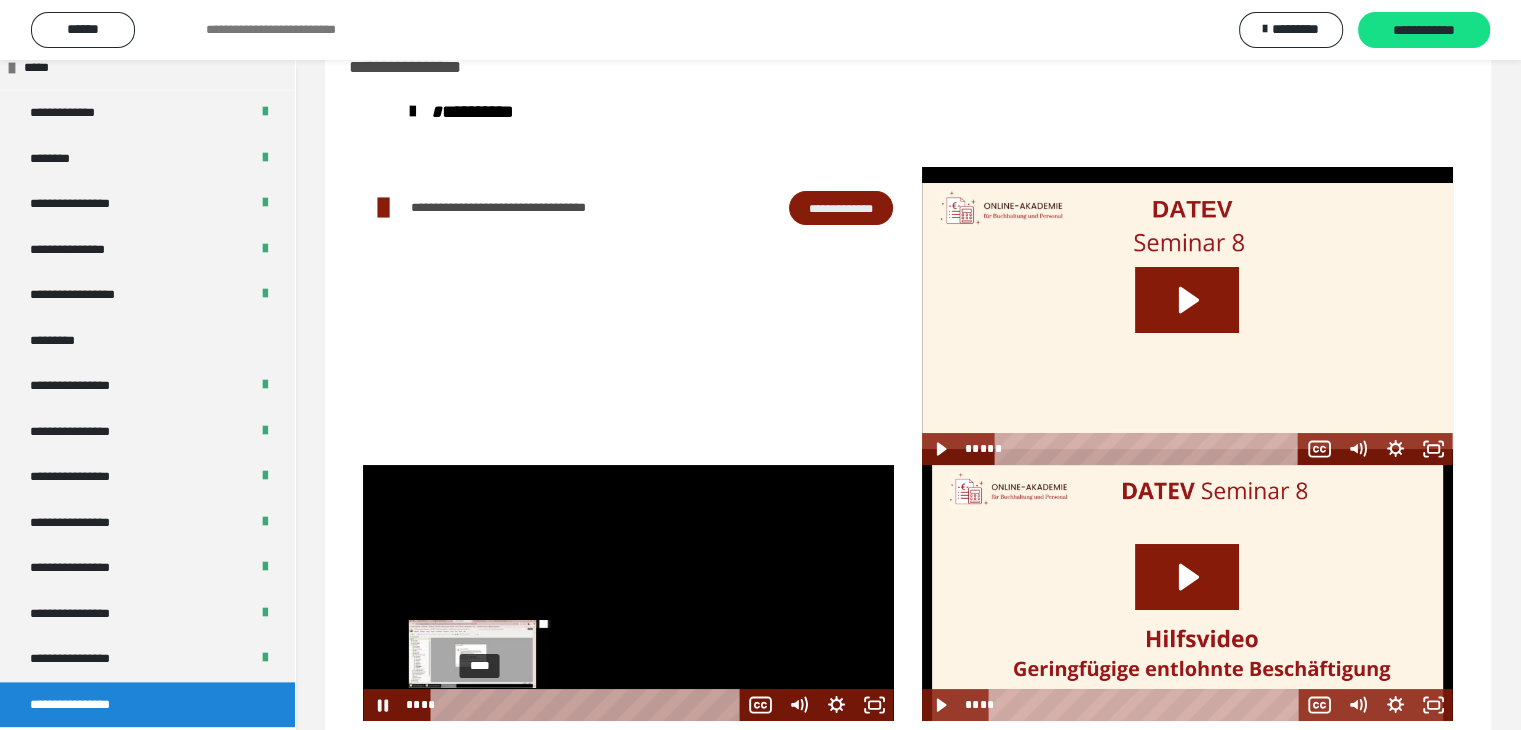 click on "****" at bounding box center [588, 705] 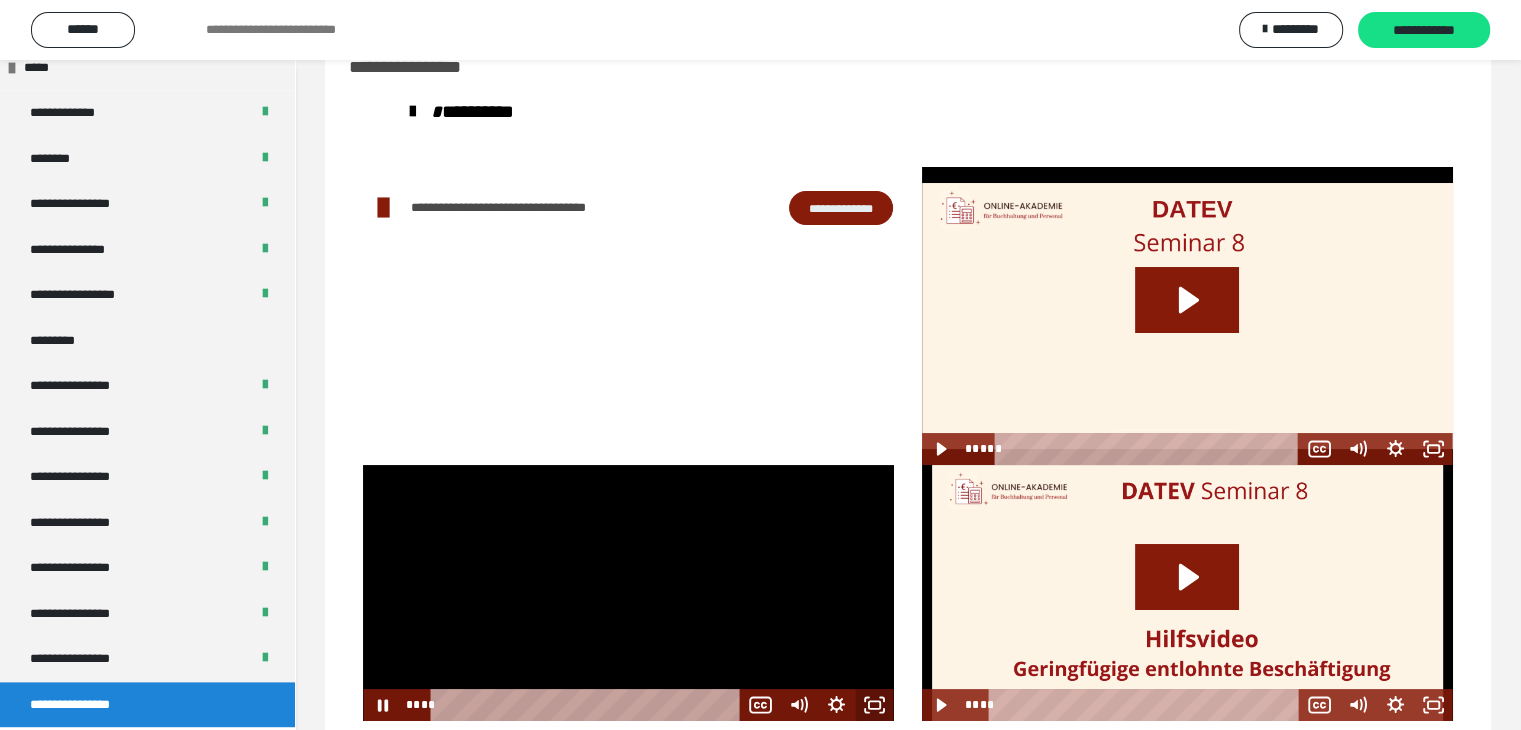 click 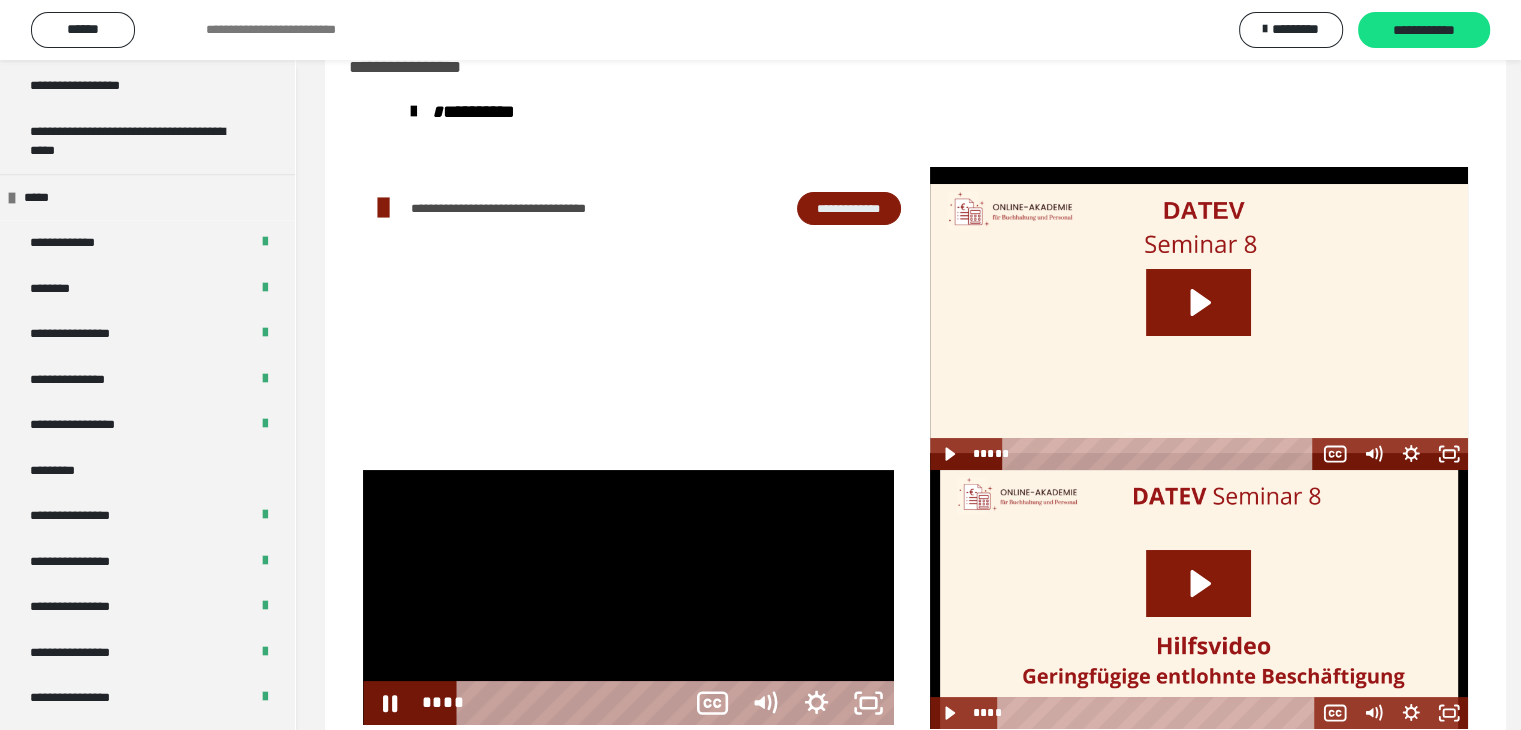 scroll, scrollTop: 2231, scrollLeft: 0, axis: vertical 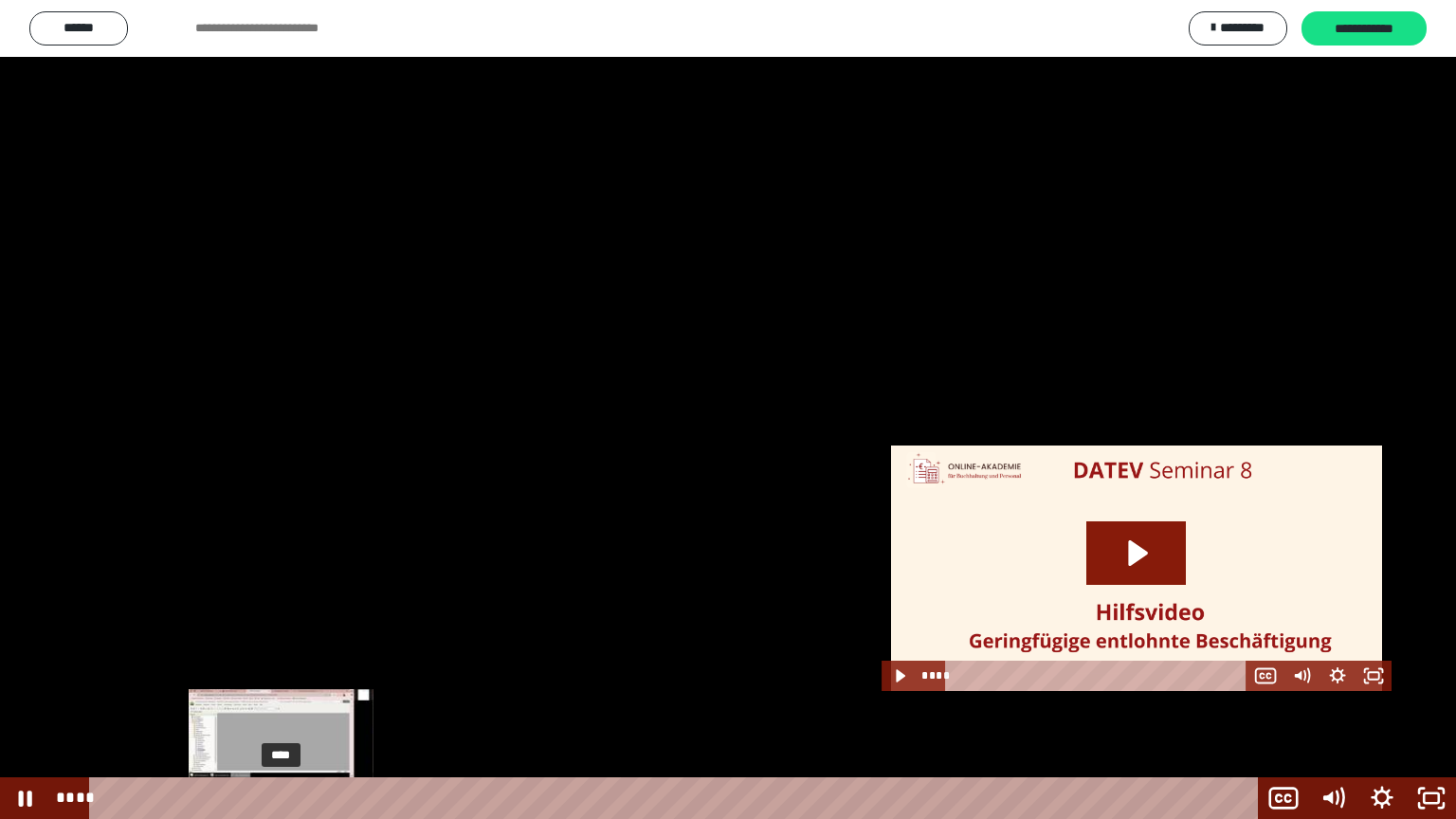 click on "****" at bounding box center (677, 798) 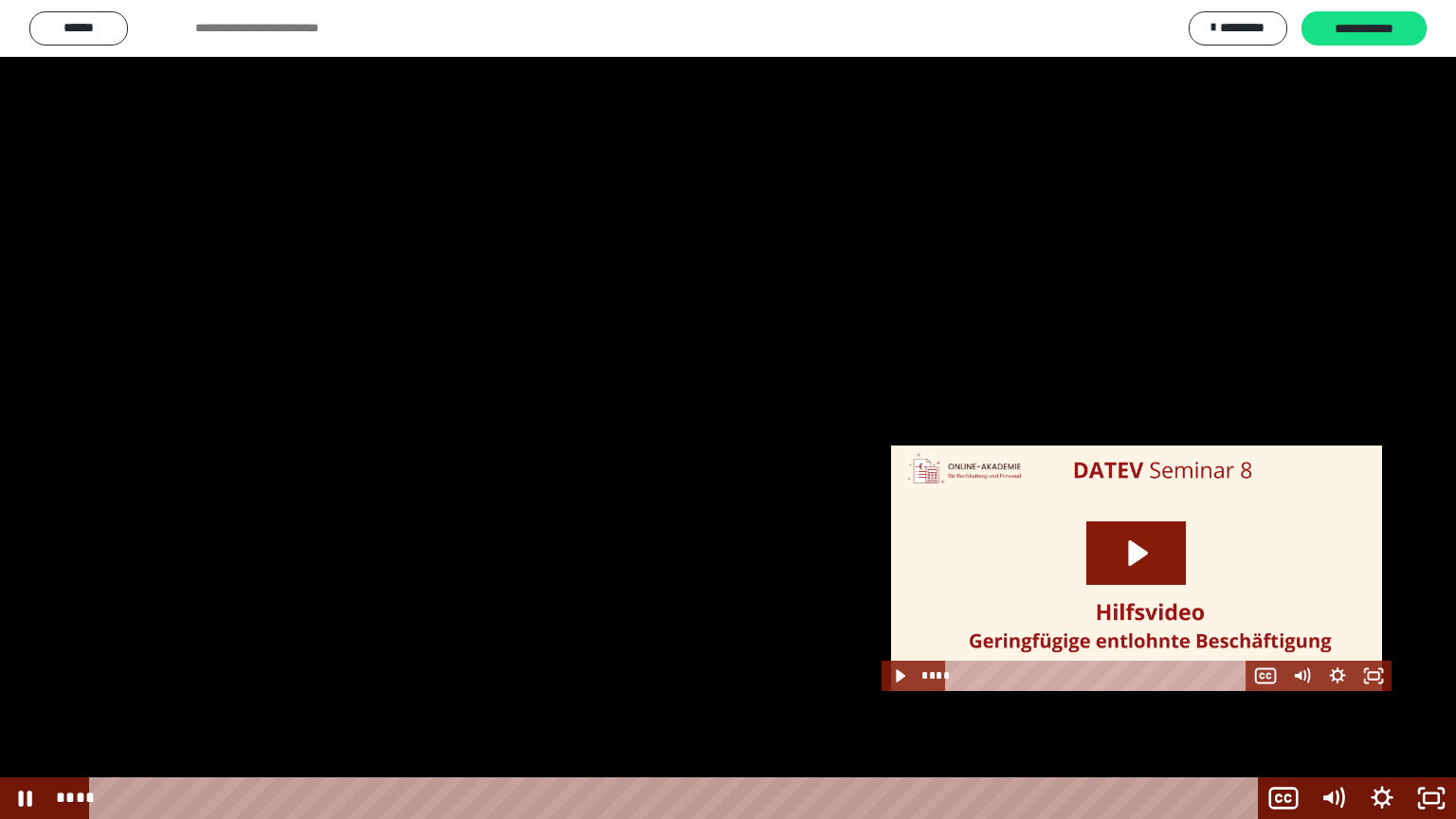 click at bounding box center (728, 410) 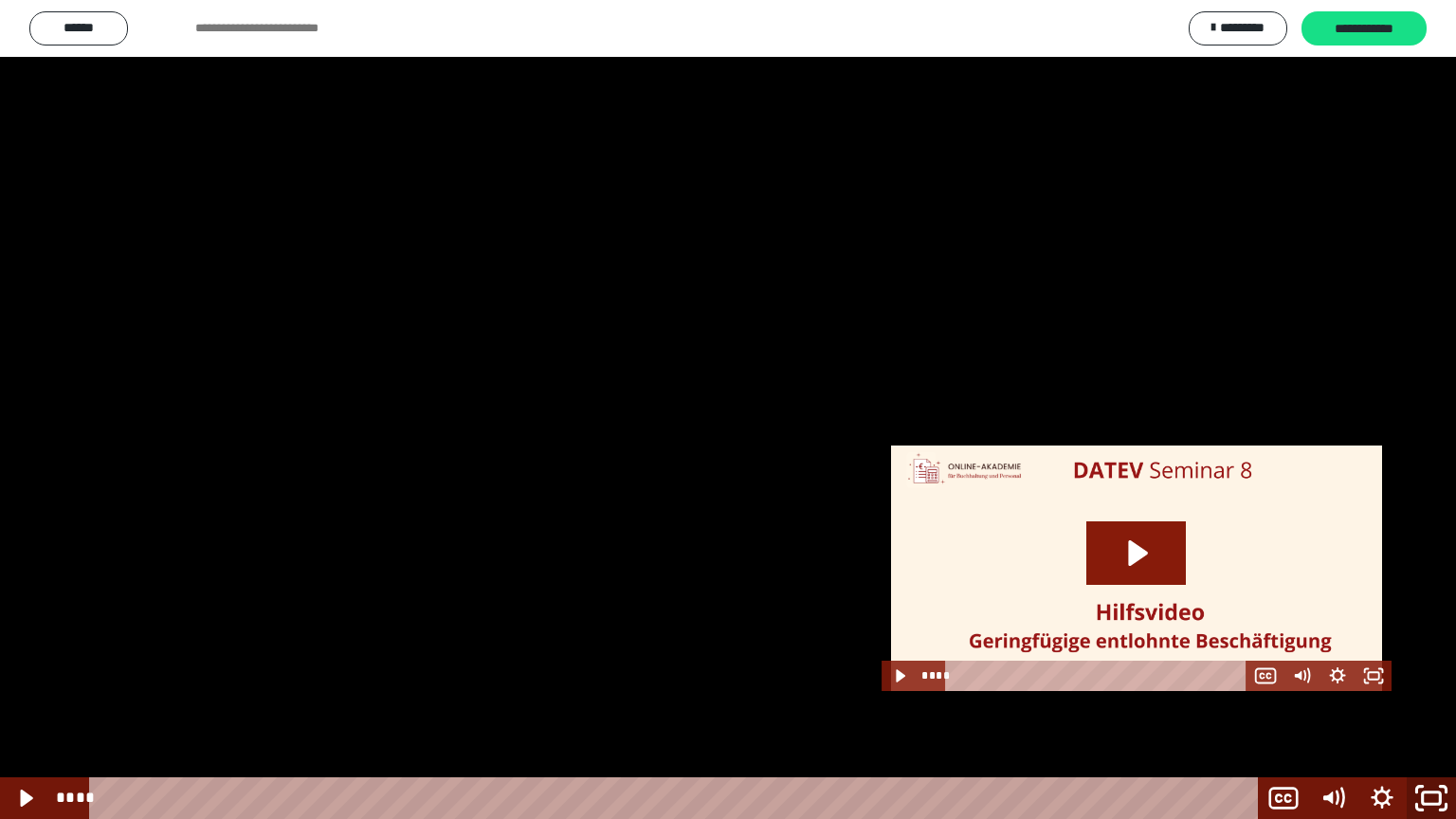 click 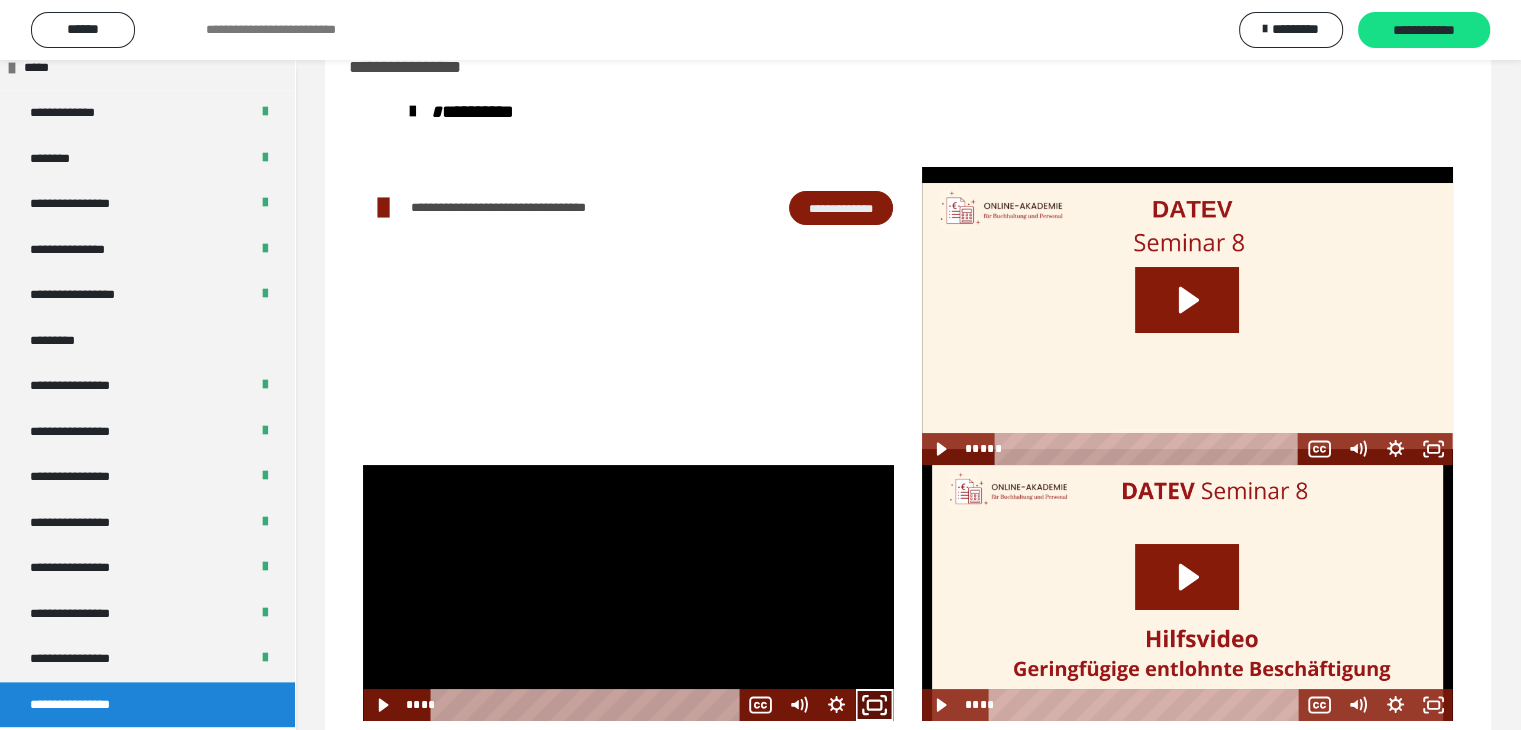click 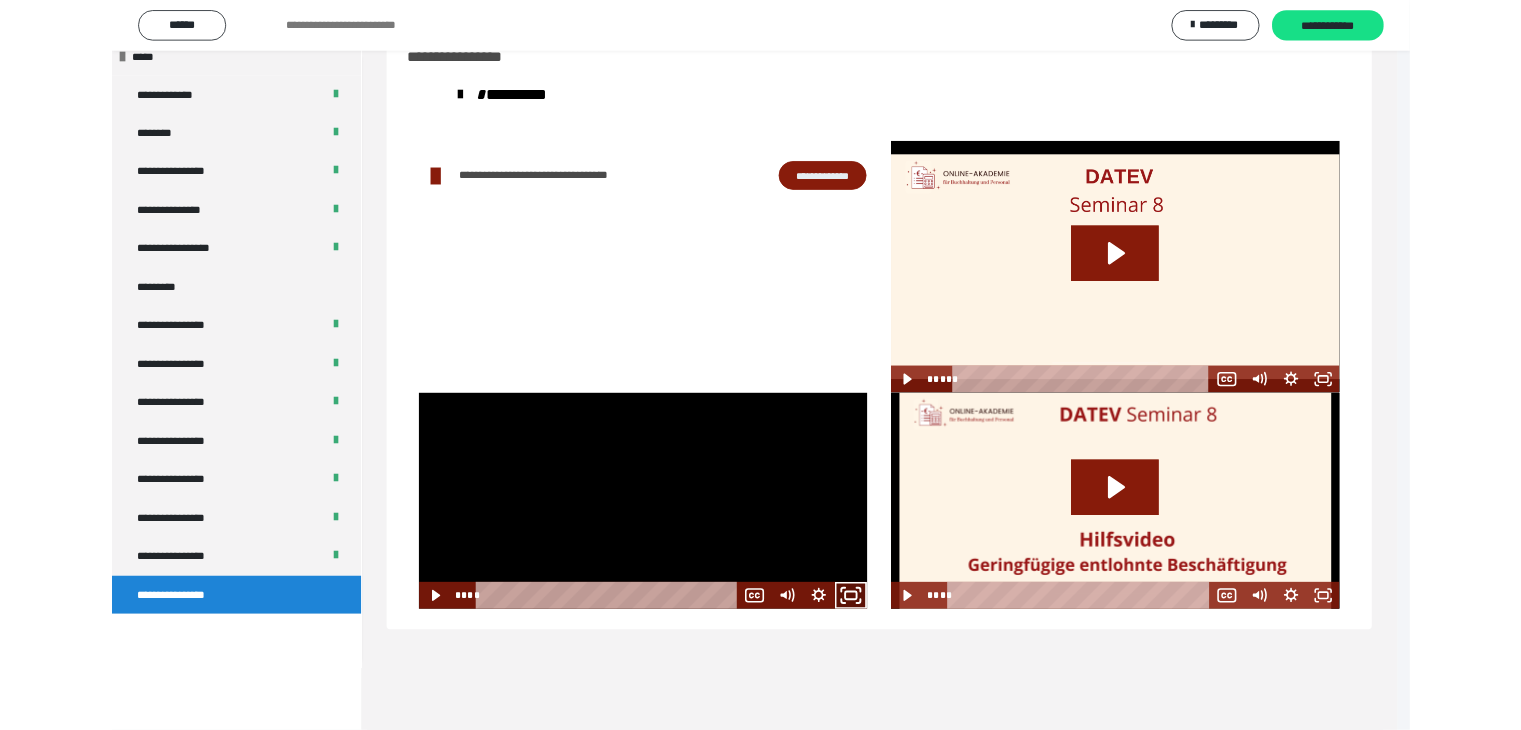 scroll, scrollTop: 2231, scrollLeft: 0, axis: vertical 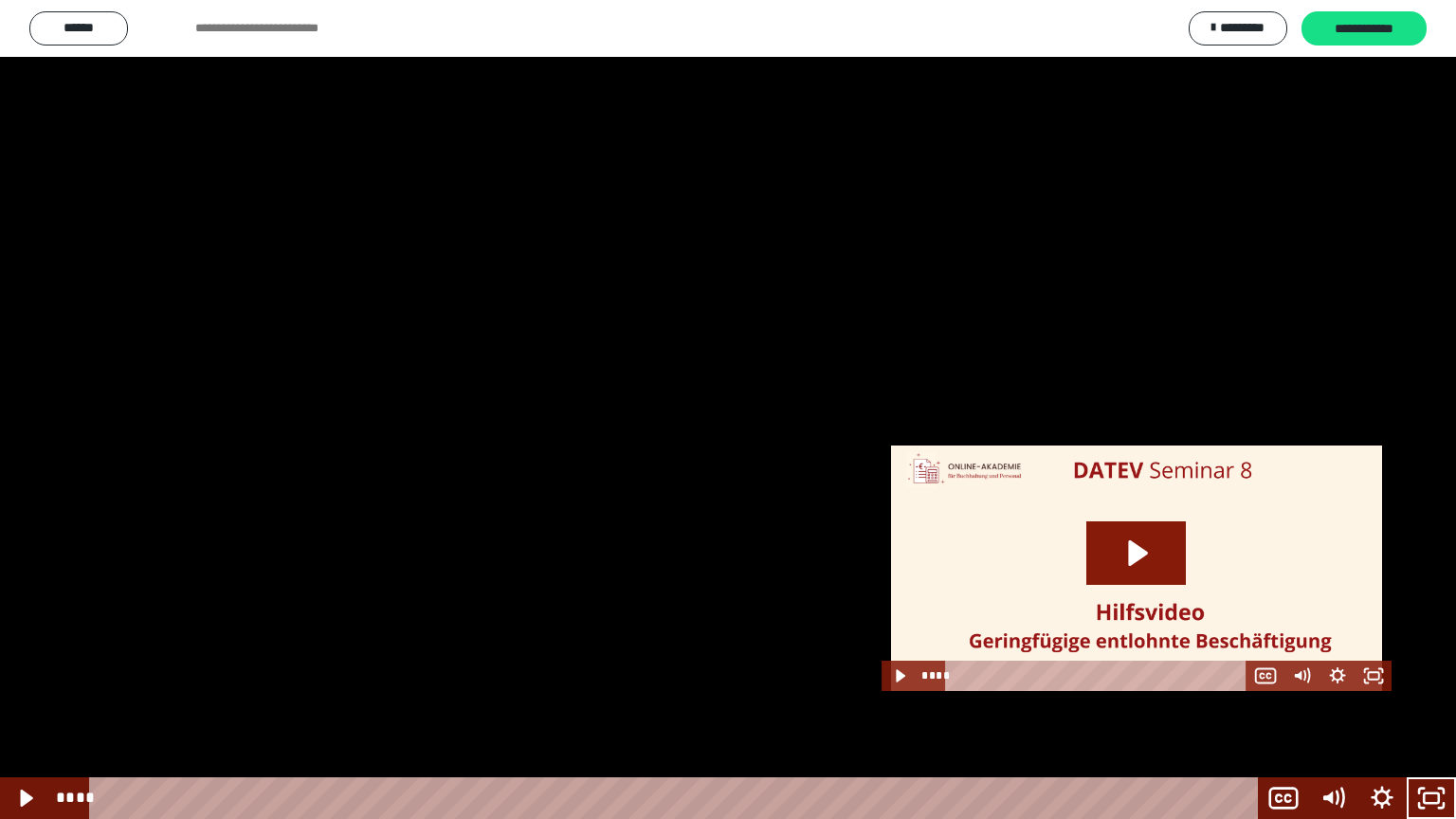 click at bounding box center (728, 410) 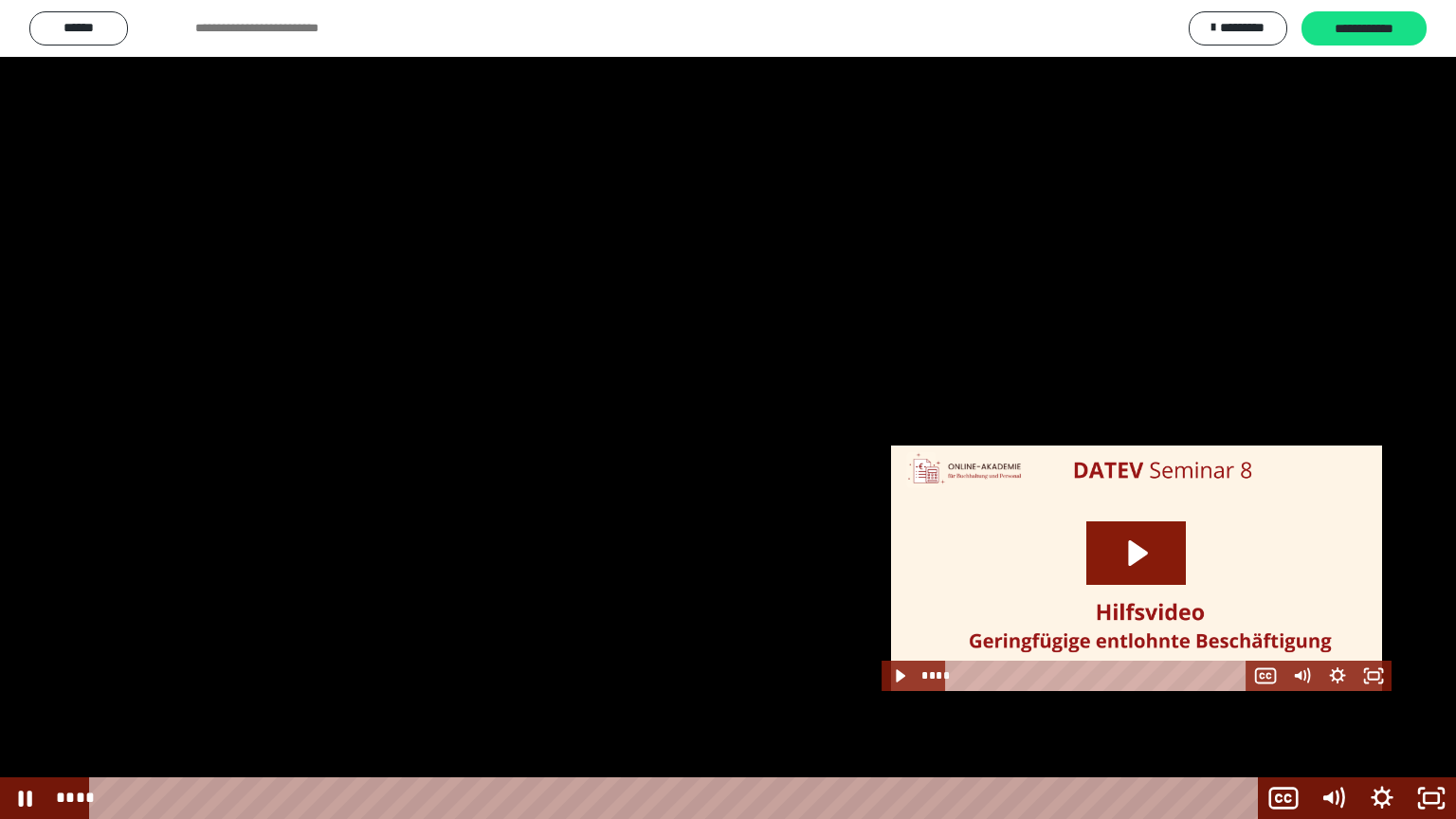 click at bounding box center [728, 410] 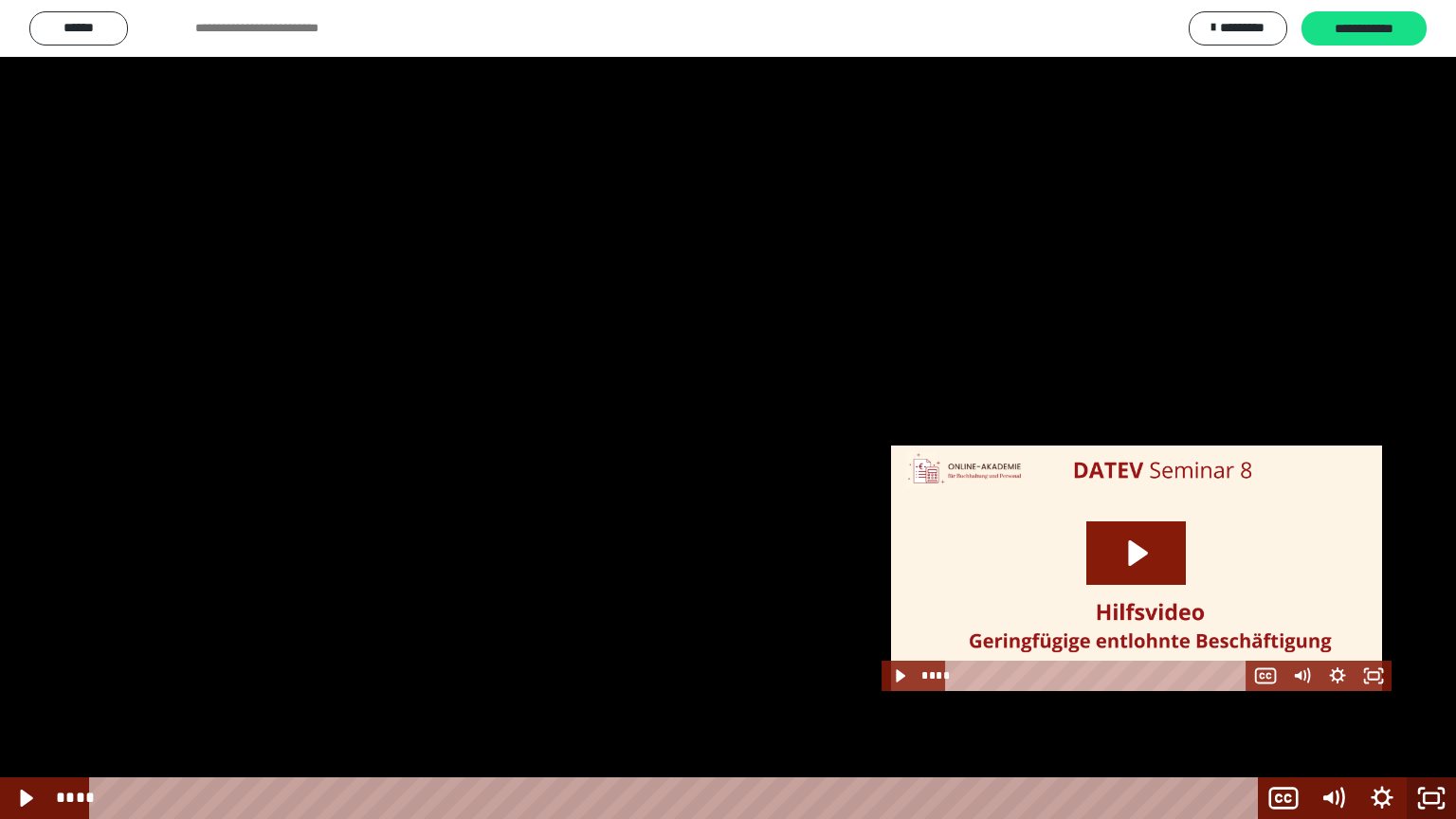 click 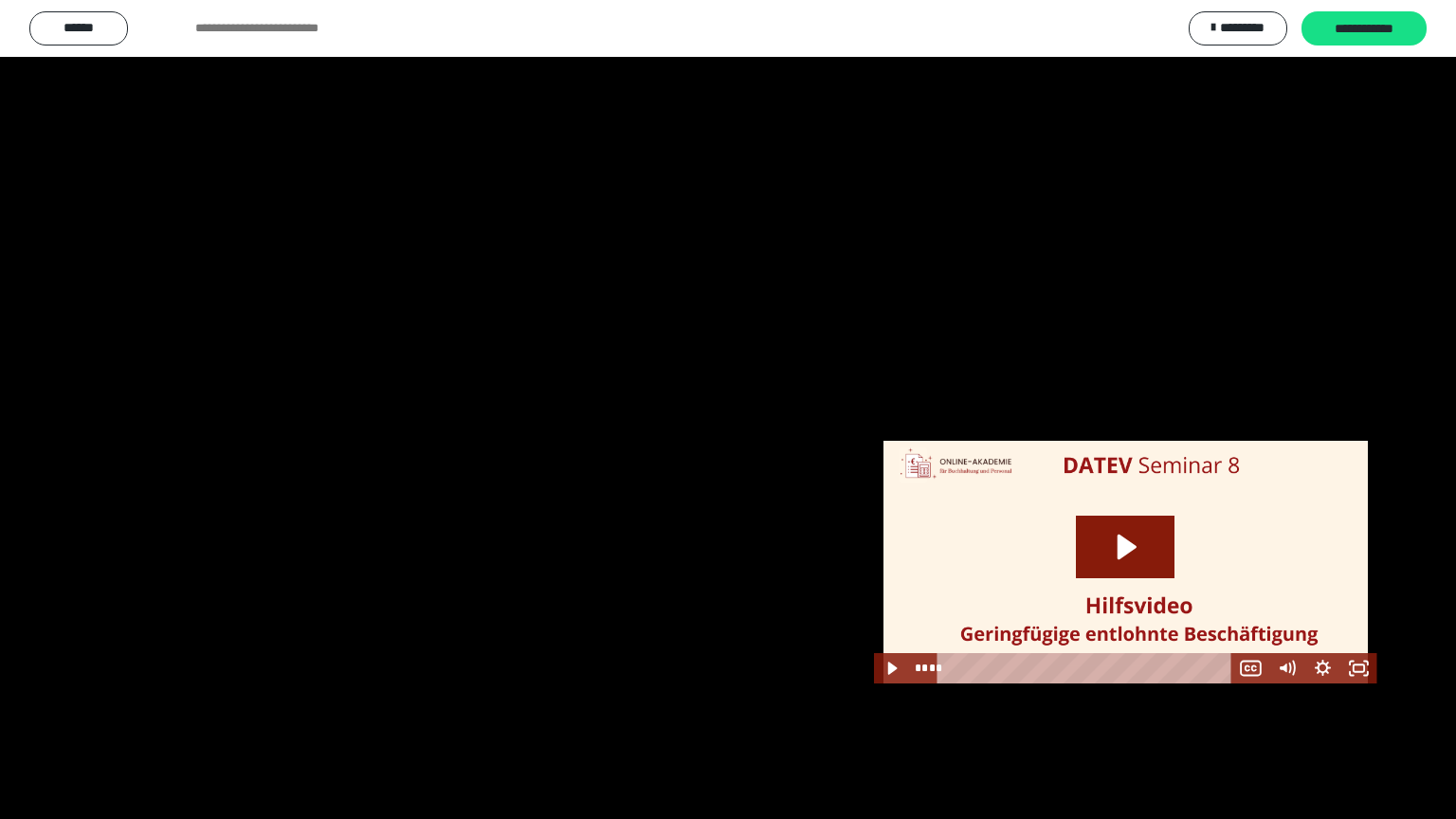 scroll, scrollTop: 2242, scrollLeft: 0, axis: vertical 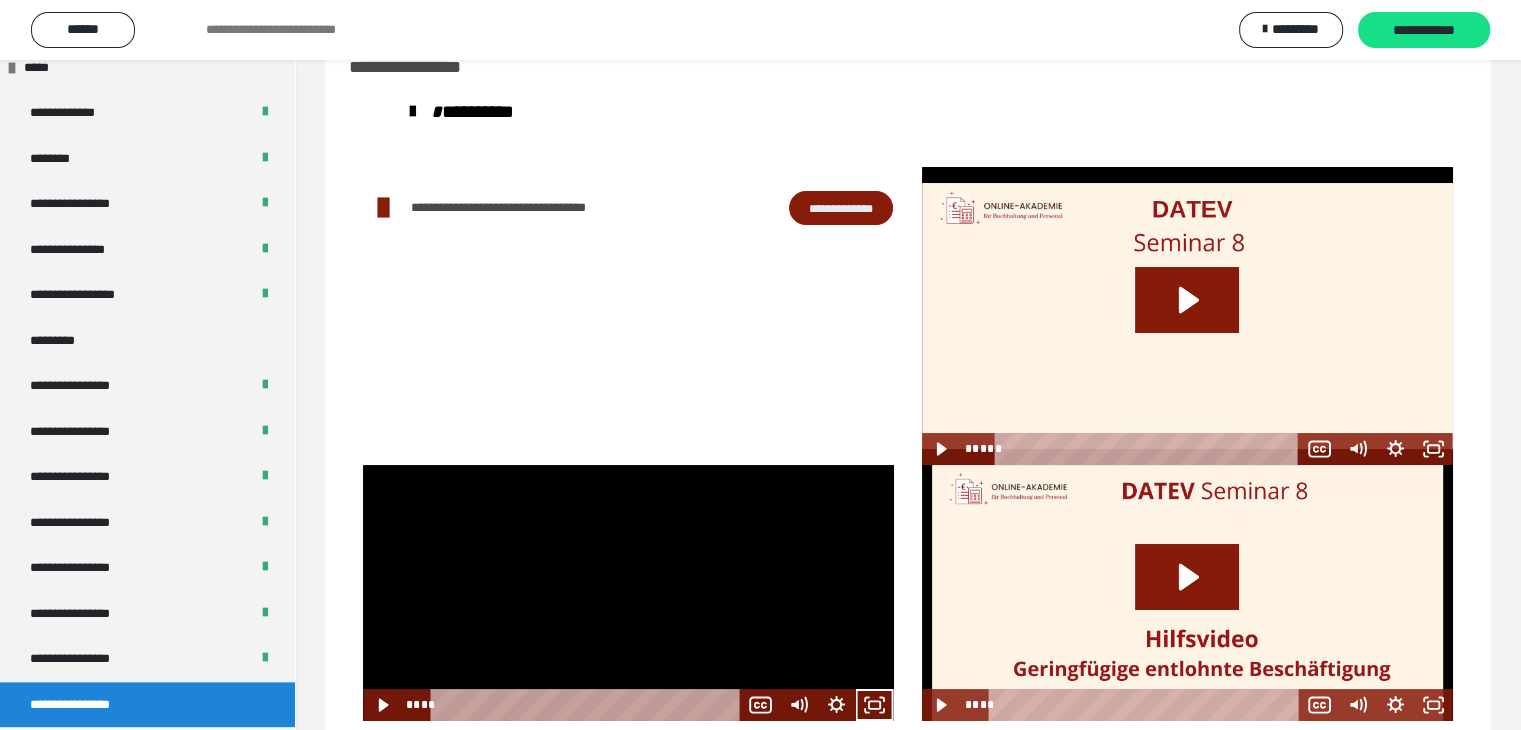 click at bounding box center (628, 593) 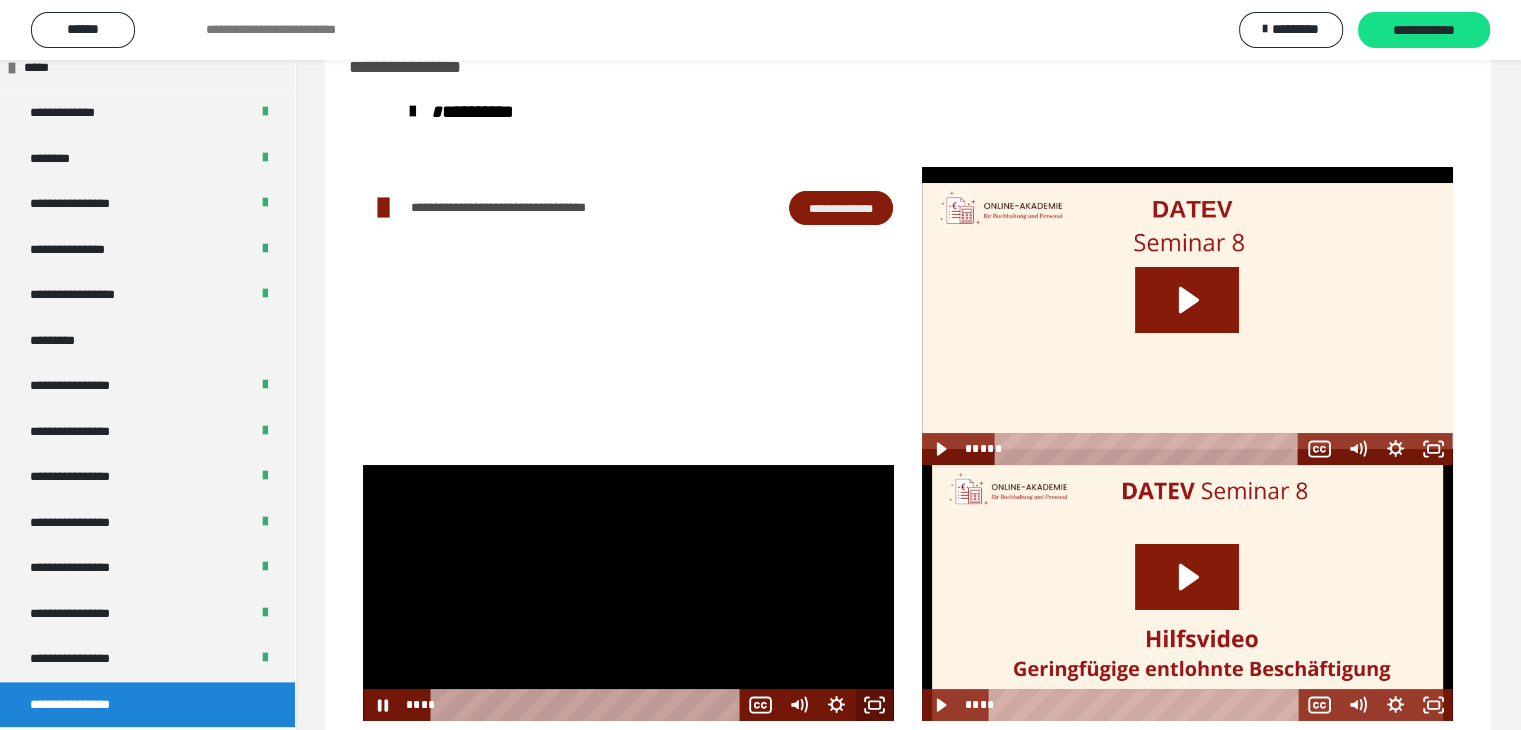 click 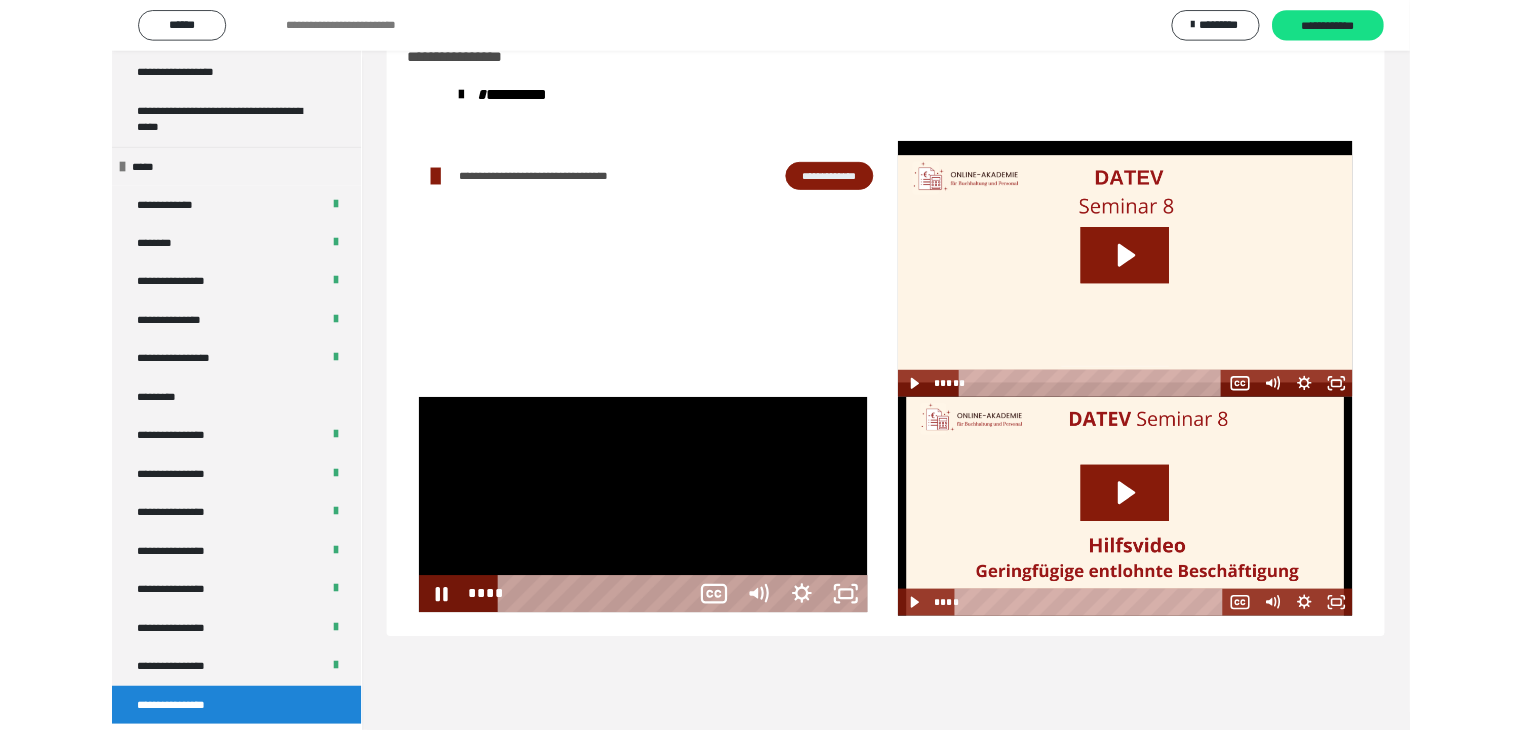 scroll, scrollTop: 2231, scrollLeft: 0, axis: vertical 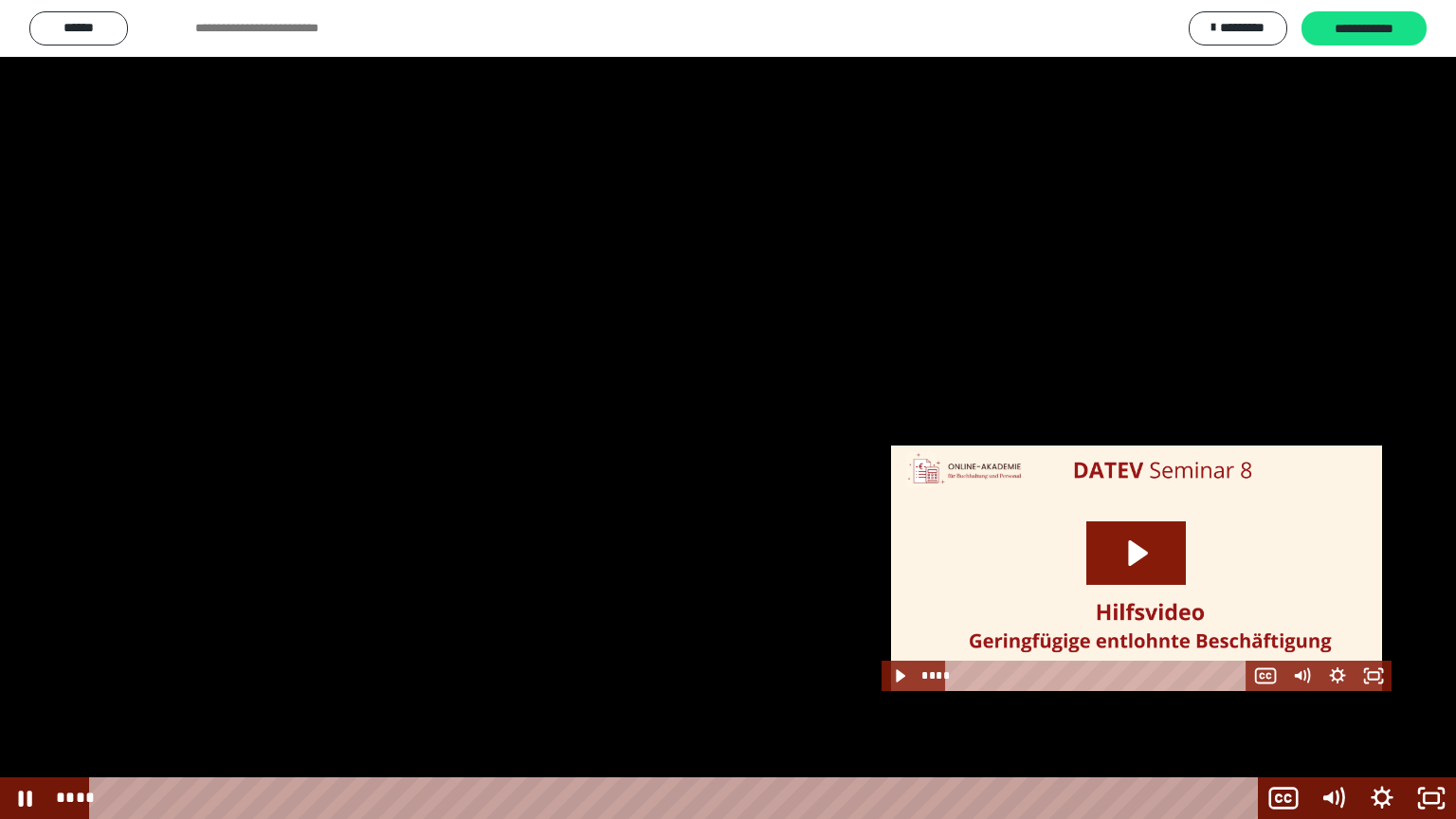 click at bounding box center [728, 410] 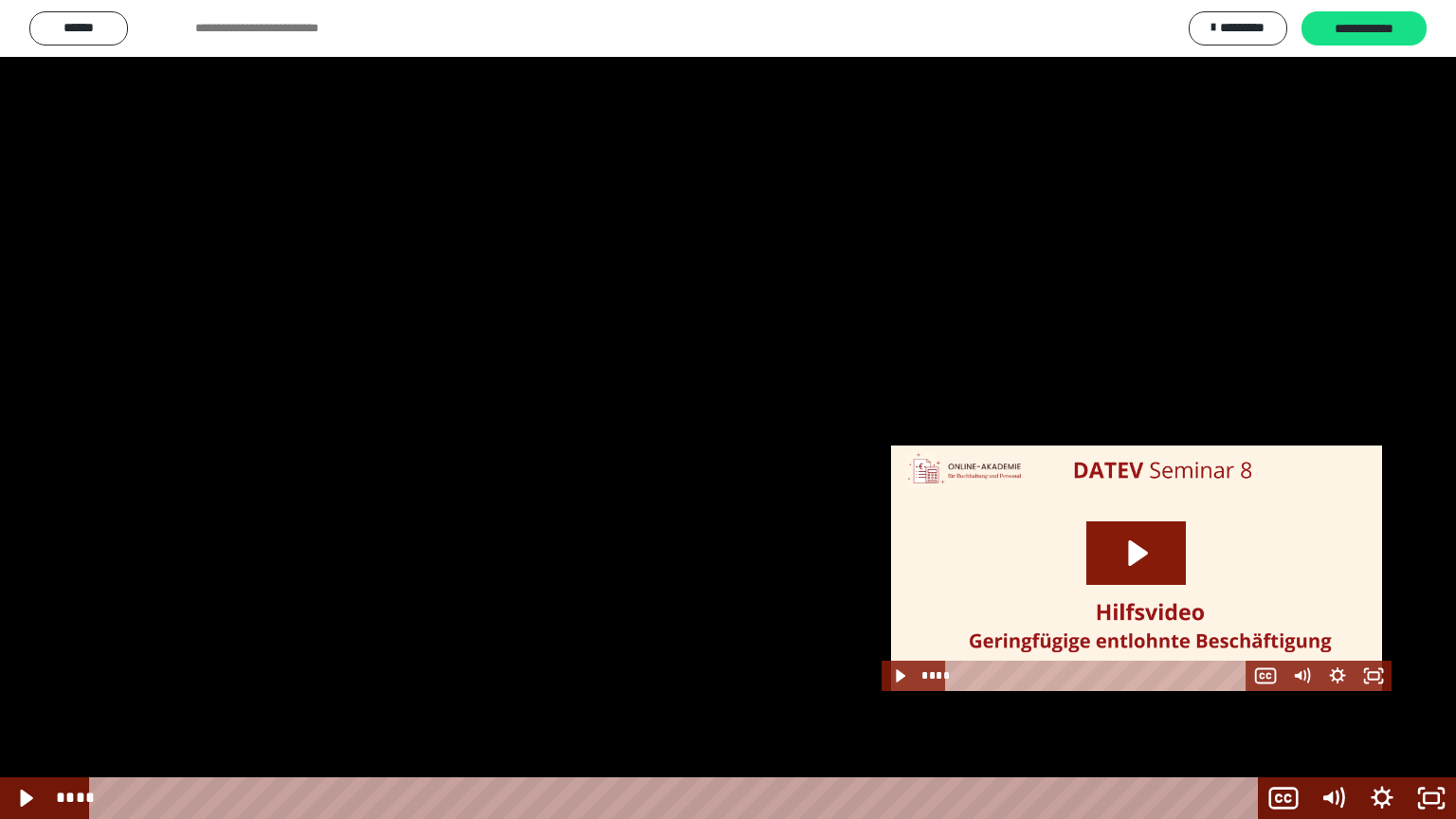 click at bounding box center (728, 410) 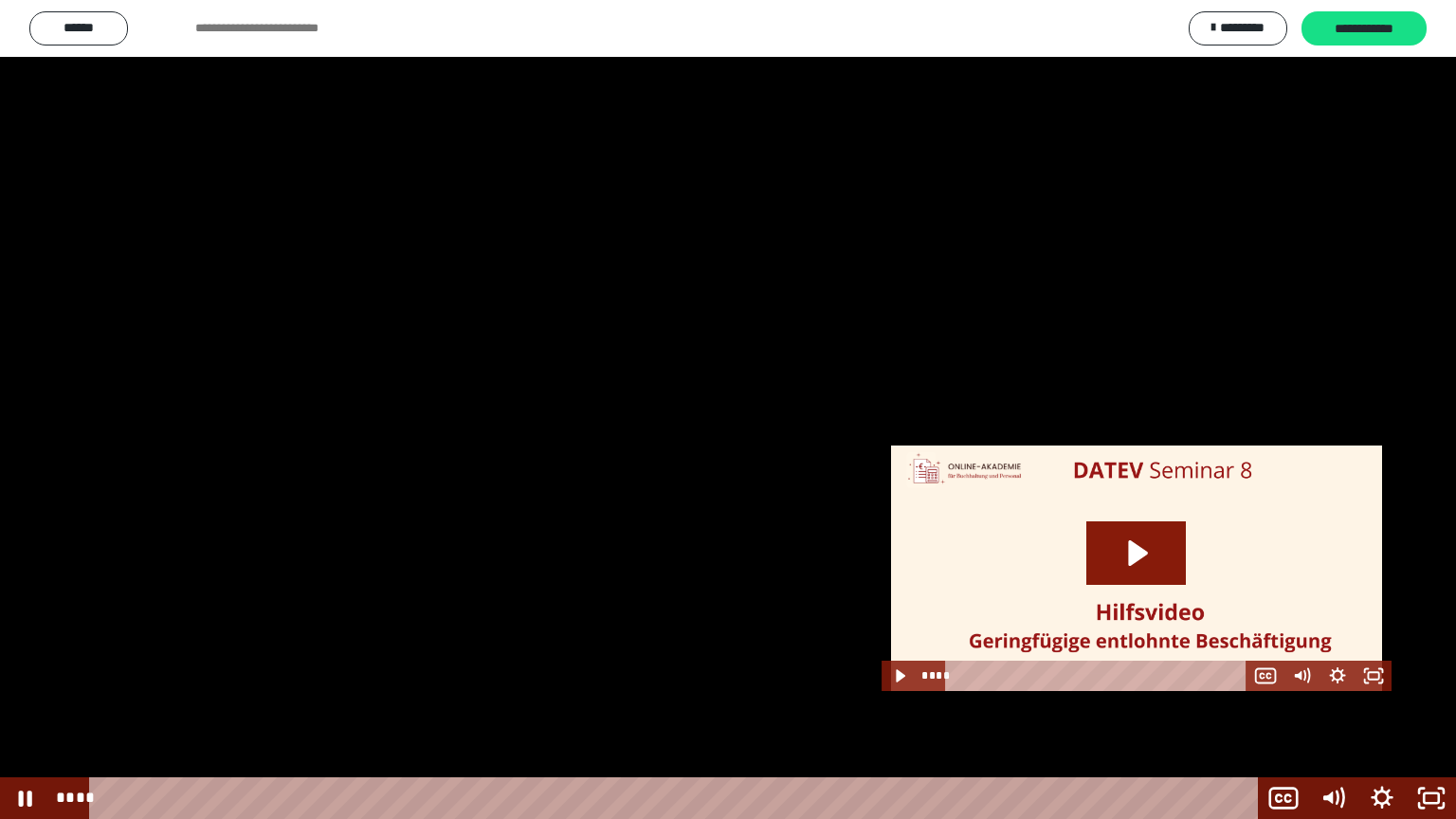 click at bounding box center (728, 410) 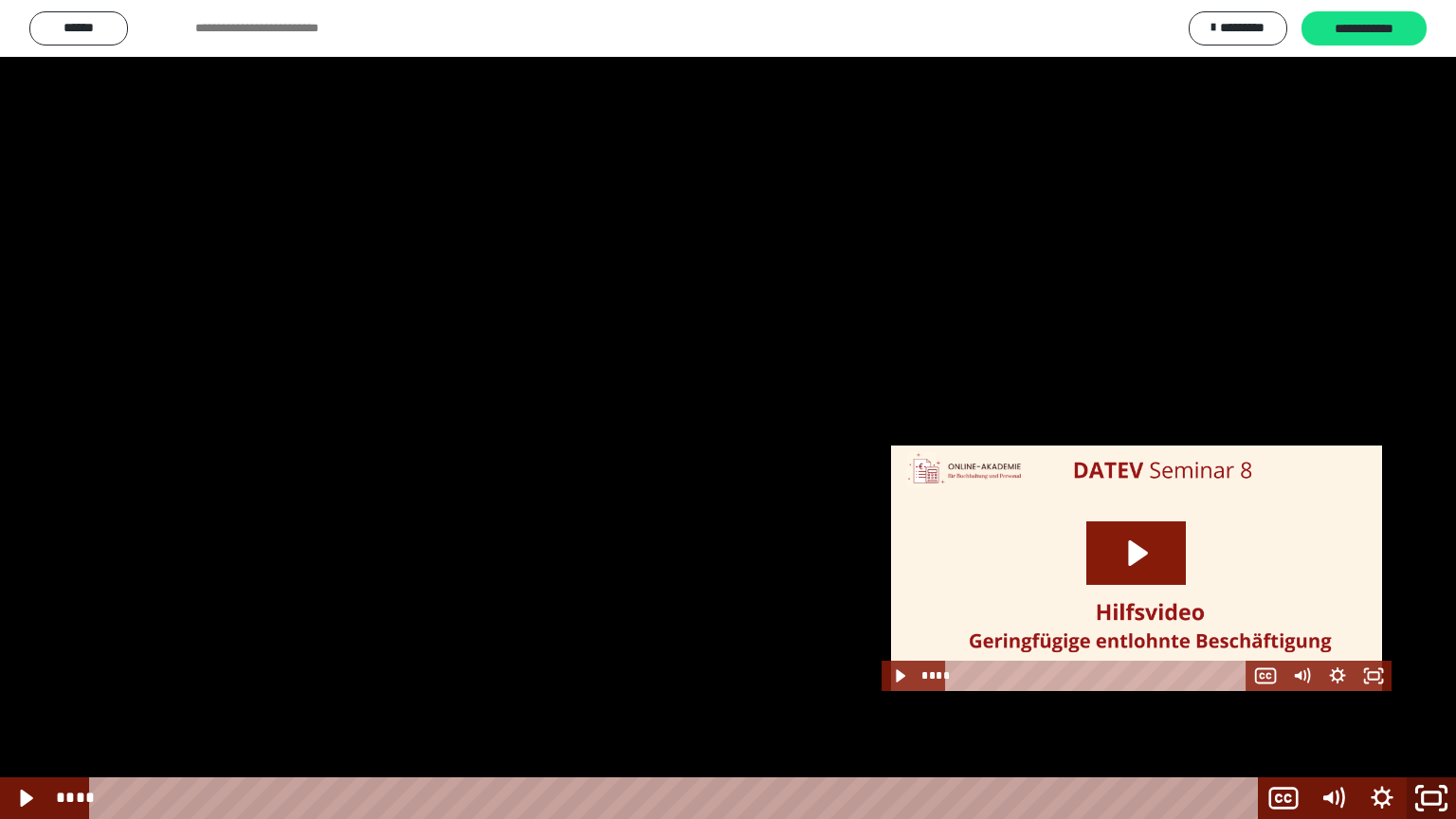 click 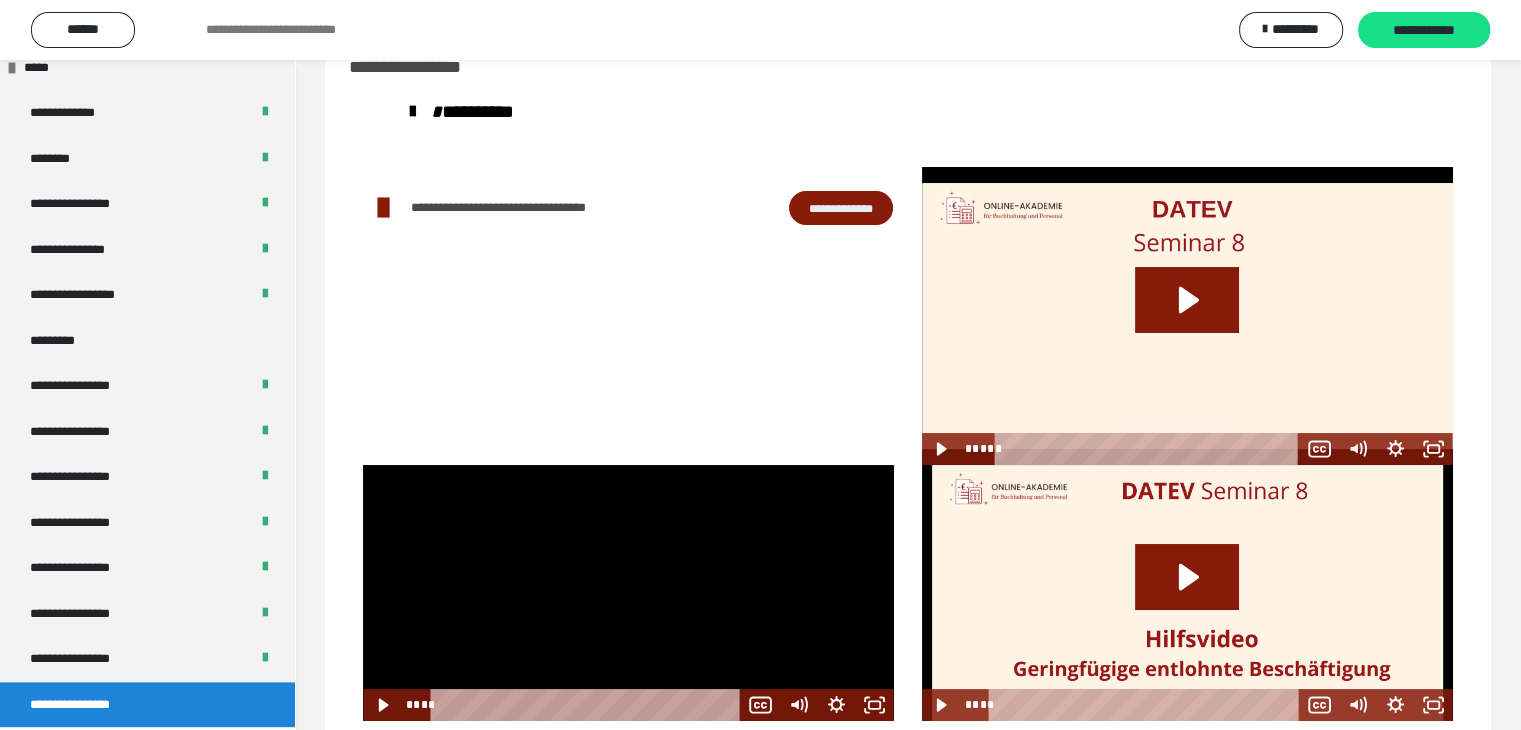 click at bounding box center (628, 593) 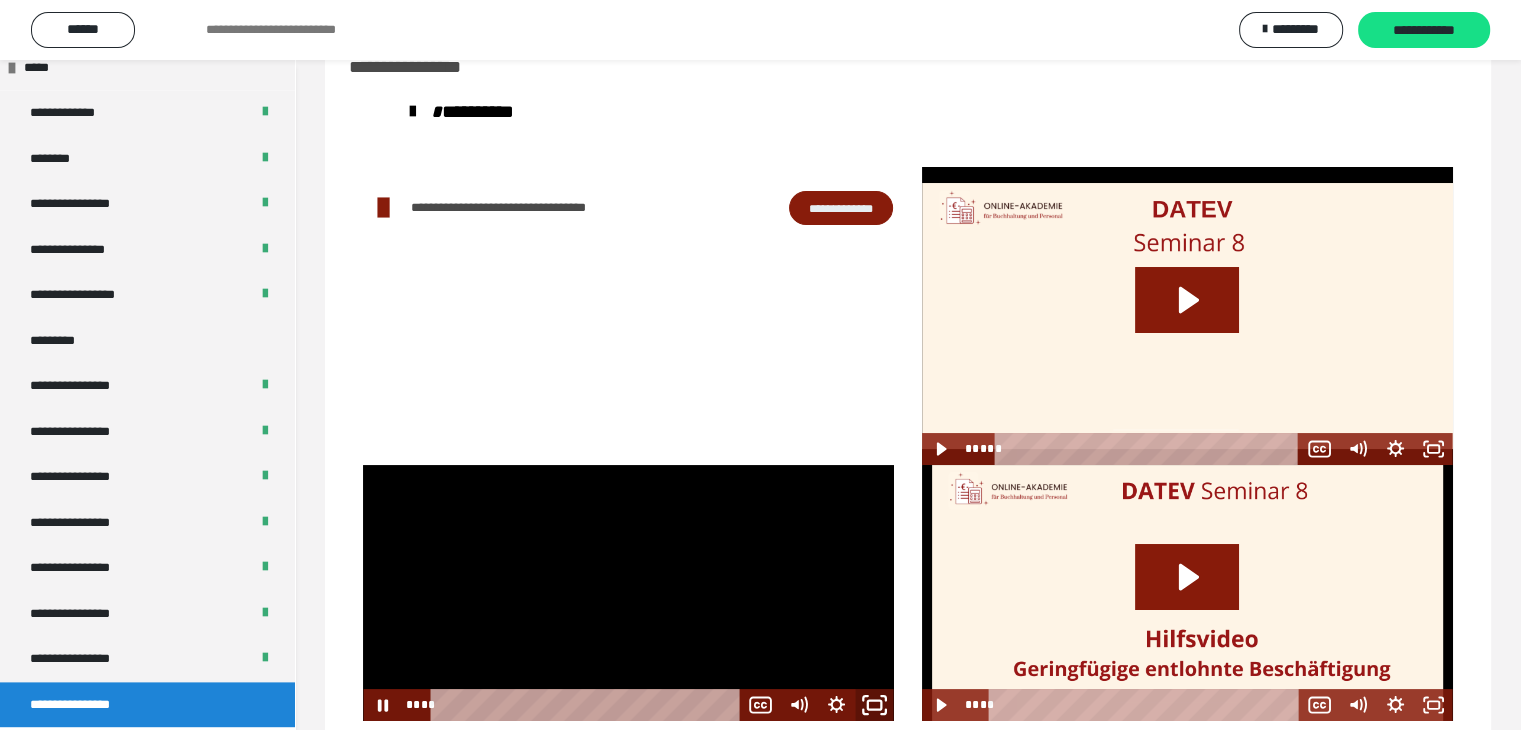 click 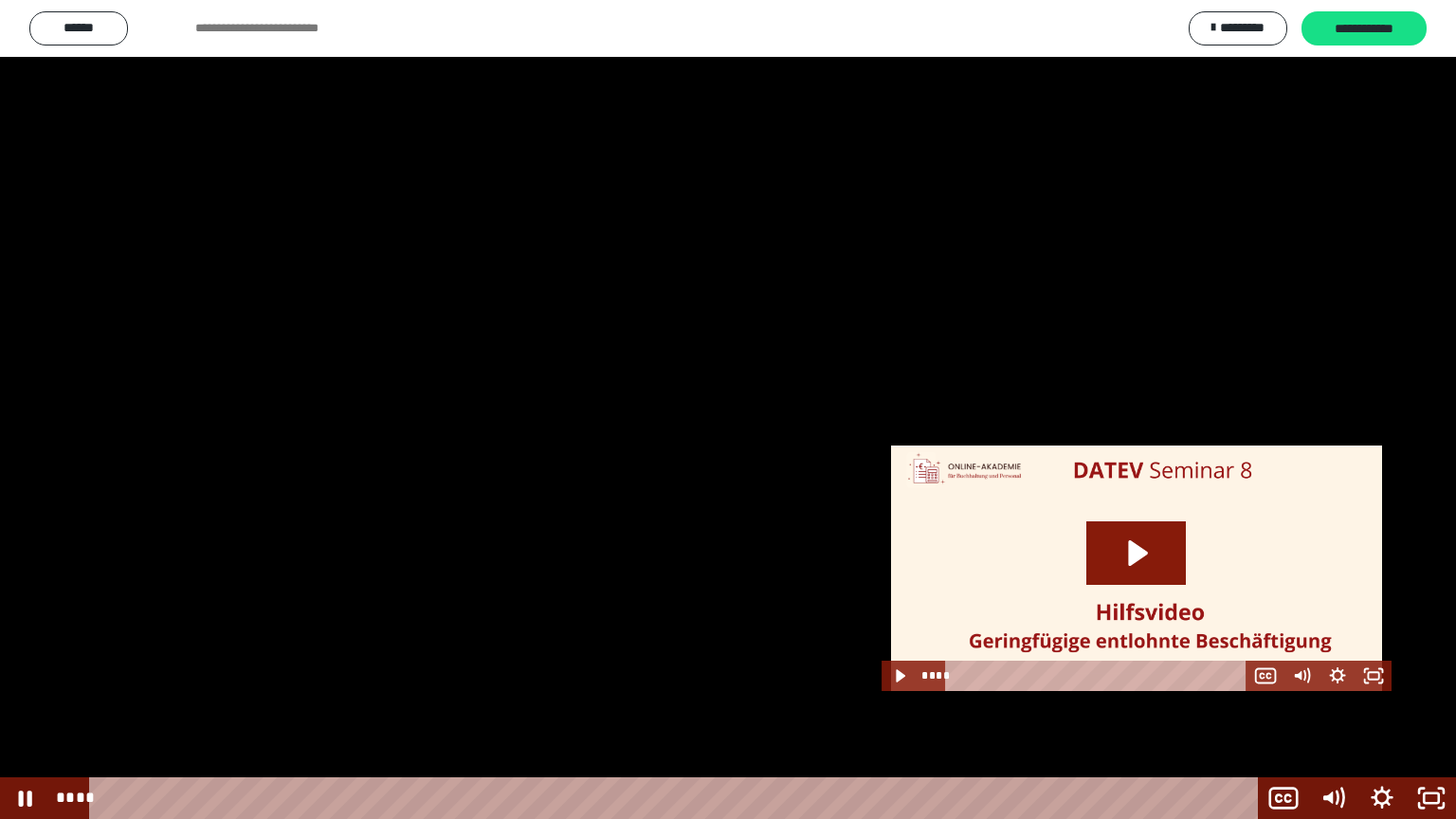 click at bounding box center (728, 410) 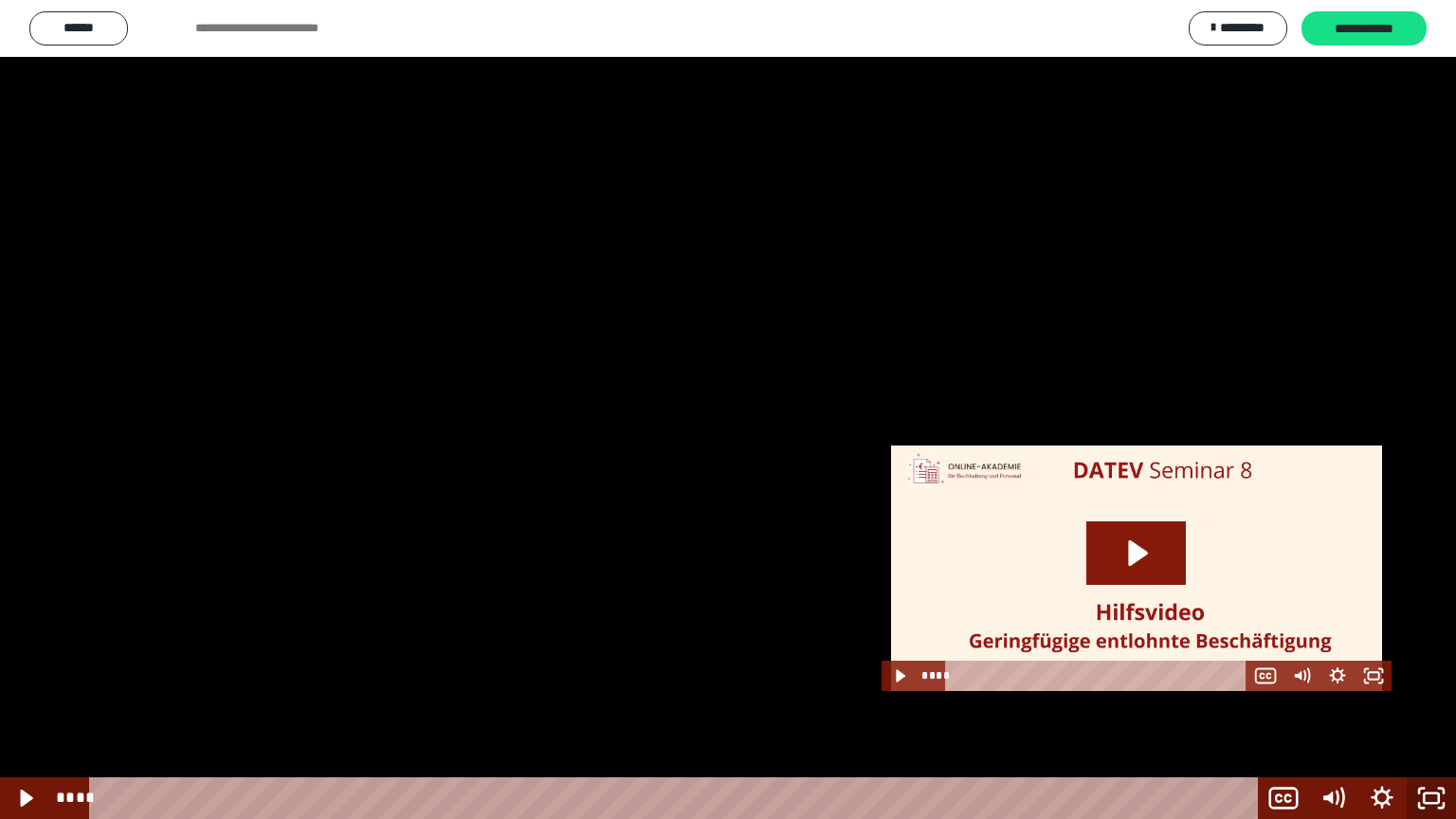click 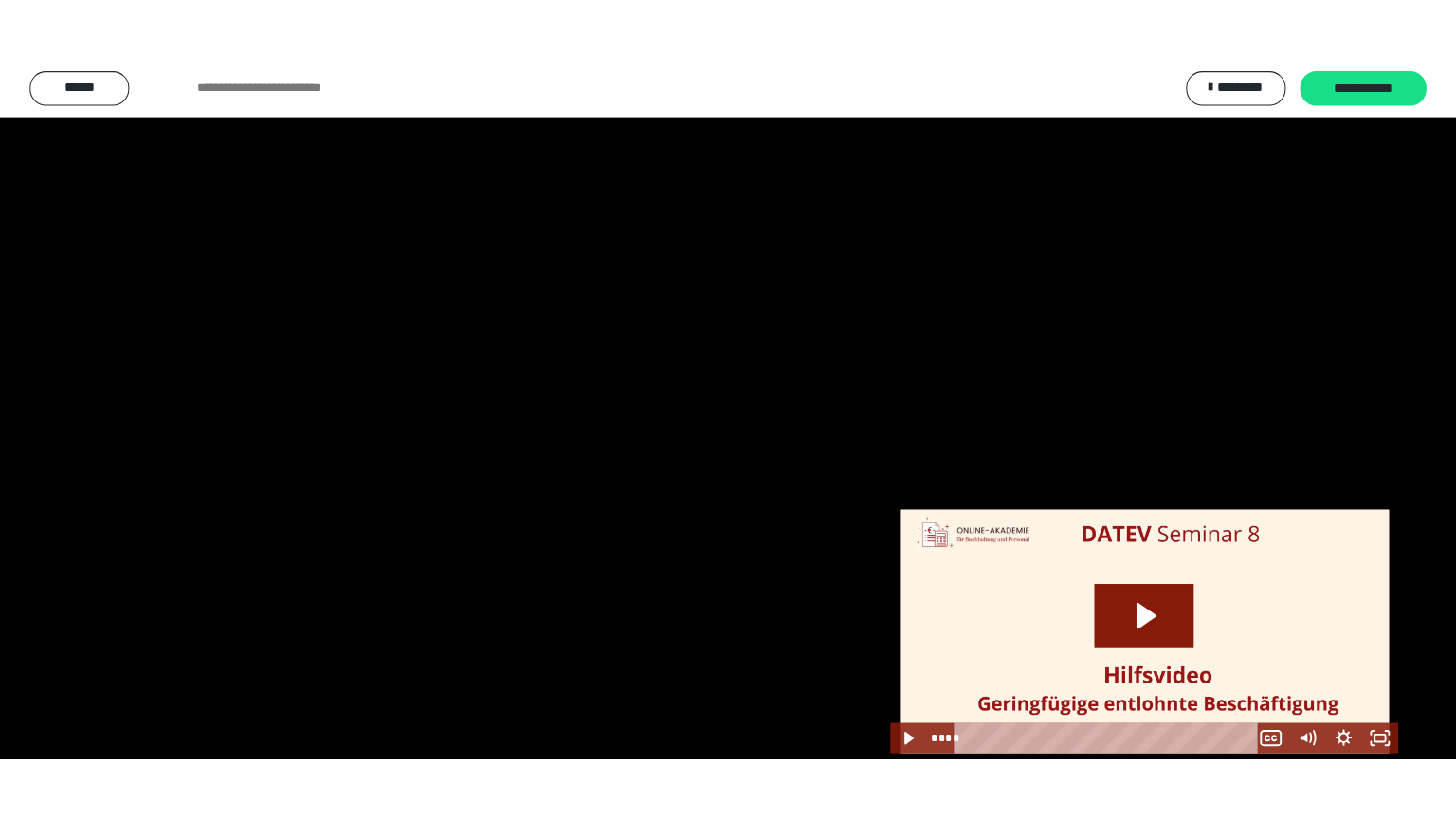 scroll, scrollTop: 2242, scrollLeft: 0, axis: vertical 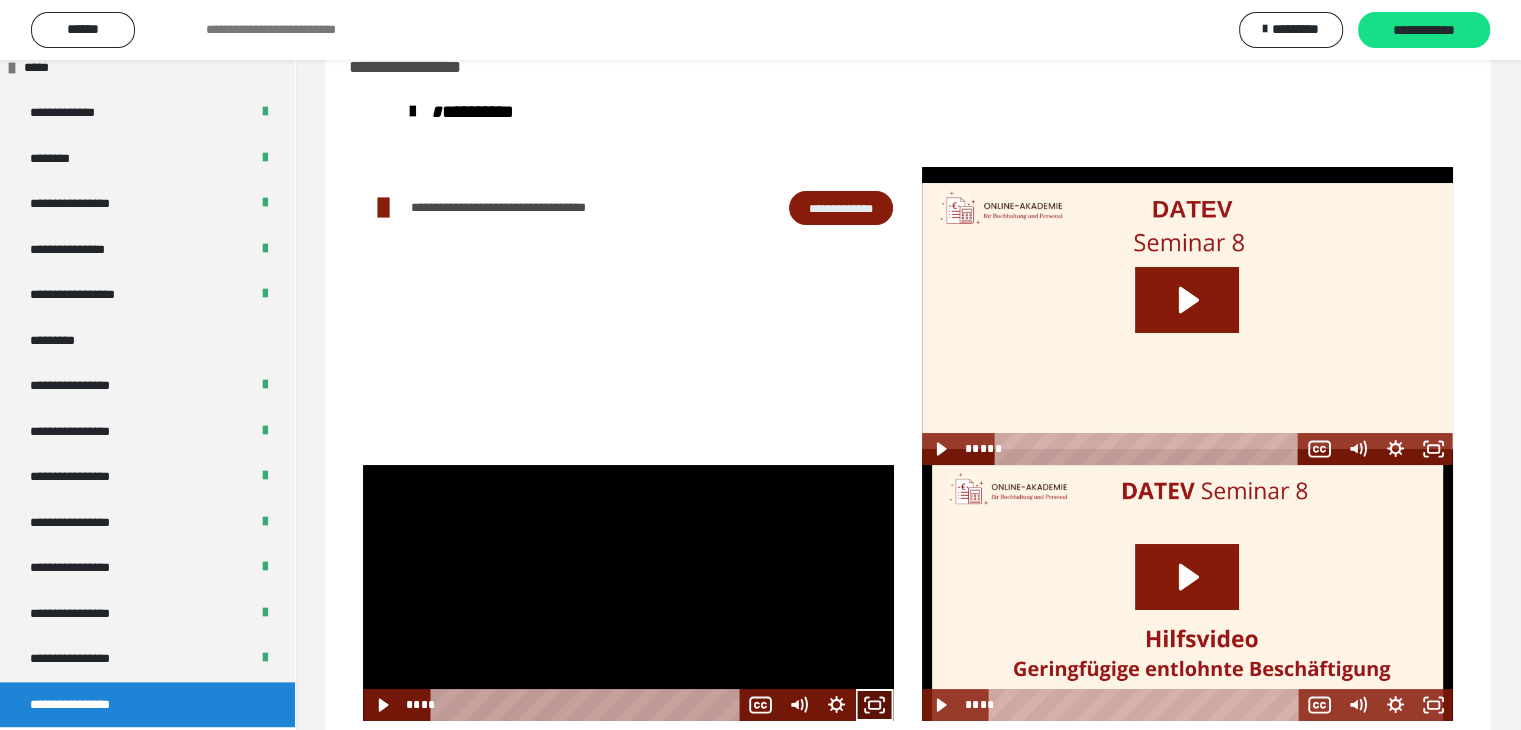 click 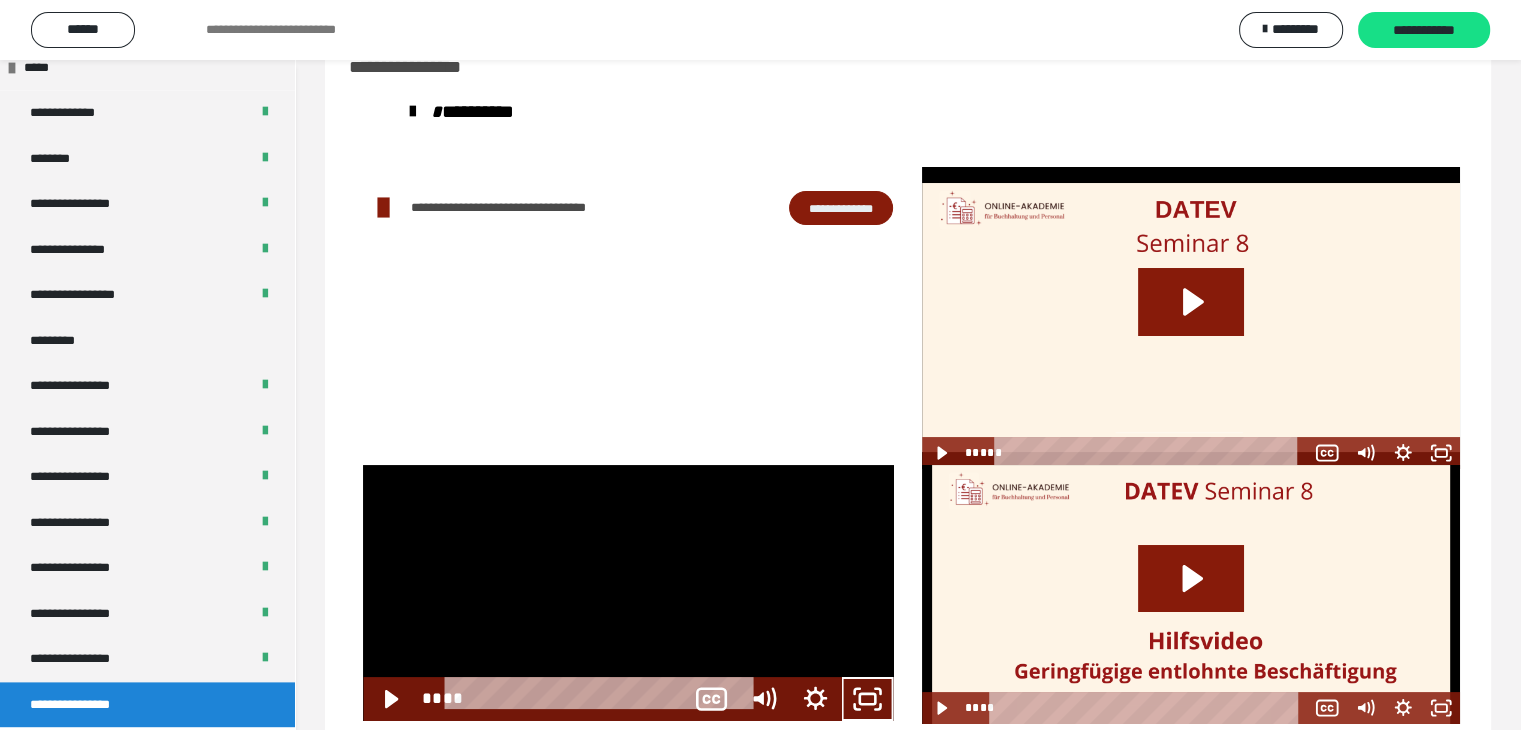 scroll, scrollTop: 2231, scrollLeft: 0, axis: vertical 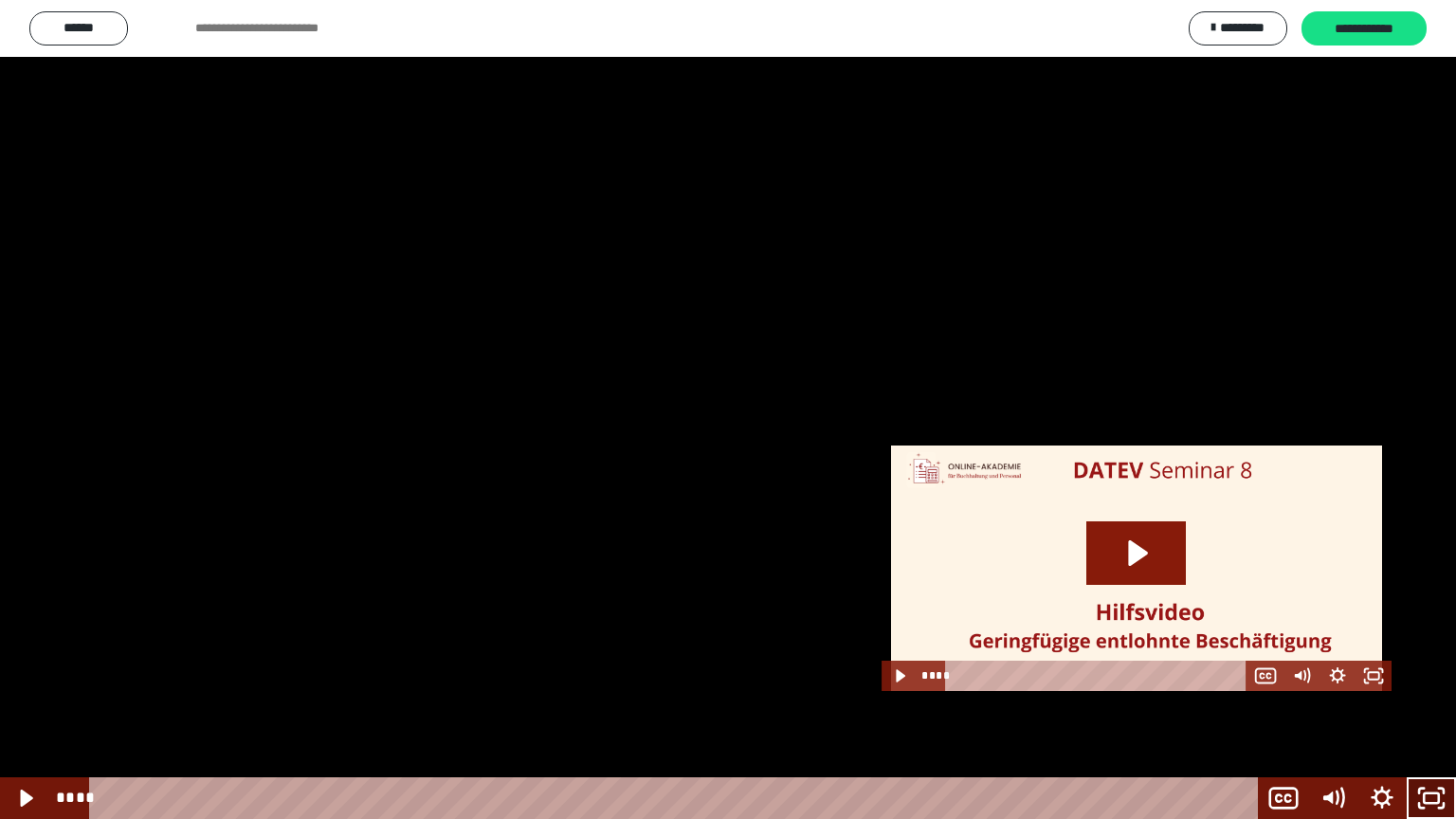click 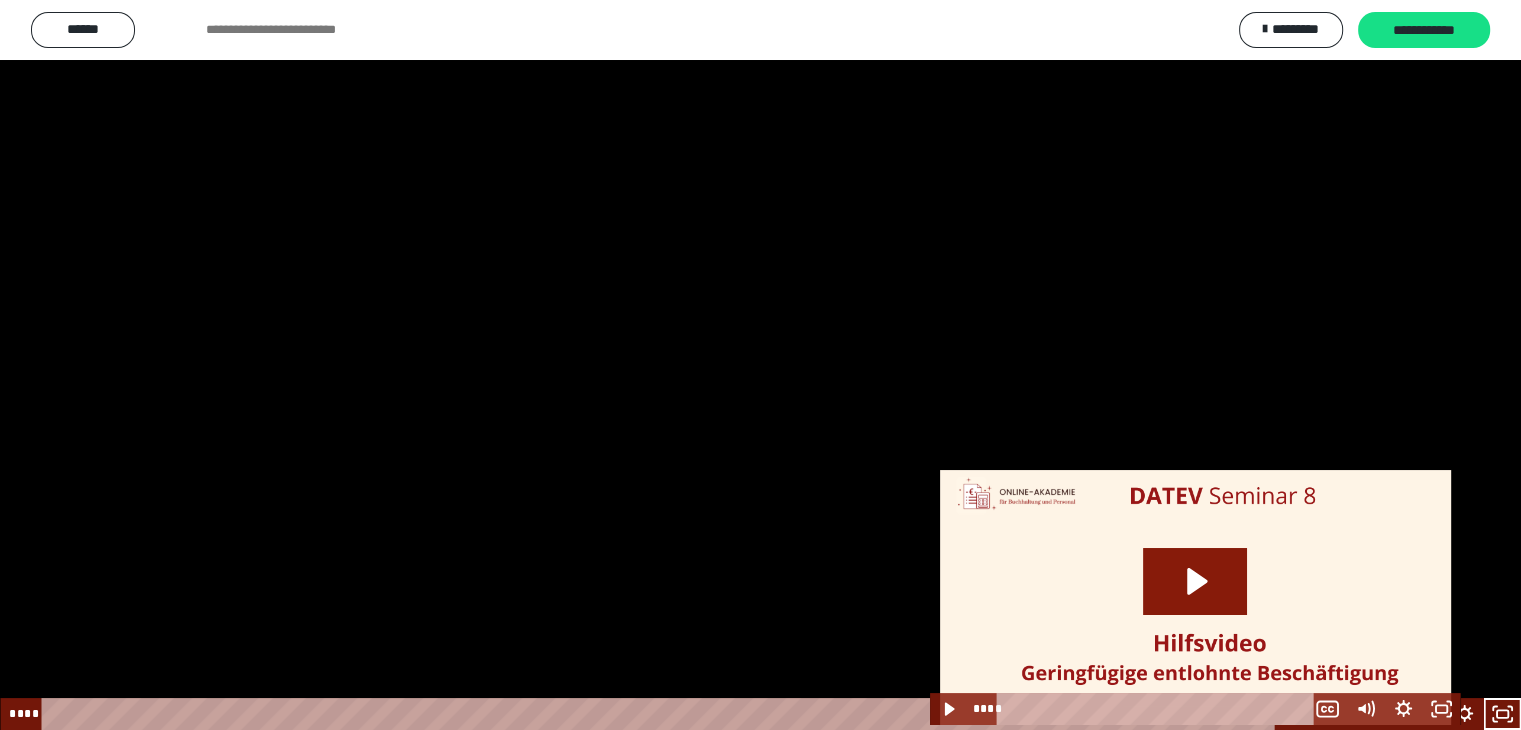 scroll, scrollTop: 2365, scrollLeft: 0, axis: vertical 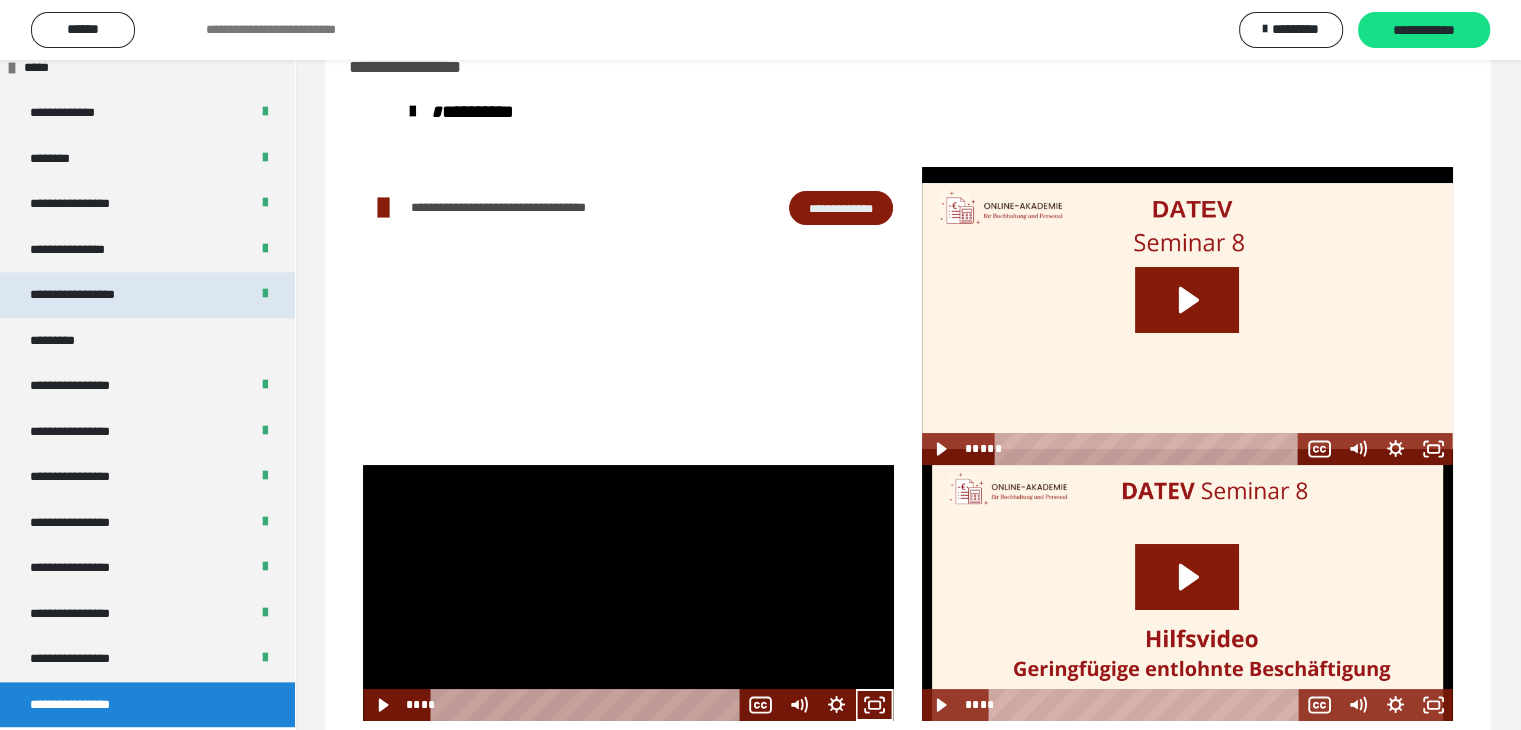 click on "**********" at bounding box center (93, 295) 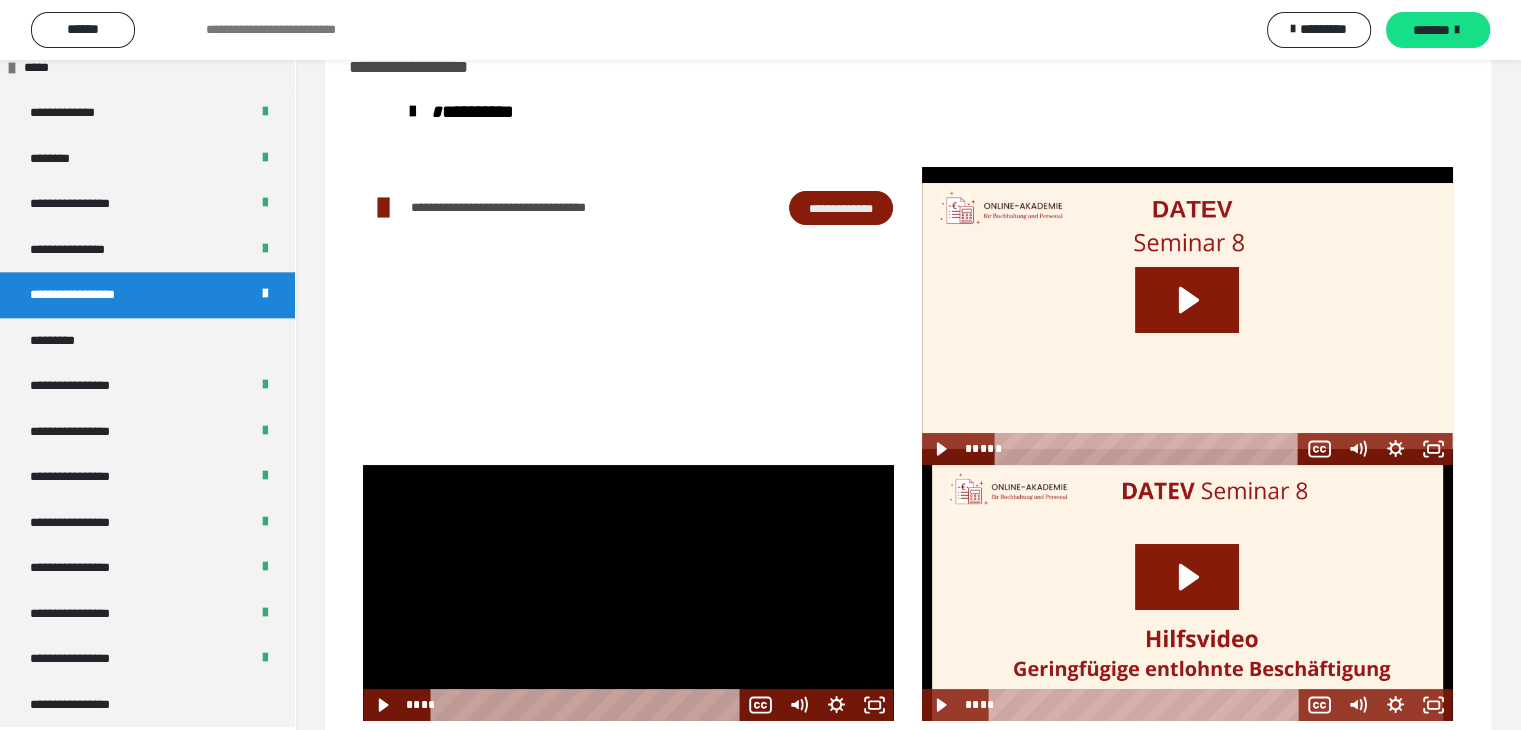 click on "**********" at bounding box center (93, 295) 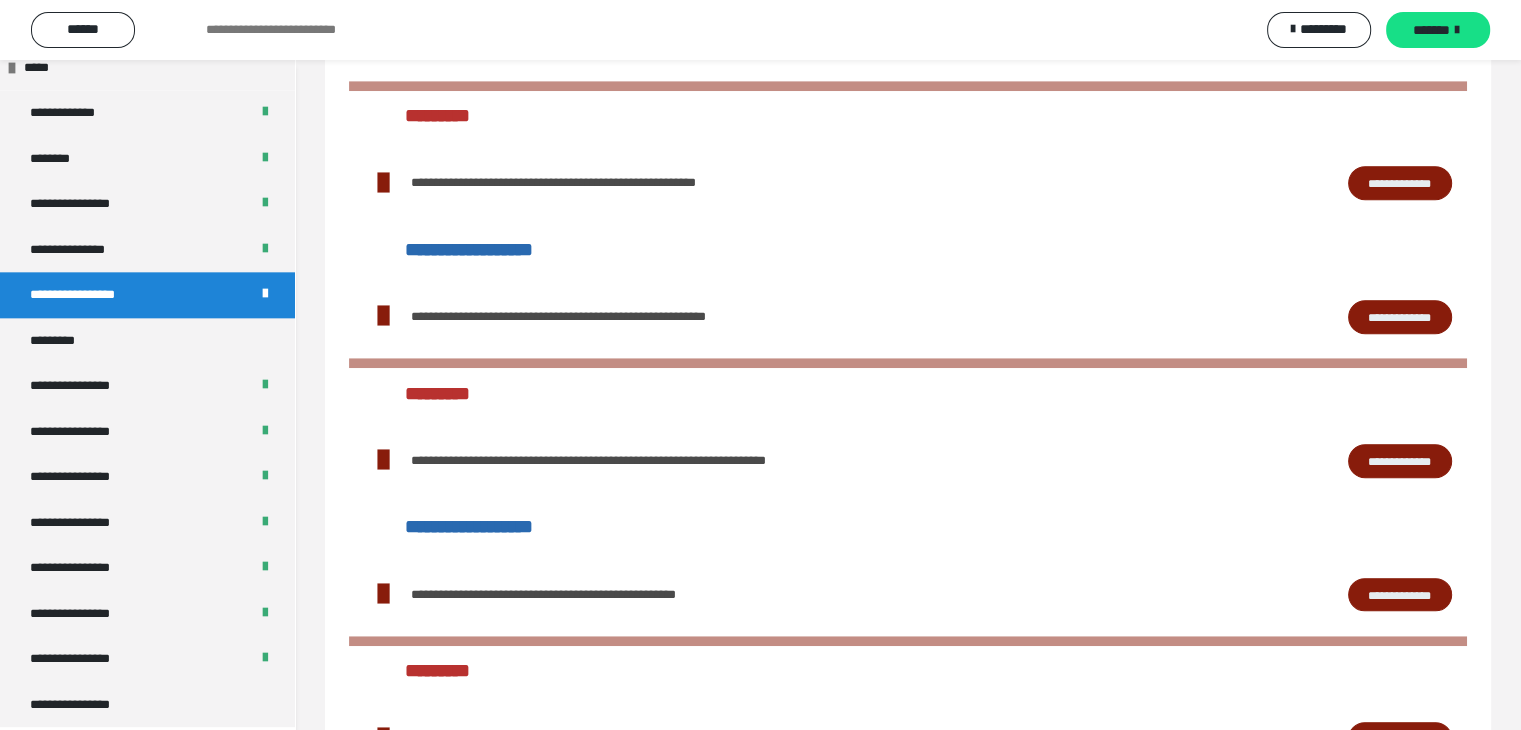scroll, scrollTop: 2218, scrollLeft: 0, axis: vertical 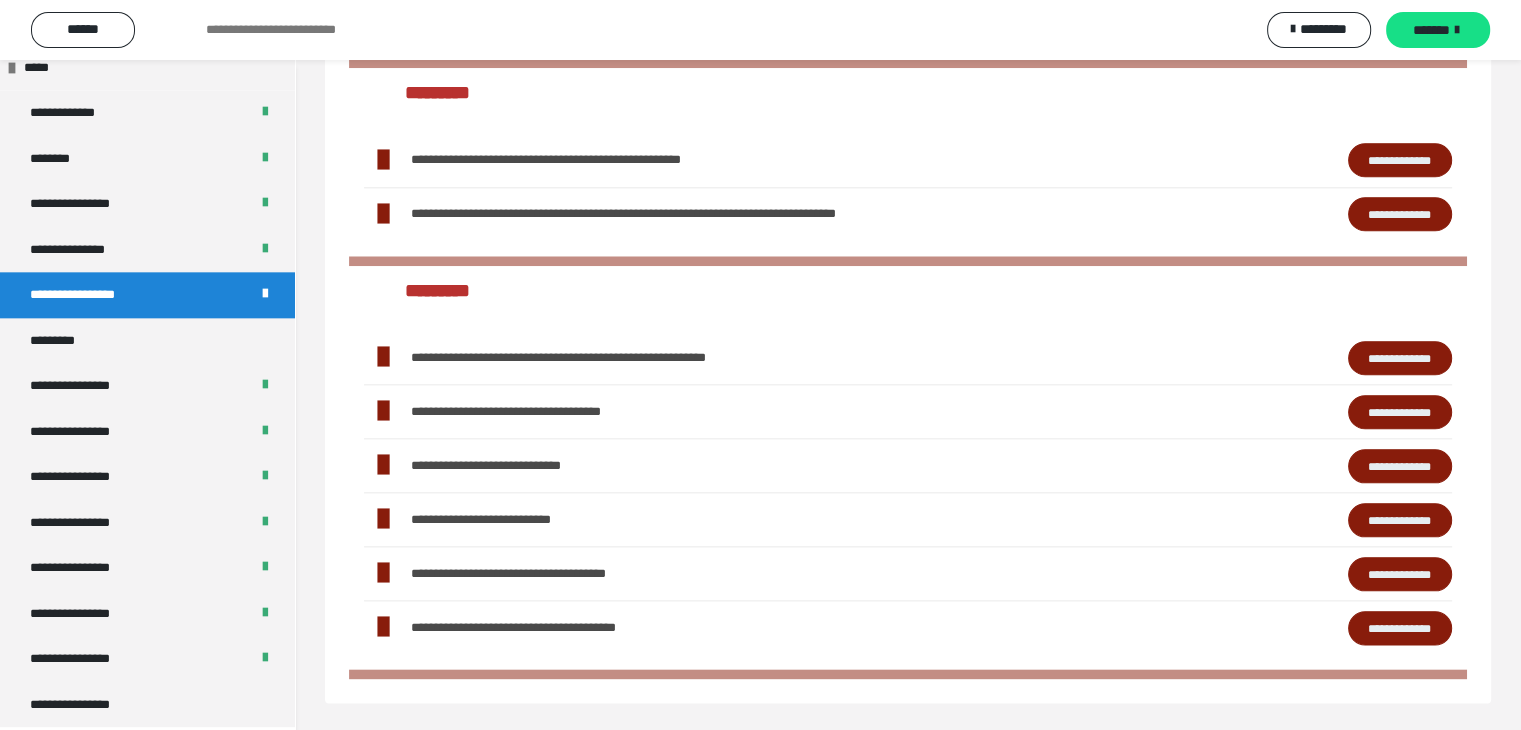 click on "**********" at bounding box center (1400, 214) 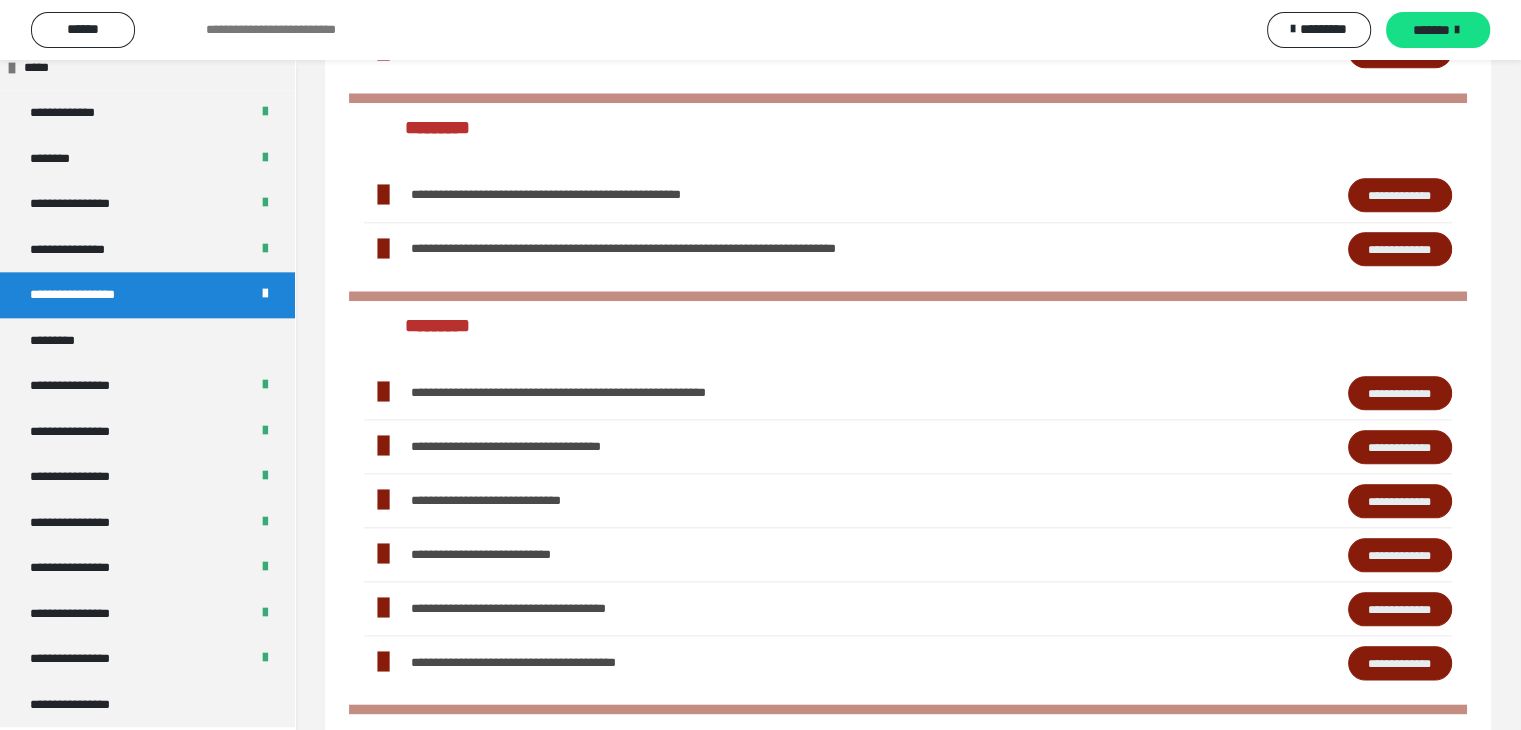 scroll, scrollTop: 2218, scrollLeft: 0, axis: vertical 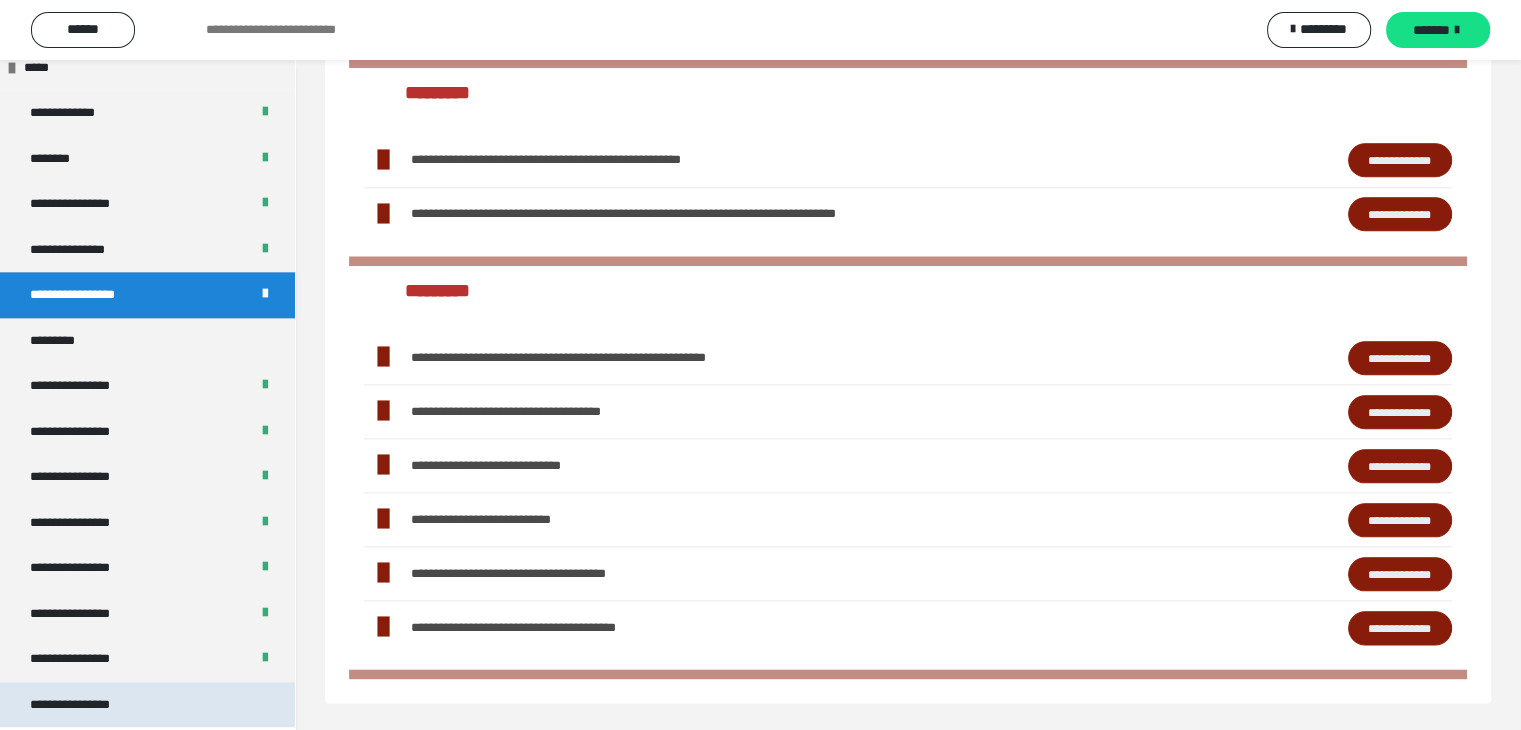 click on "**********" at bounding box center (87, 705) 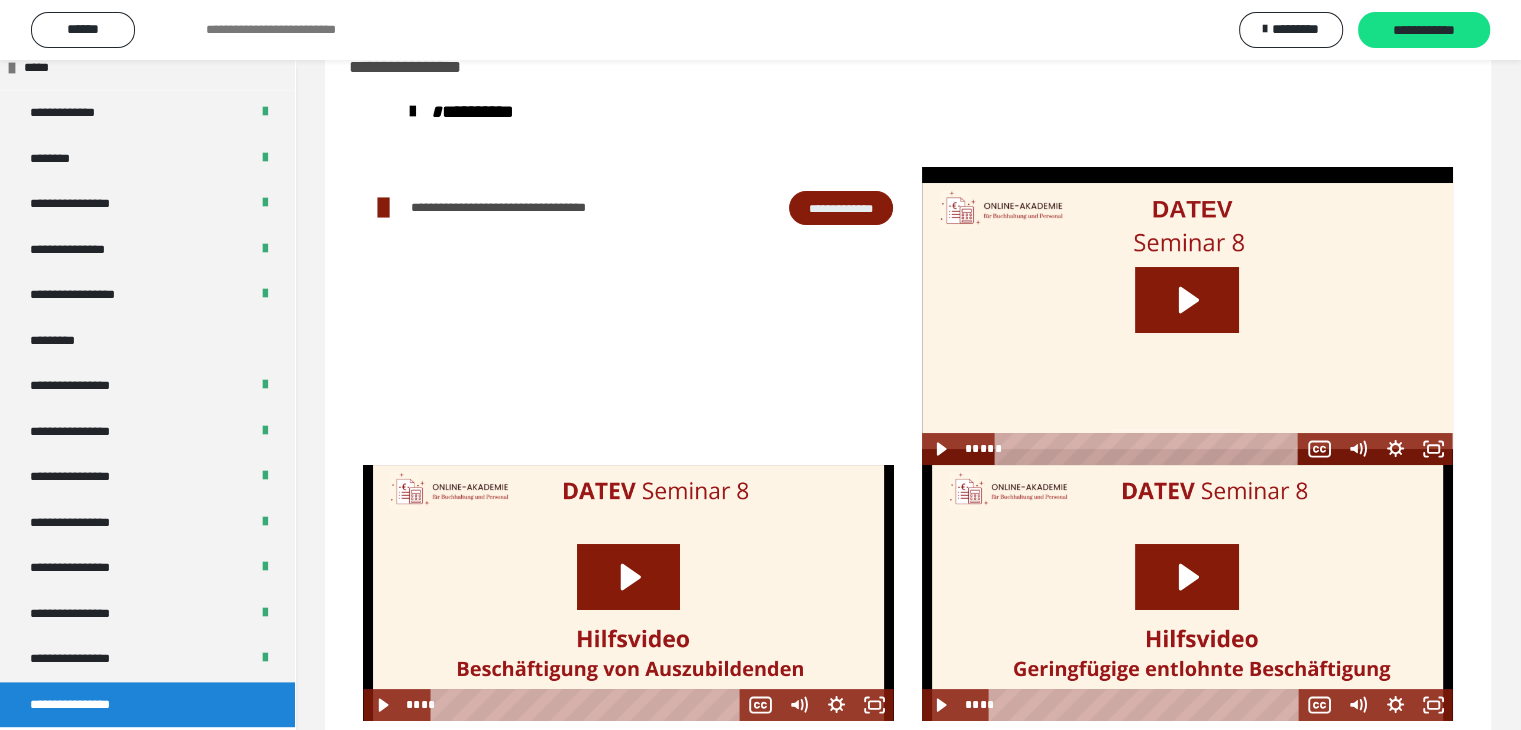 scroll, scrollTop: 104, scrollLeft: 0, axis: vertical 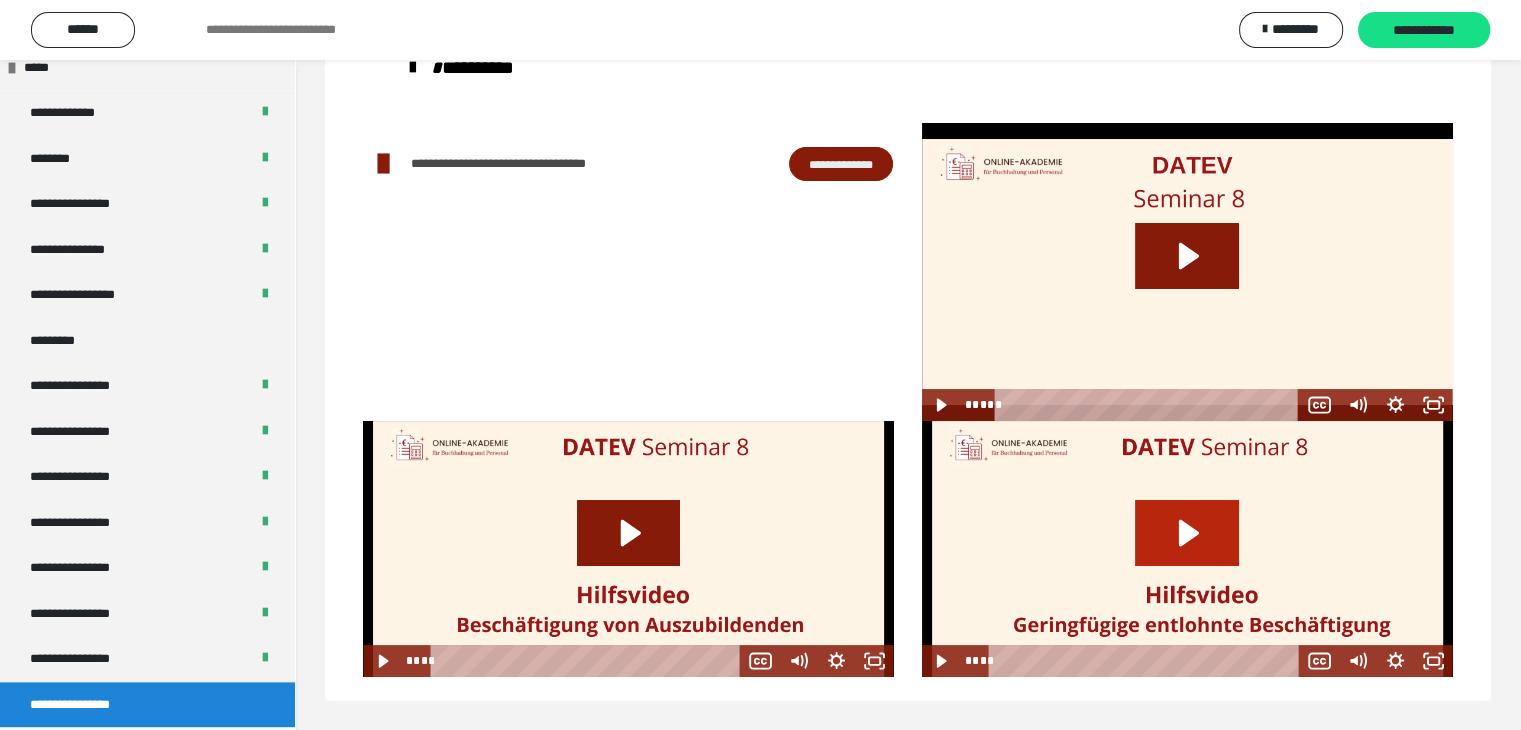 click 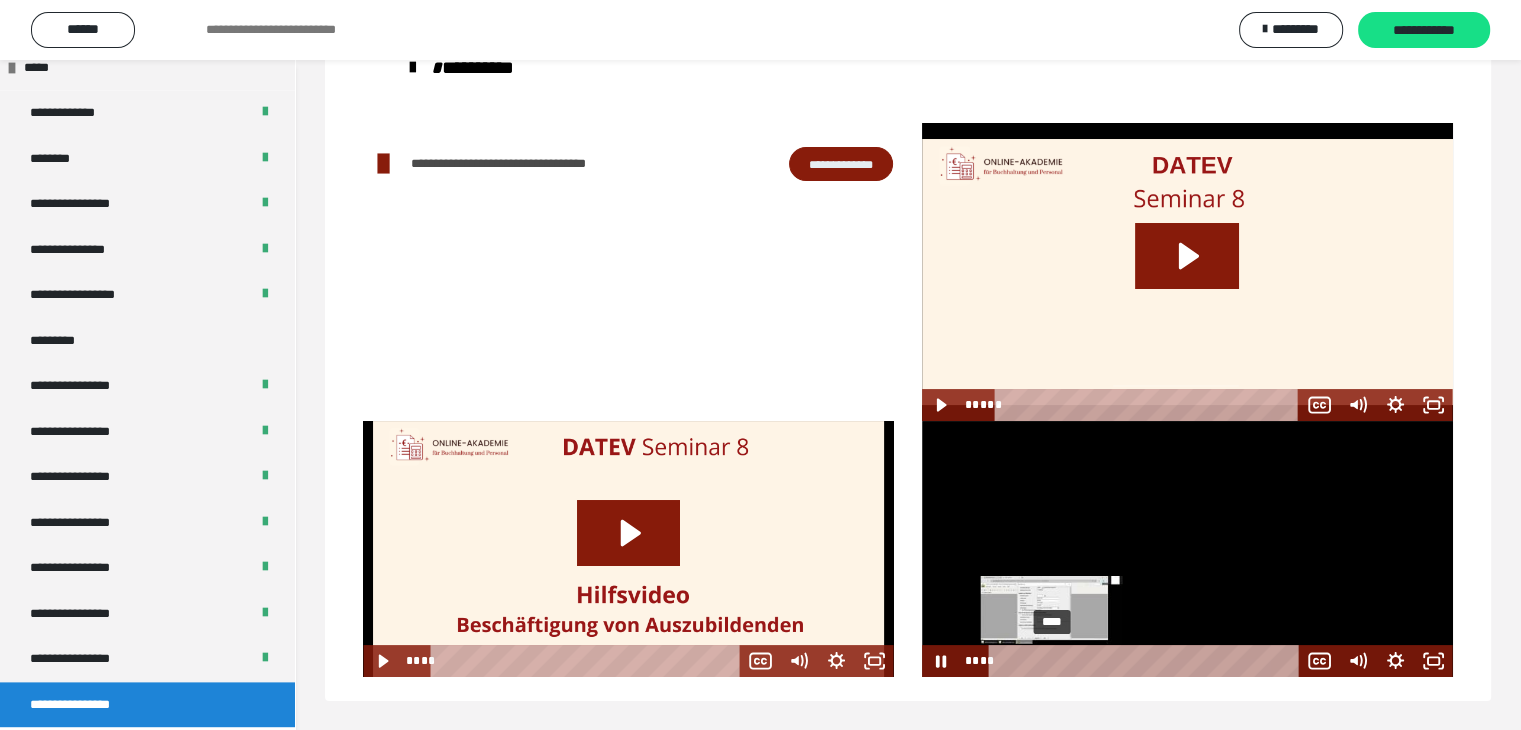 click on "****" at bounding box center [1147, 661] 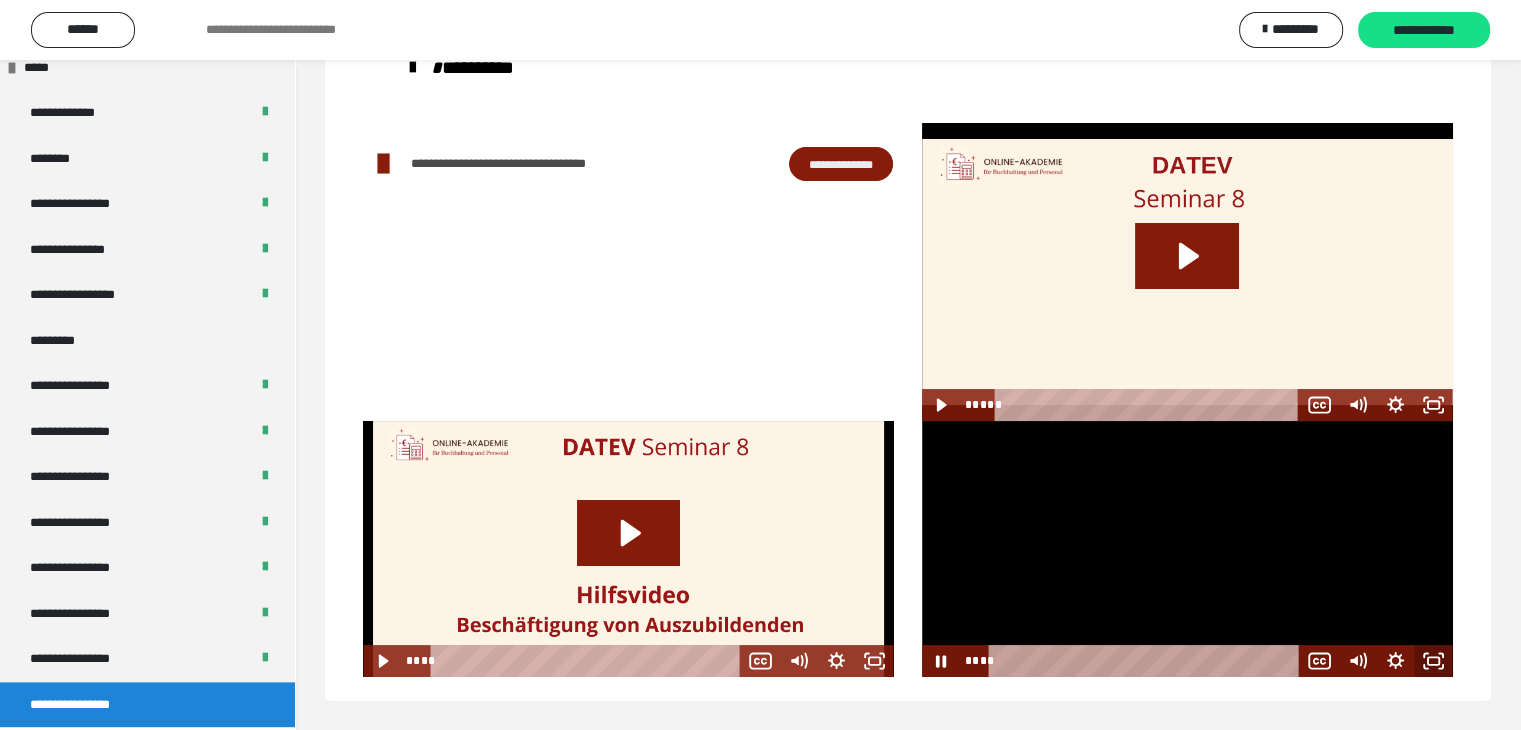 click 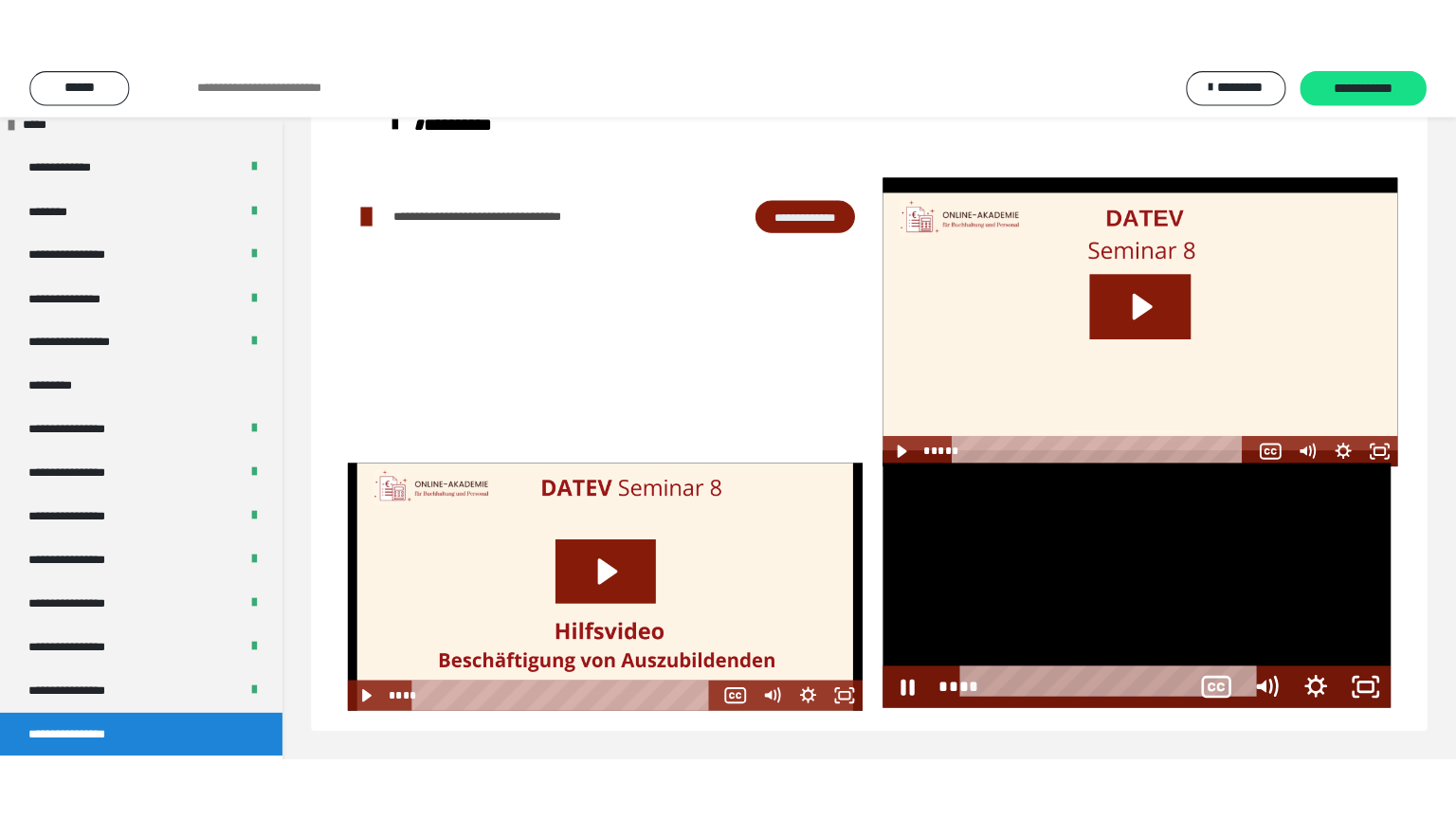 scroll, scrollTop: 57, scrollLeft: 0, axis: vertical 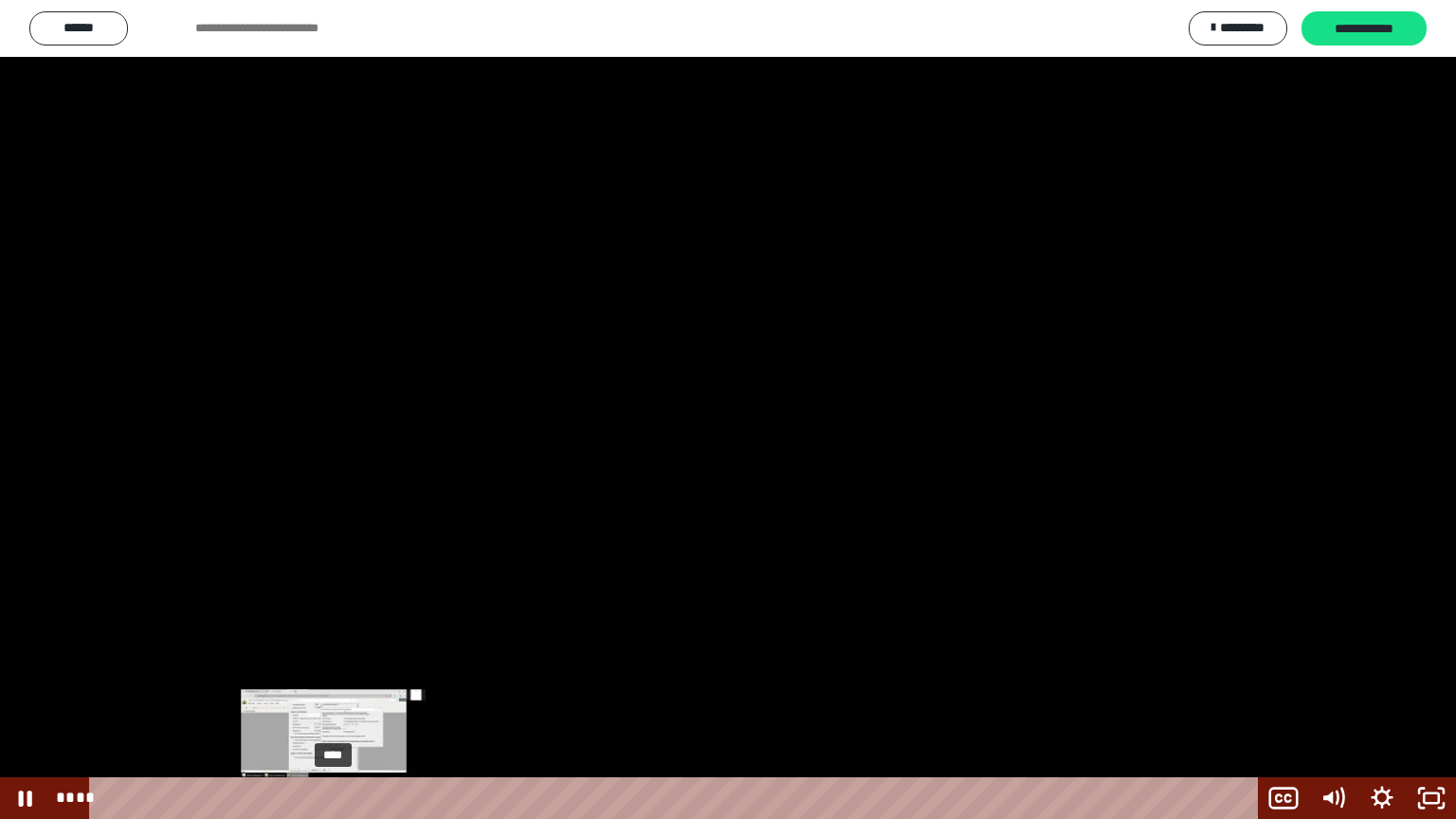 click on "****" at bounding box center [677, 798] 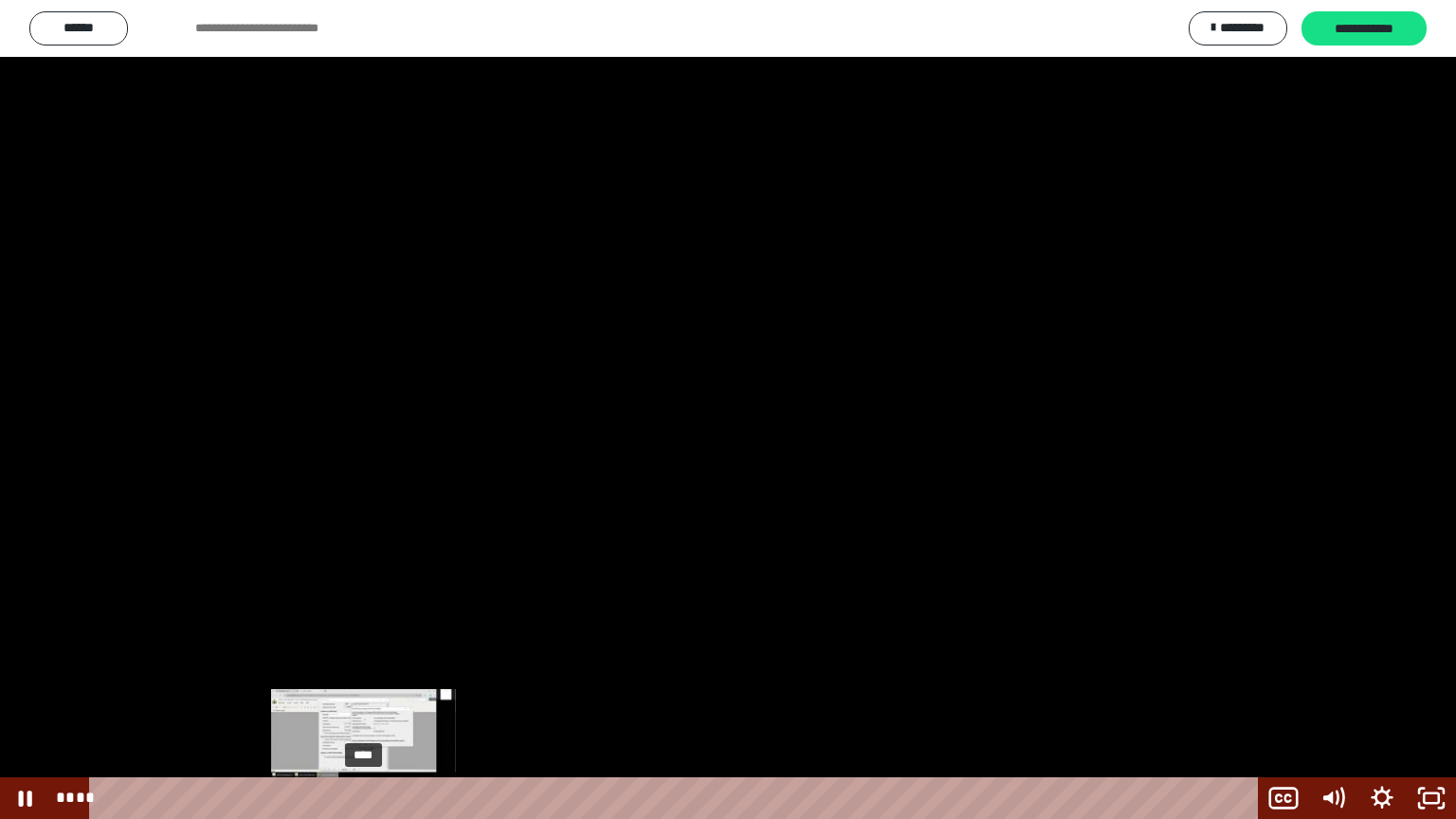 click on "****" at bounding box center (677, 798) 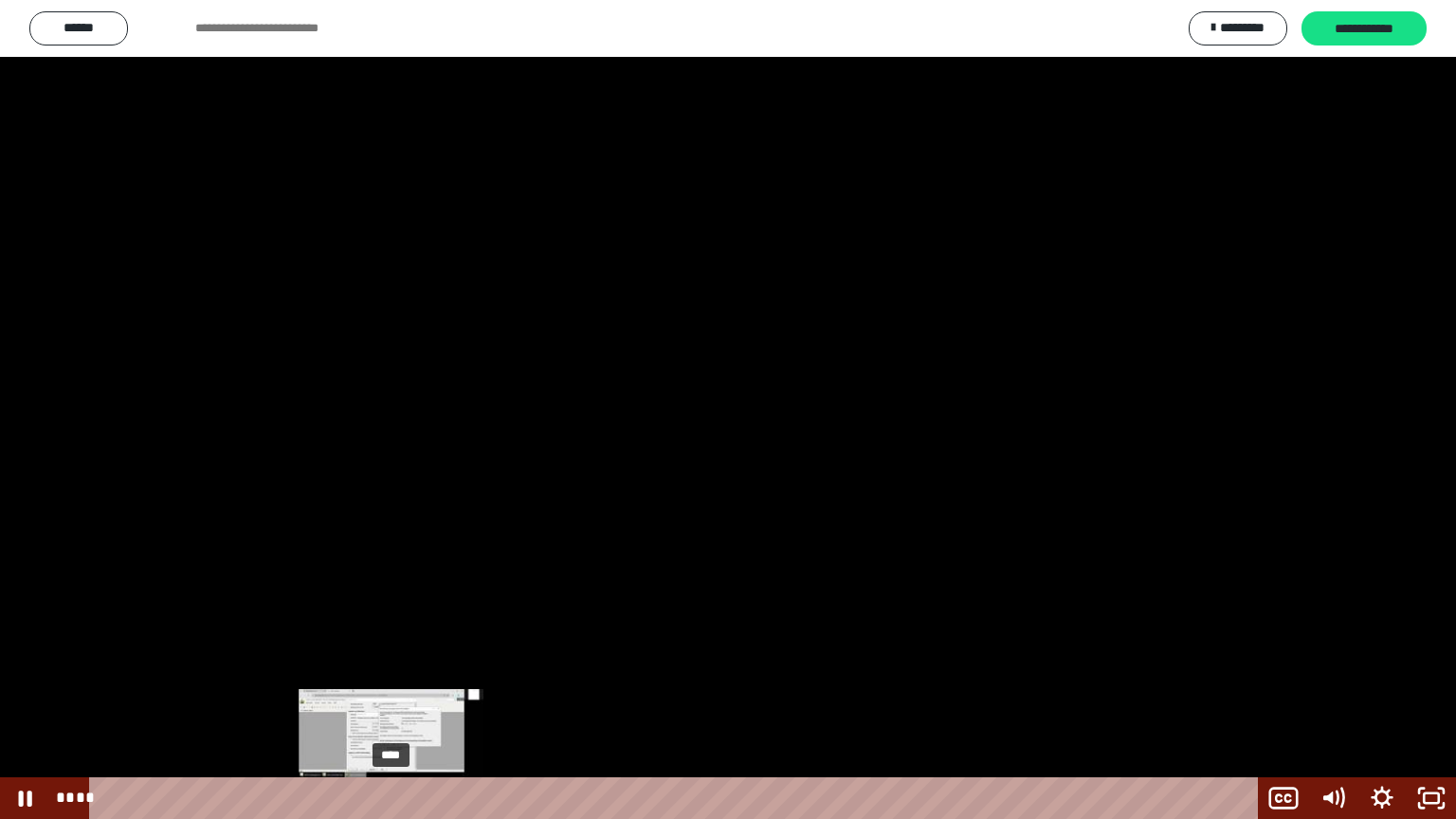 click on "****" at bounding box center (677, 798) 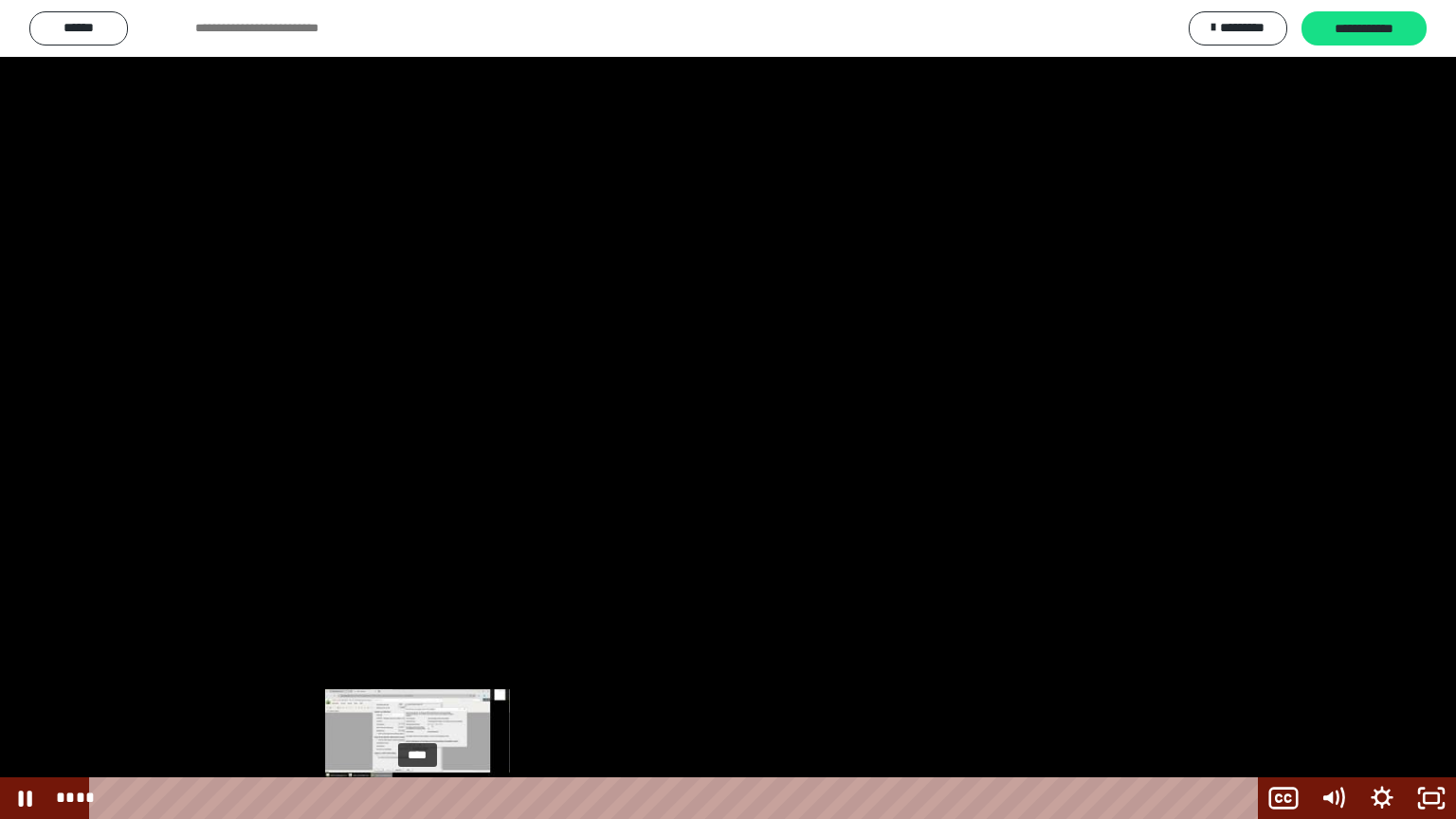 click on "****" at bounding box center [677, 798] 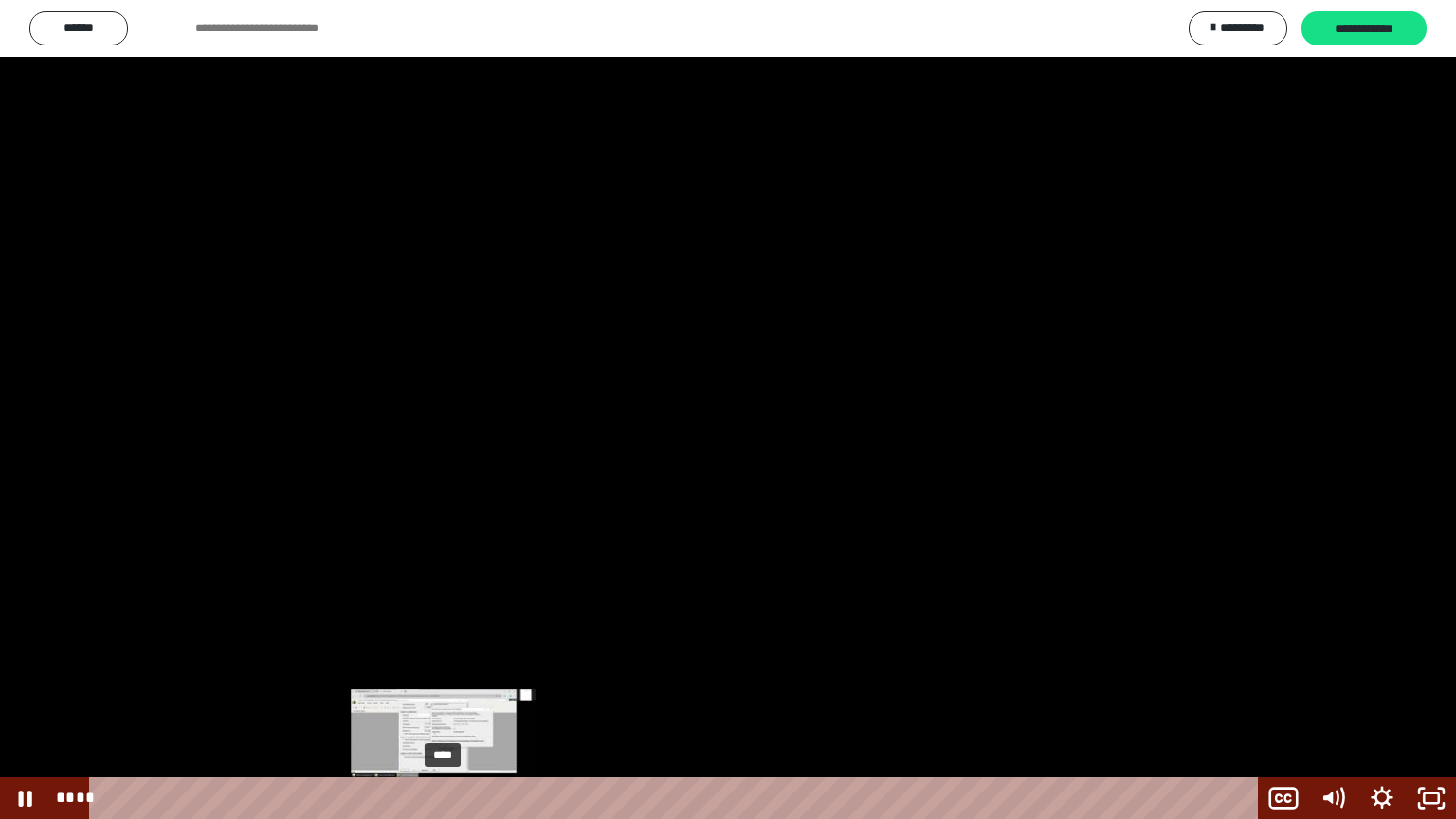 click on "****" at bounding box center (677, 798) 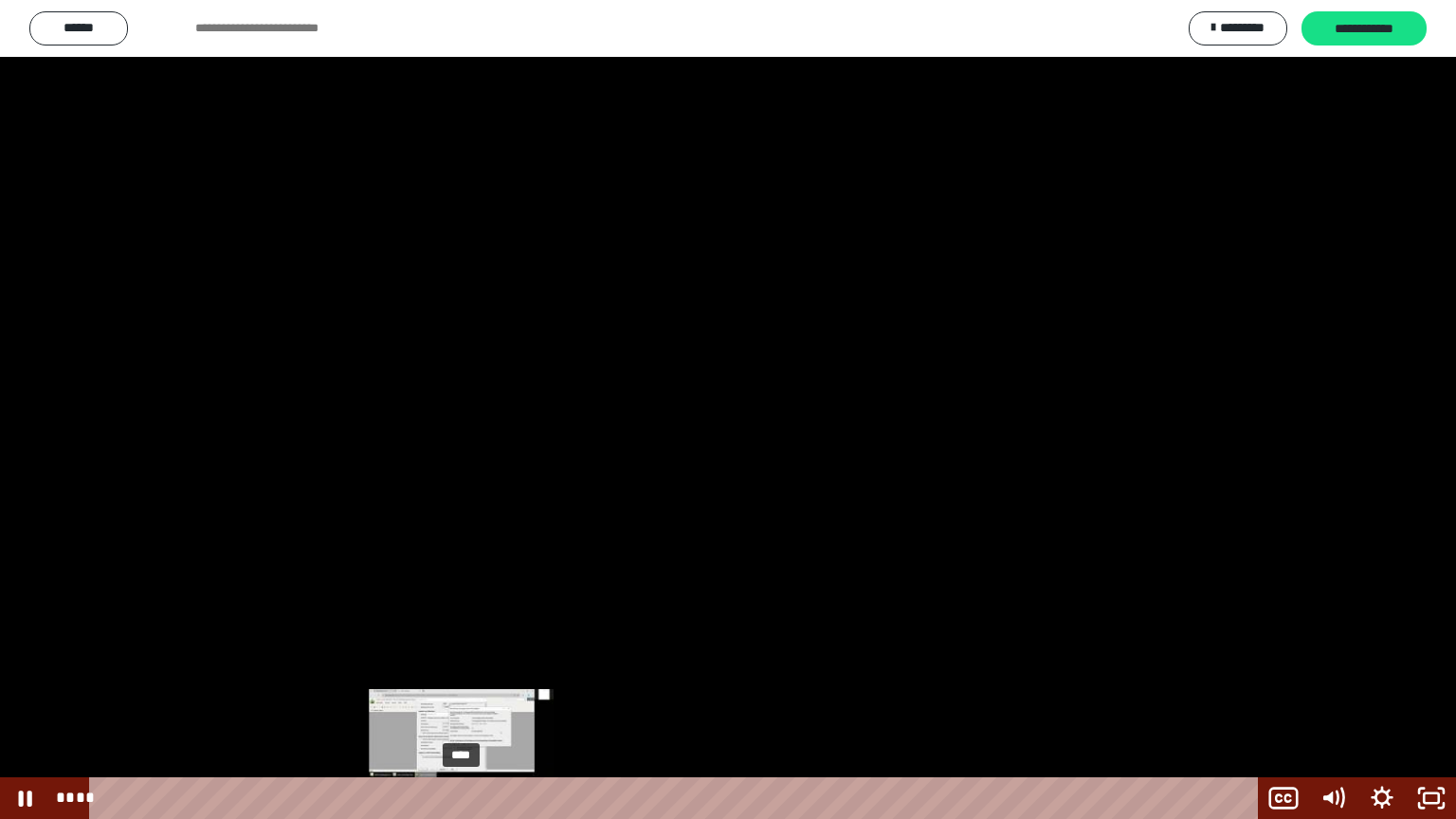 click on "****" at bounding box center (677, 798) 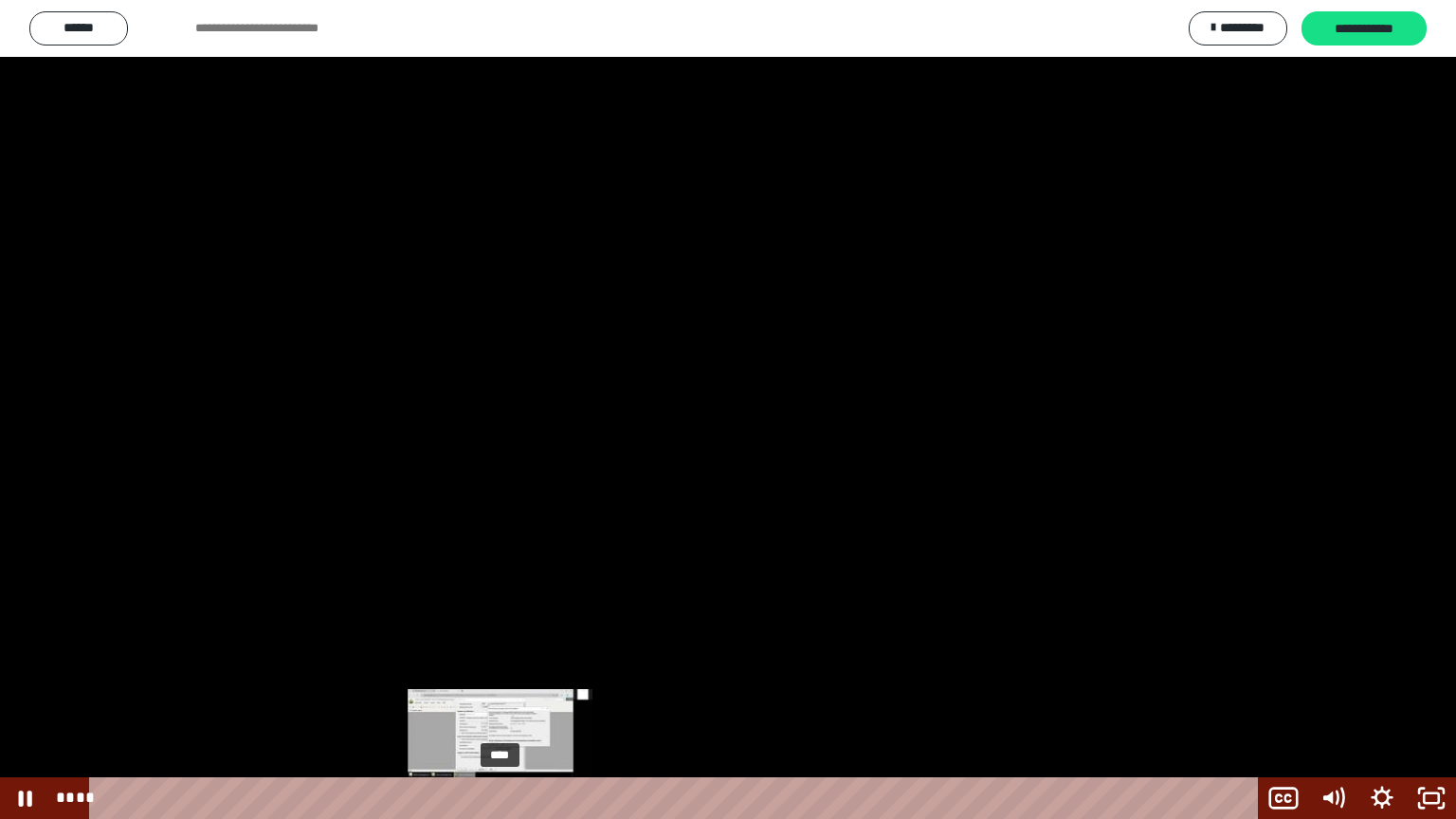 click on "****" at bounding box center [677, 798] 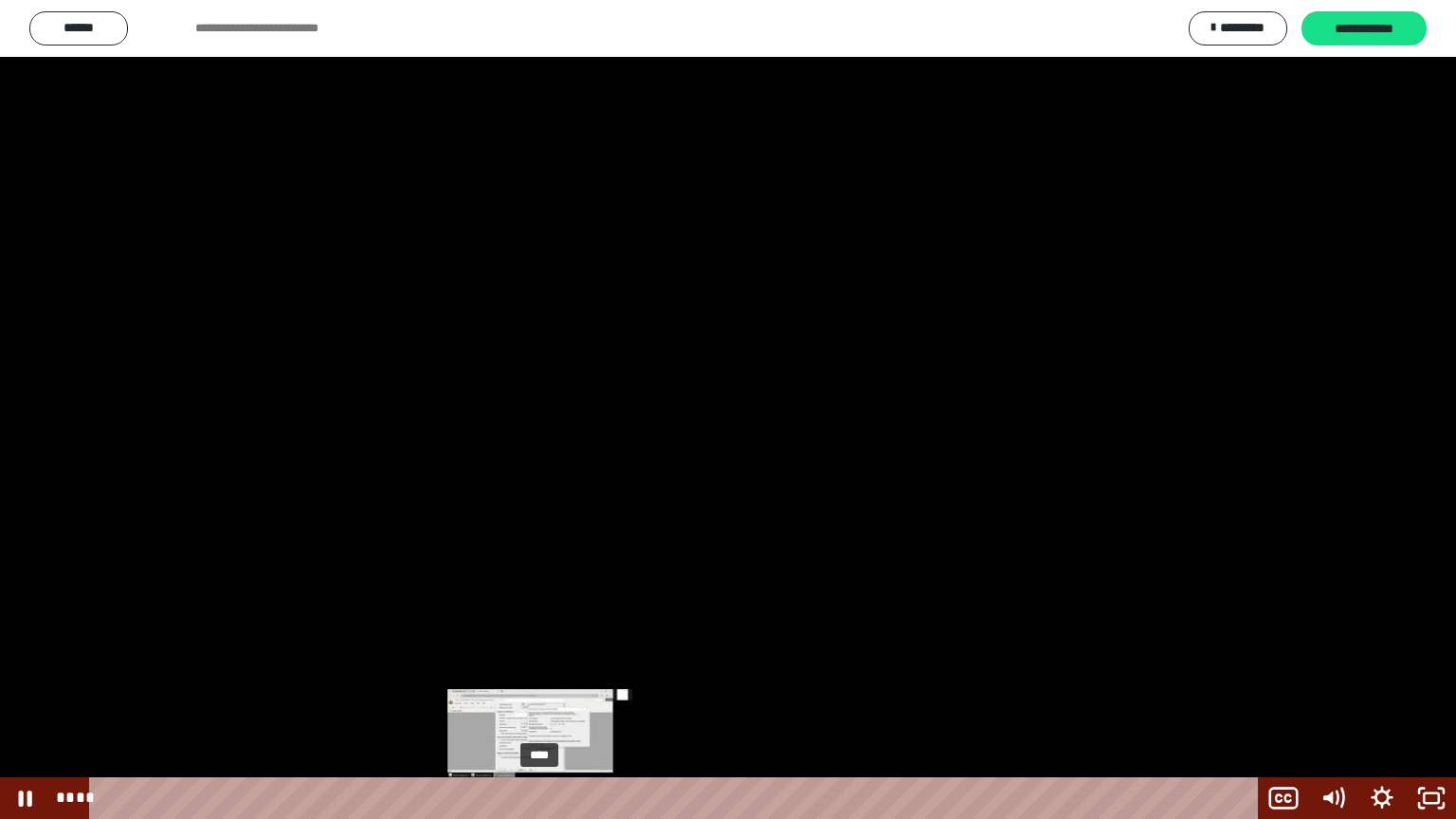 click on "****" at bounding box center [677, 798] 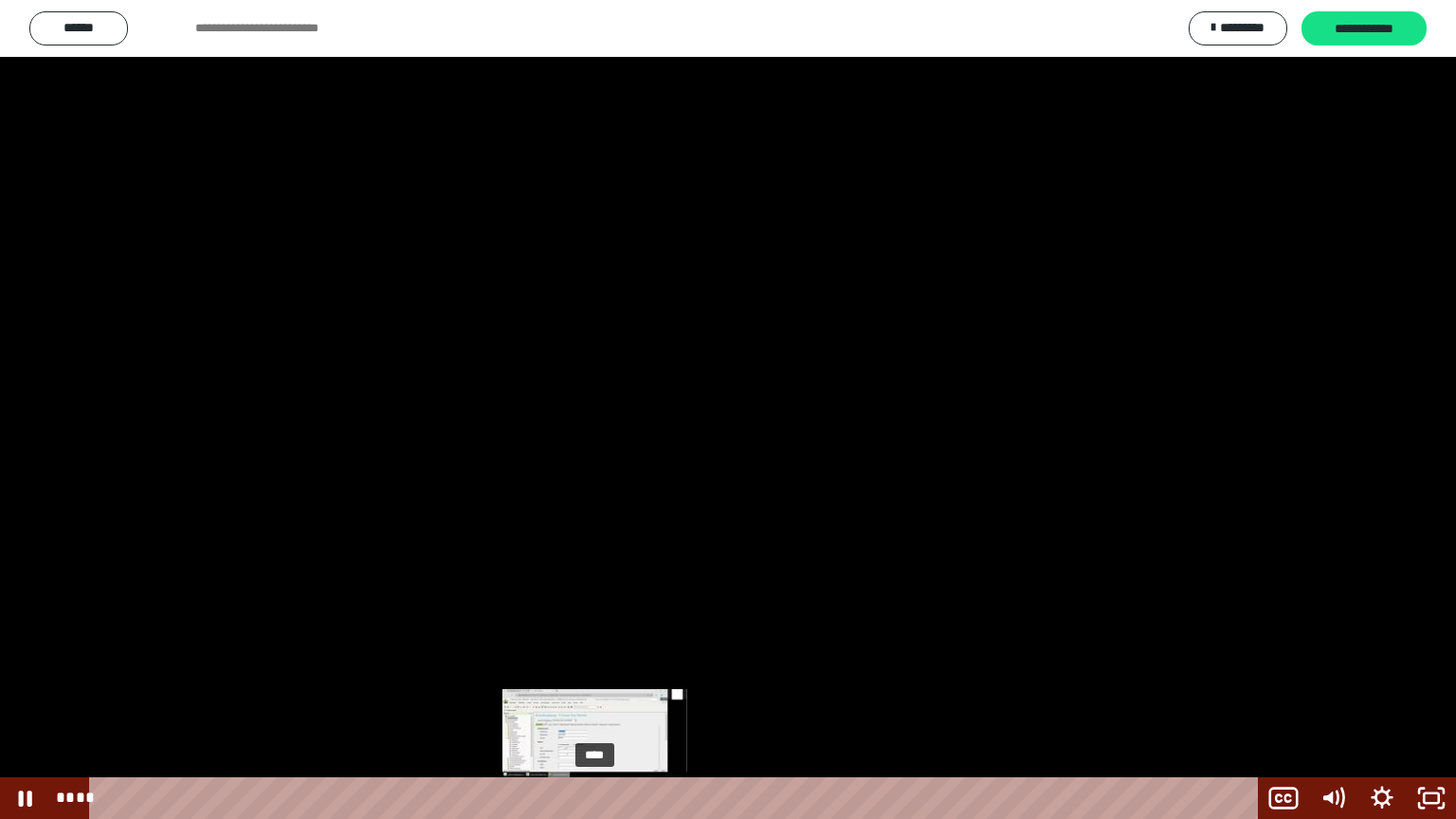 click on "****" at bounding box center [677, 798] 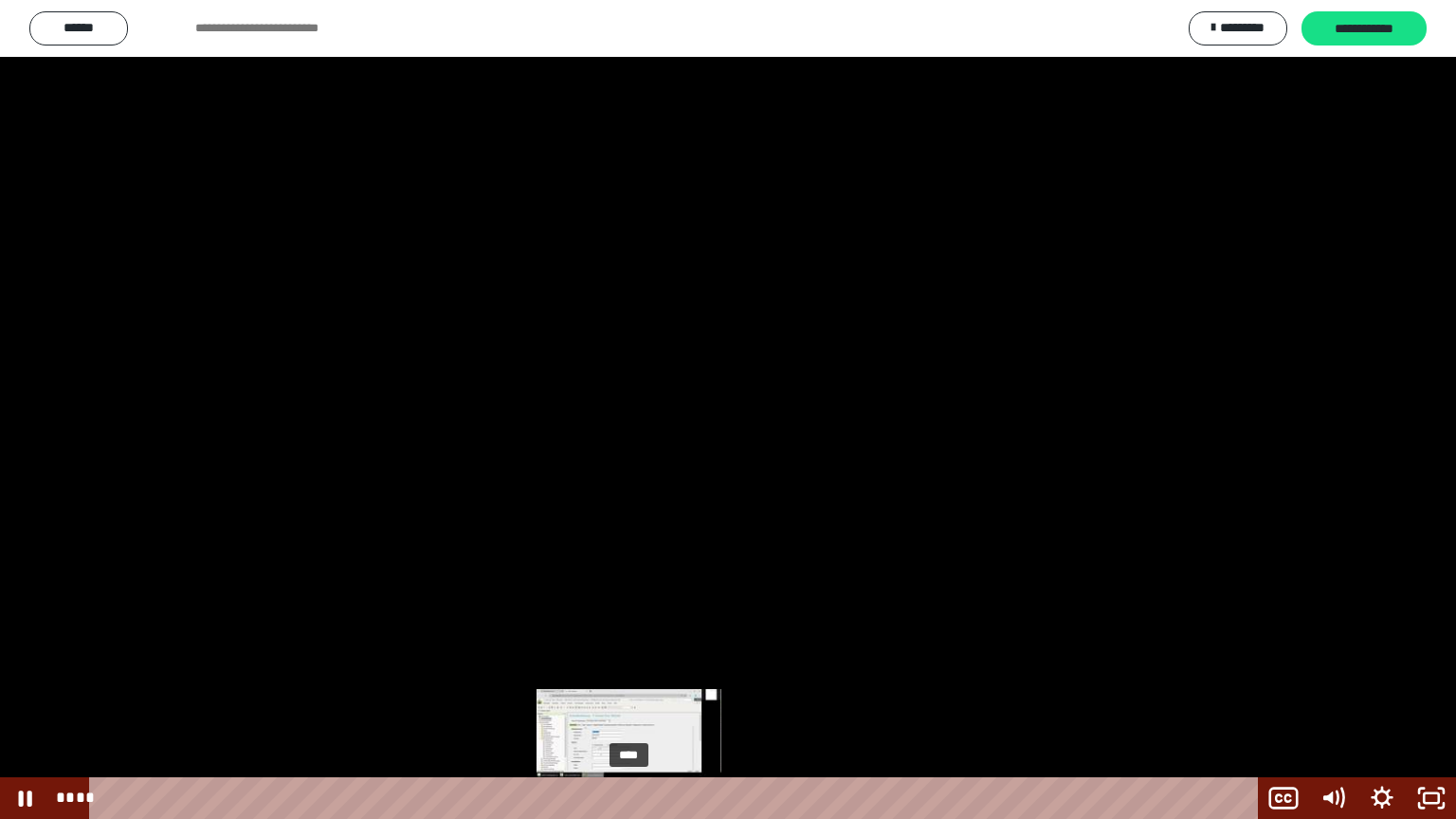 click on "****" at bounding box center (677, 798) 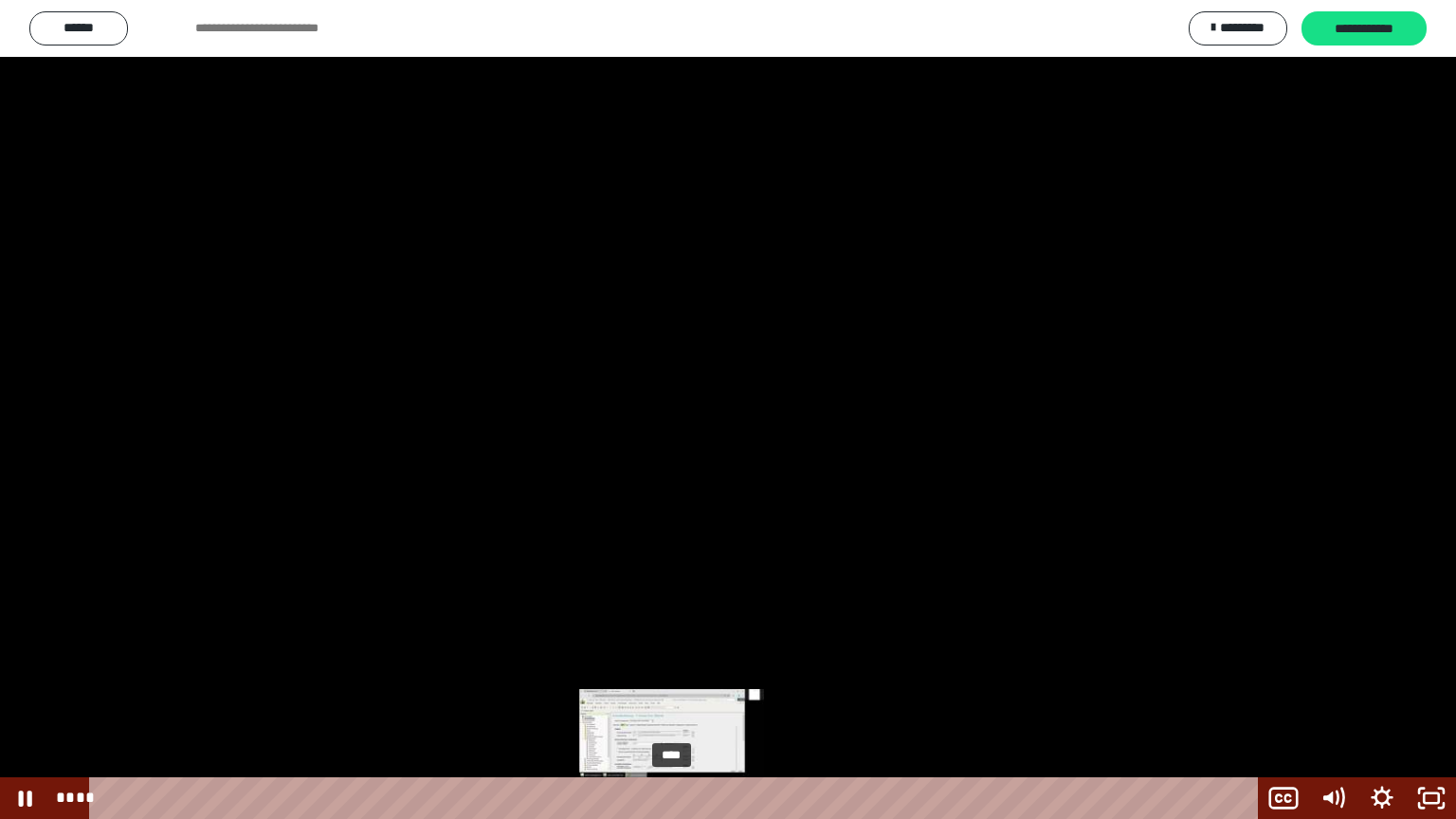 click on "****" at bounding box center [677, 798] 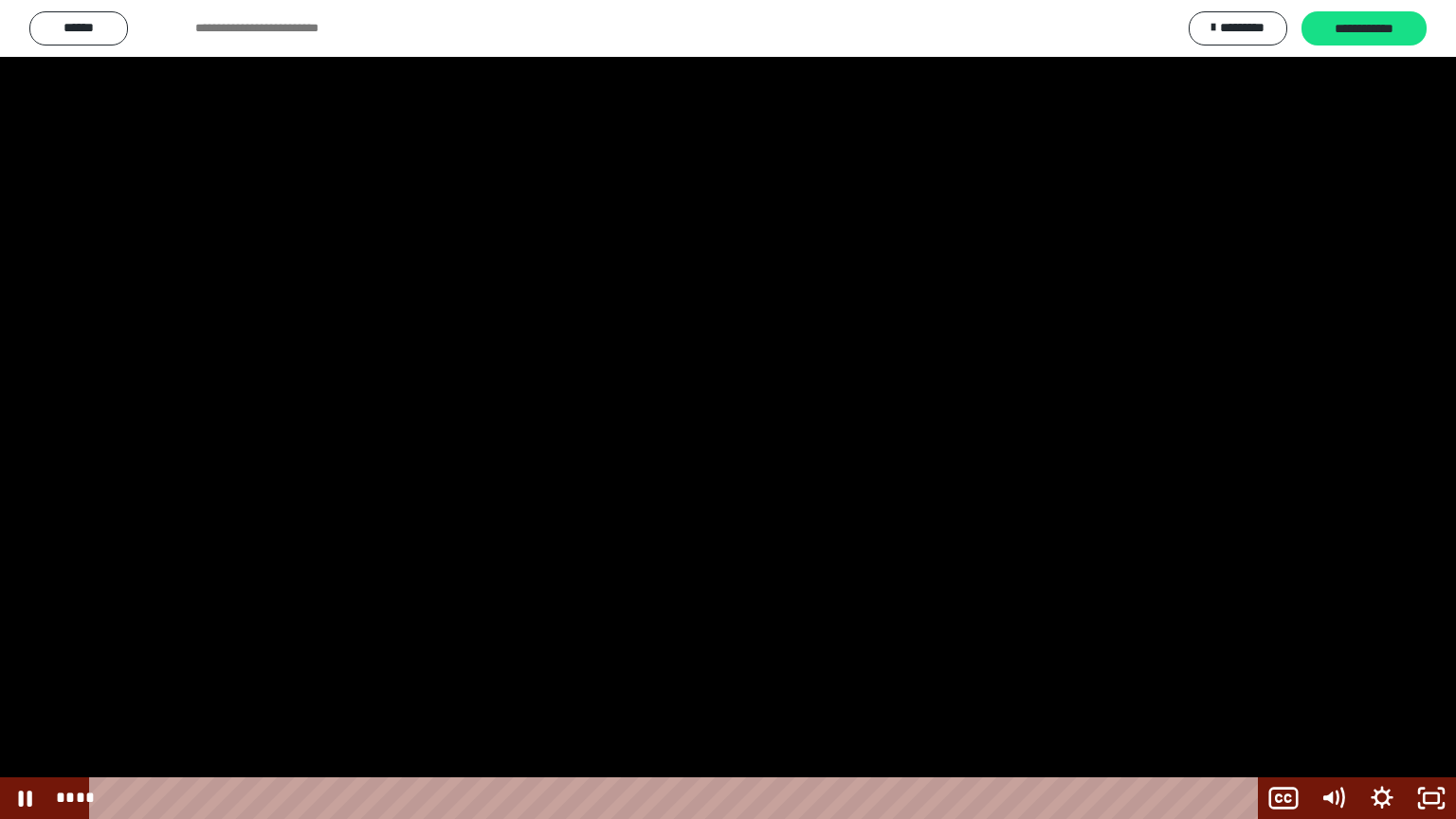 click at bounding box center [728, 410] 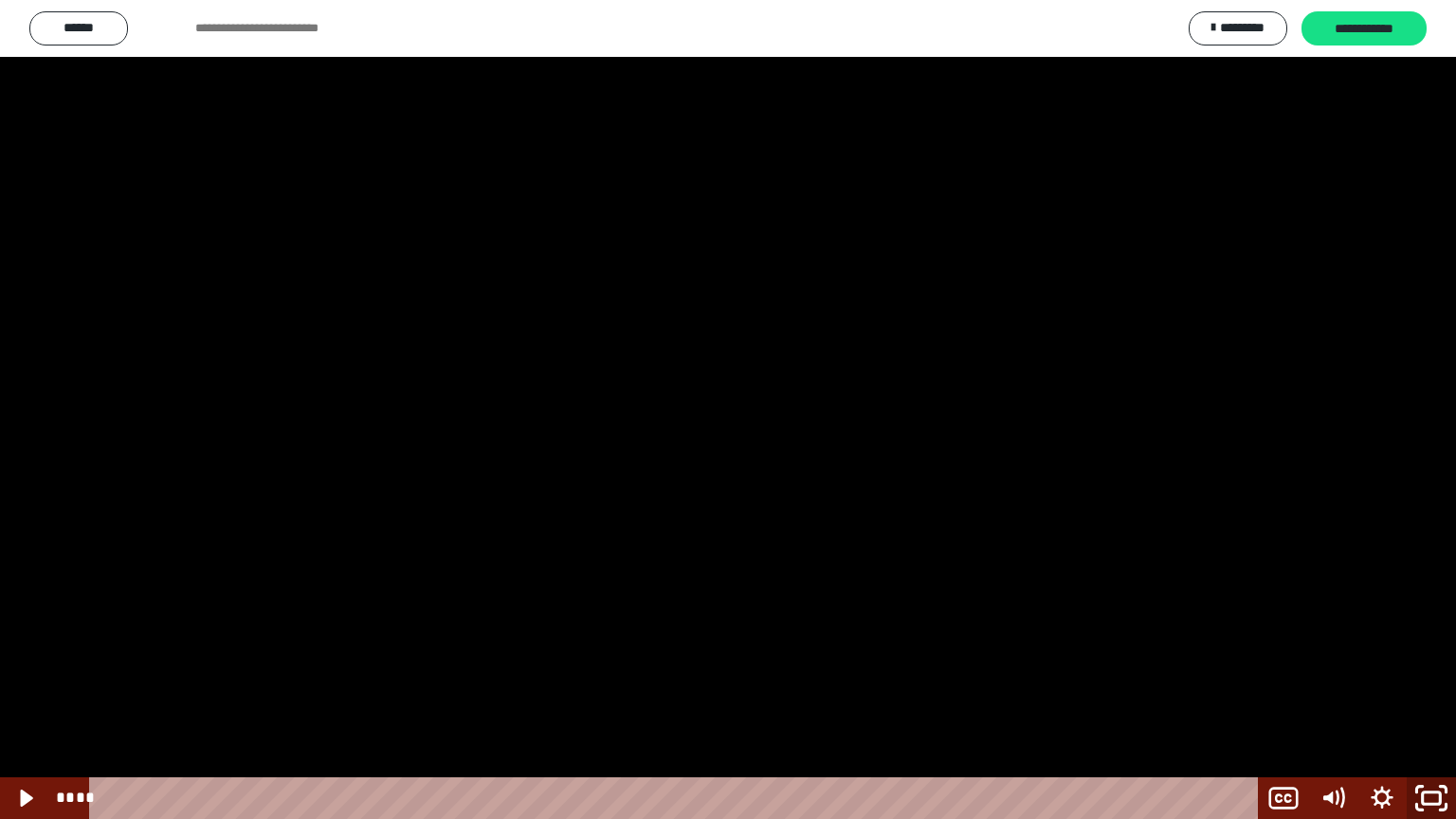 click 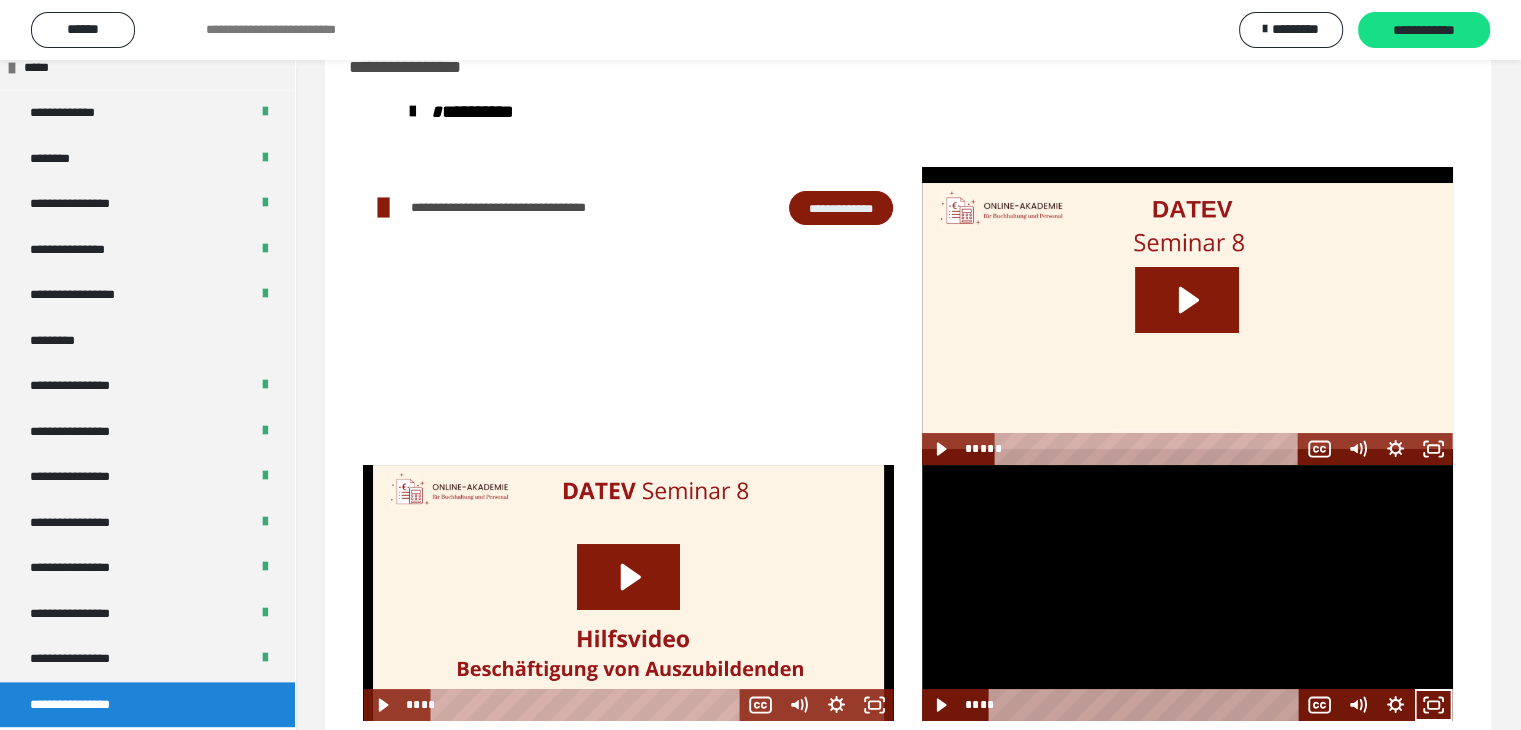 click at bounding box center [1187, 593] 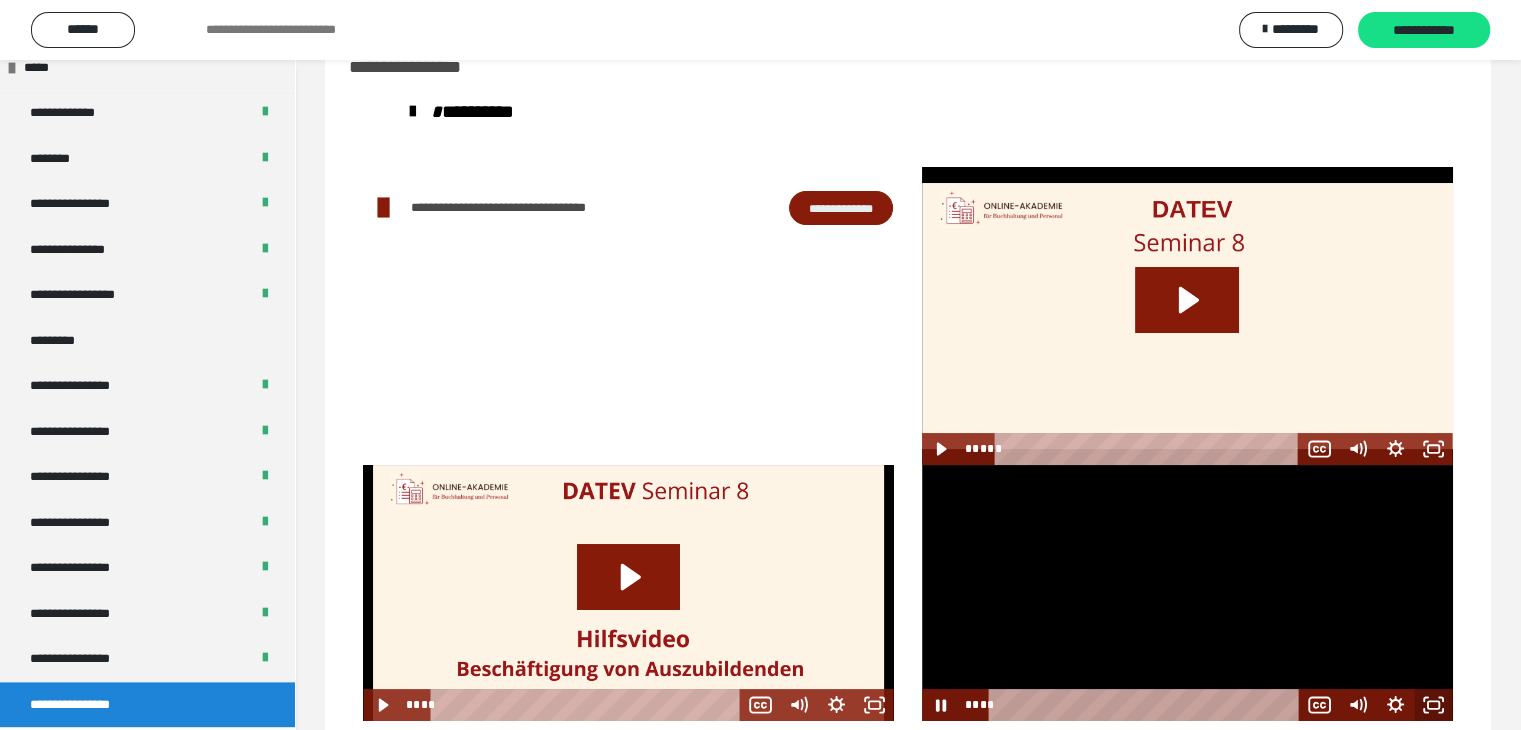 click 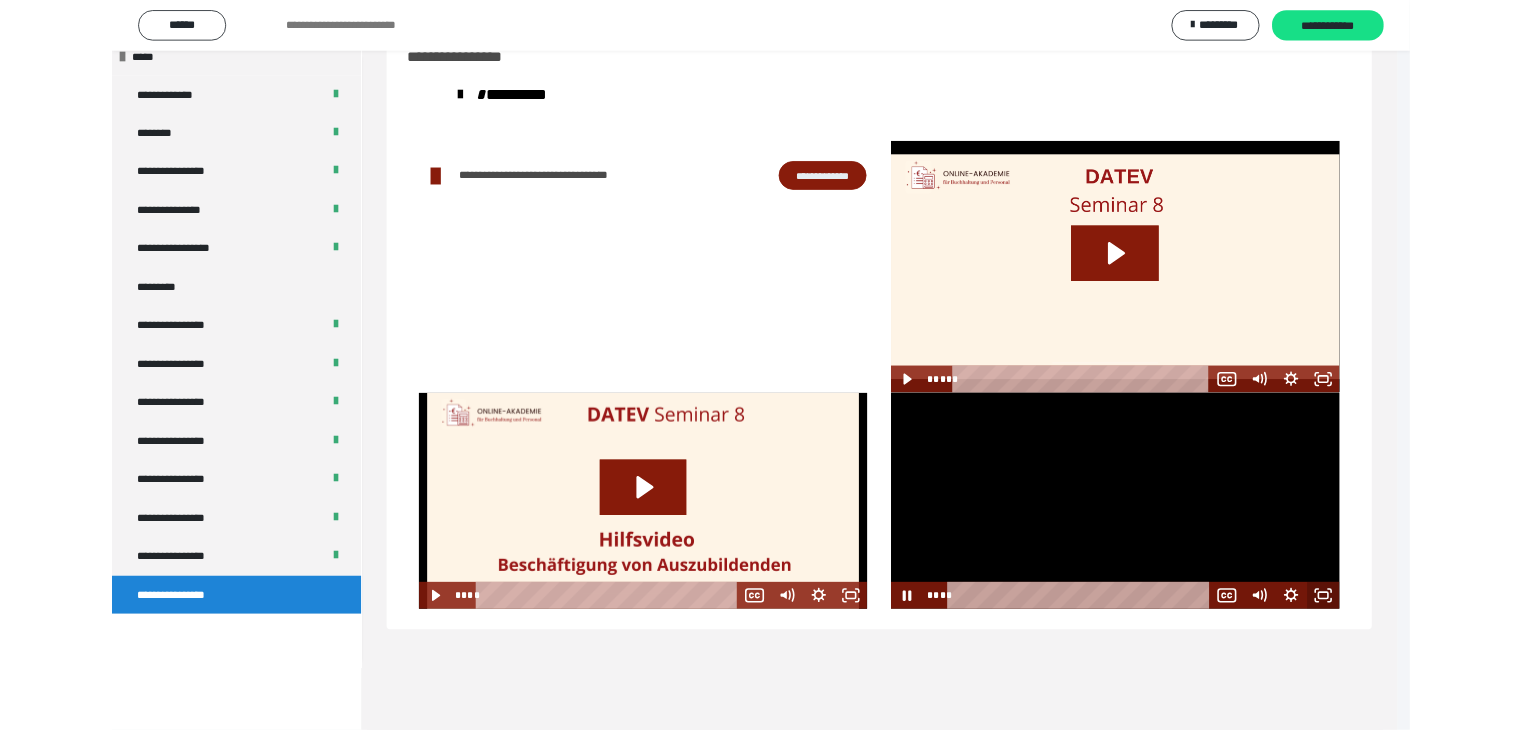 scroll, scrollTop: 2231, scrollLeft: 0, axis: vertical 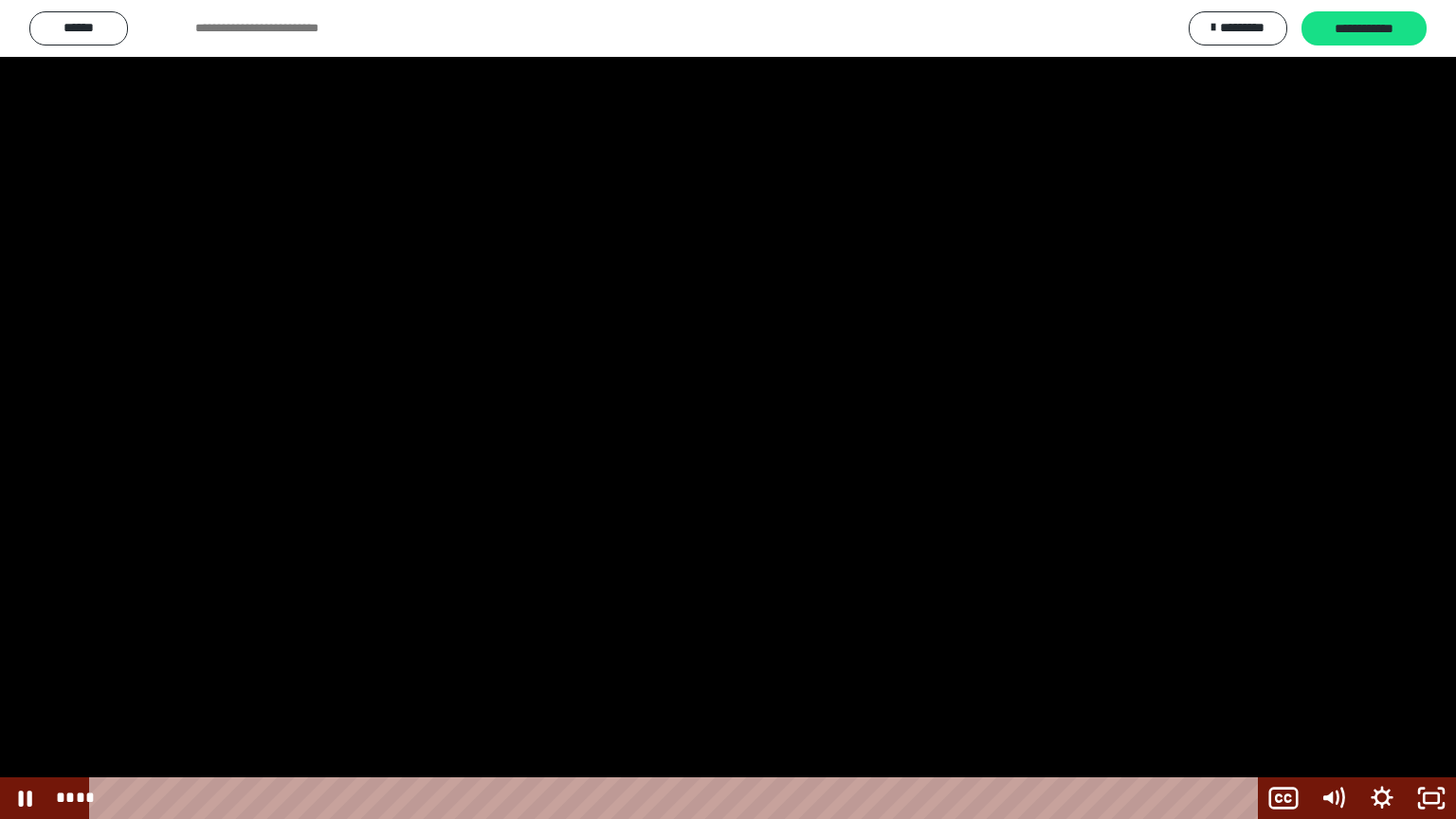 click at bounding box center (728, 410) 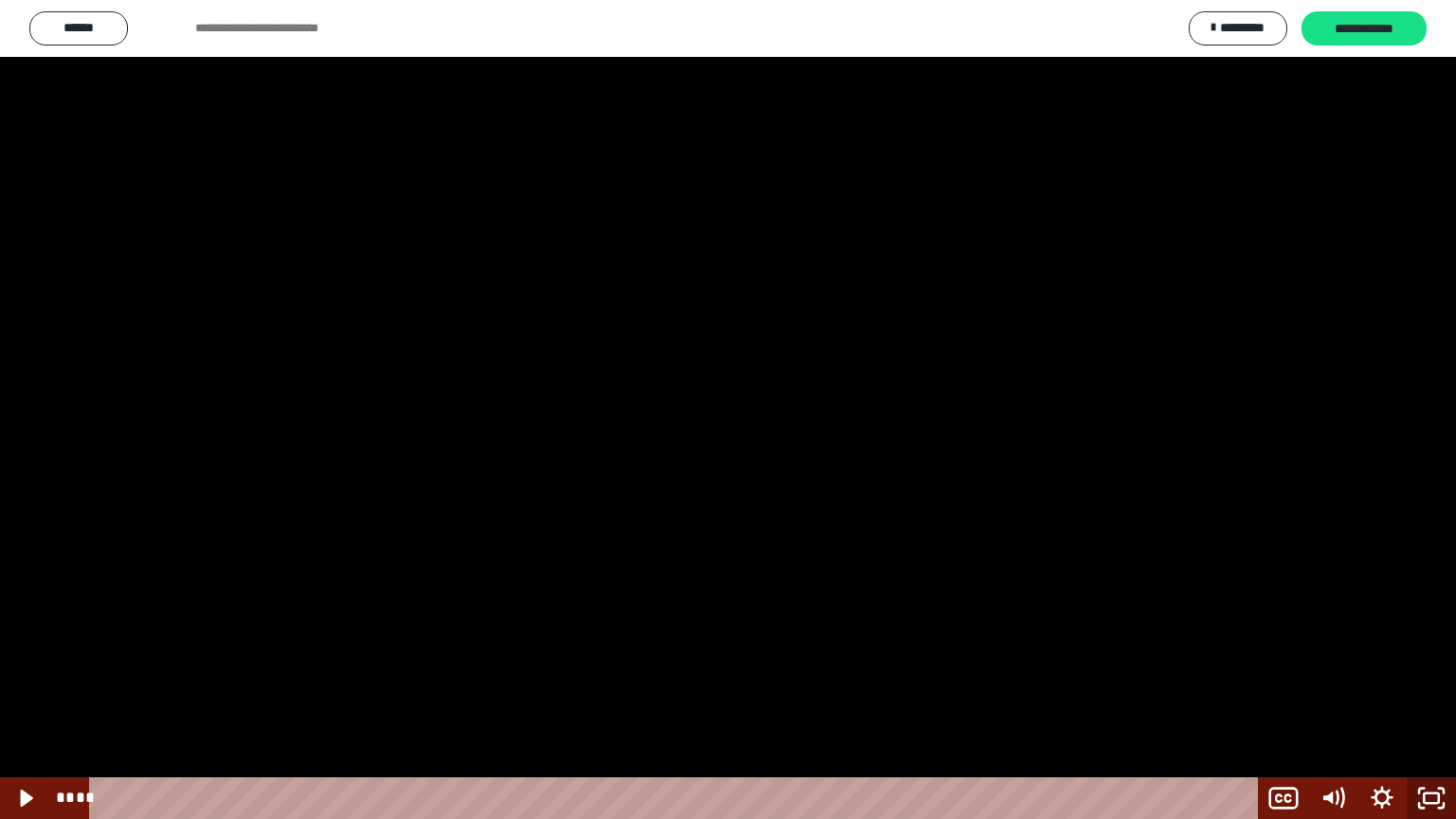 click 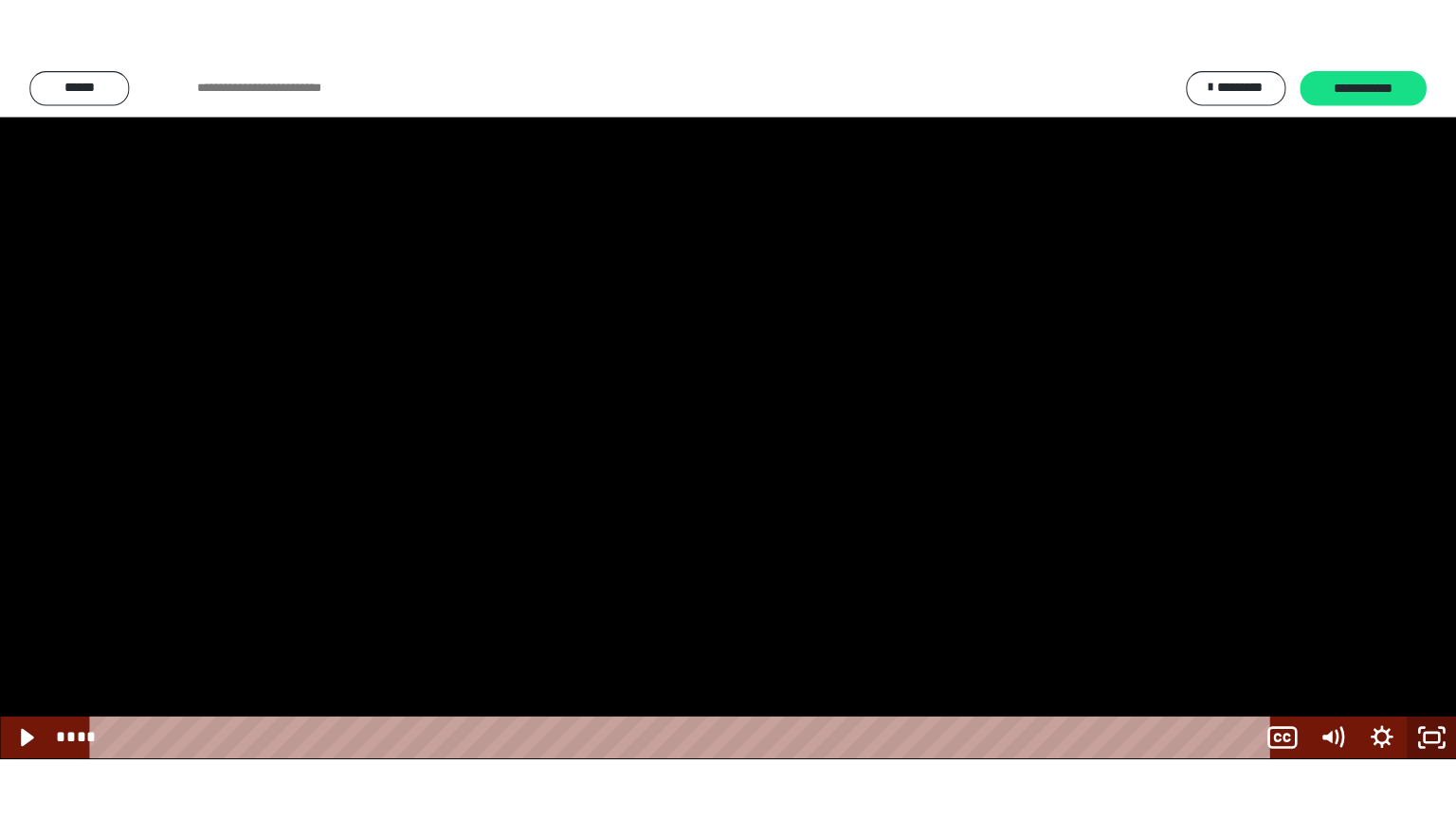 scroll, scrollTop: 2242, scrollLeft: 0, axis: vertical 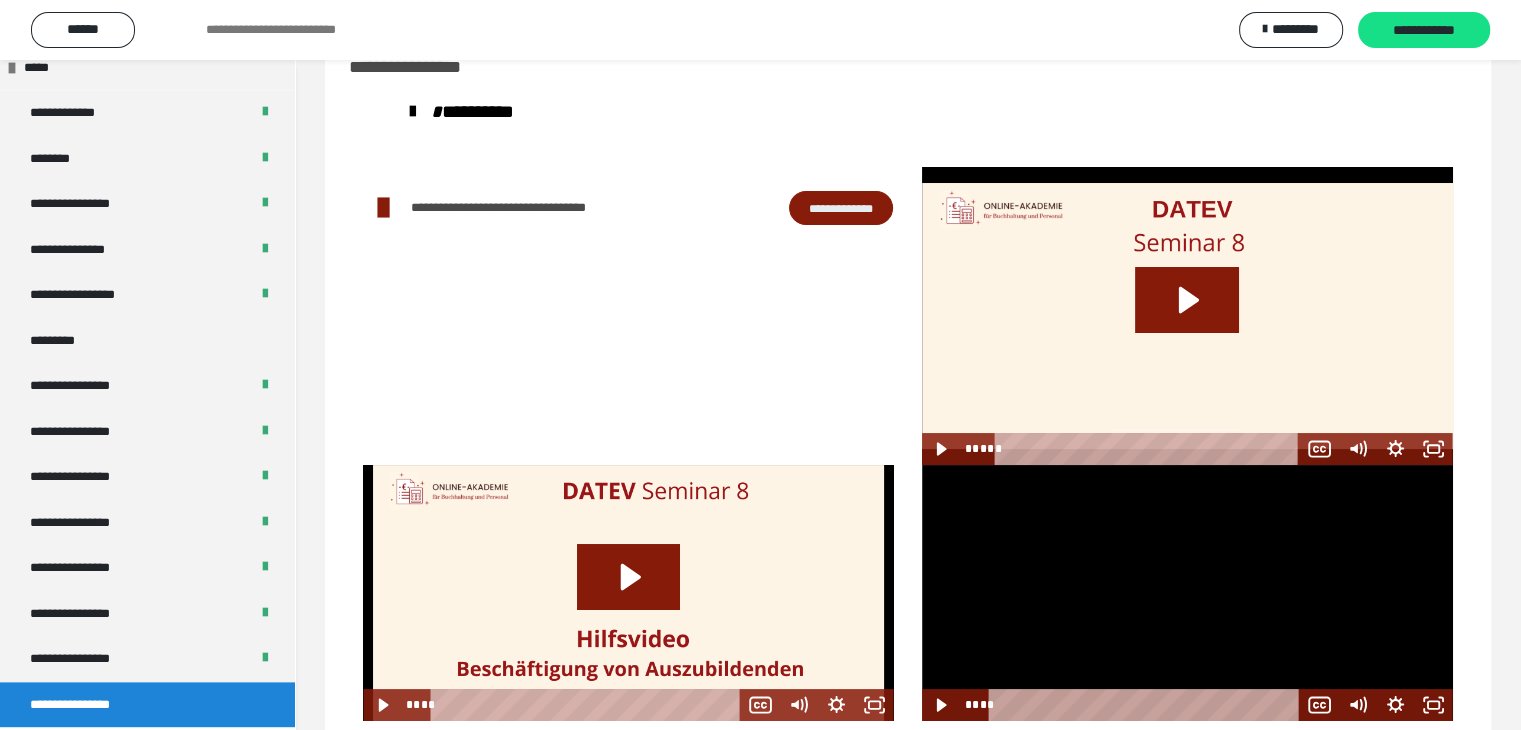 click at bounding box center [1187, 593] 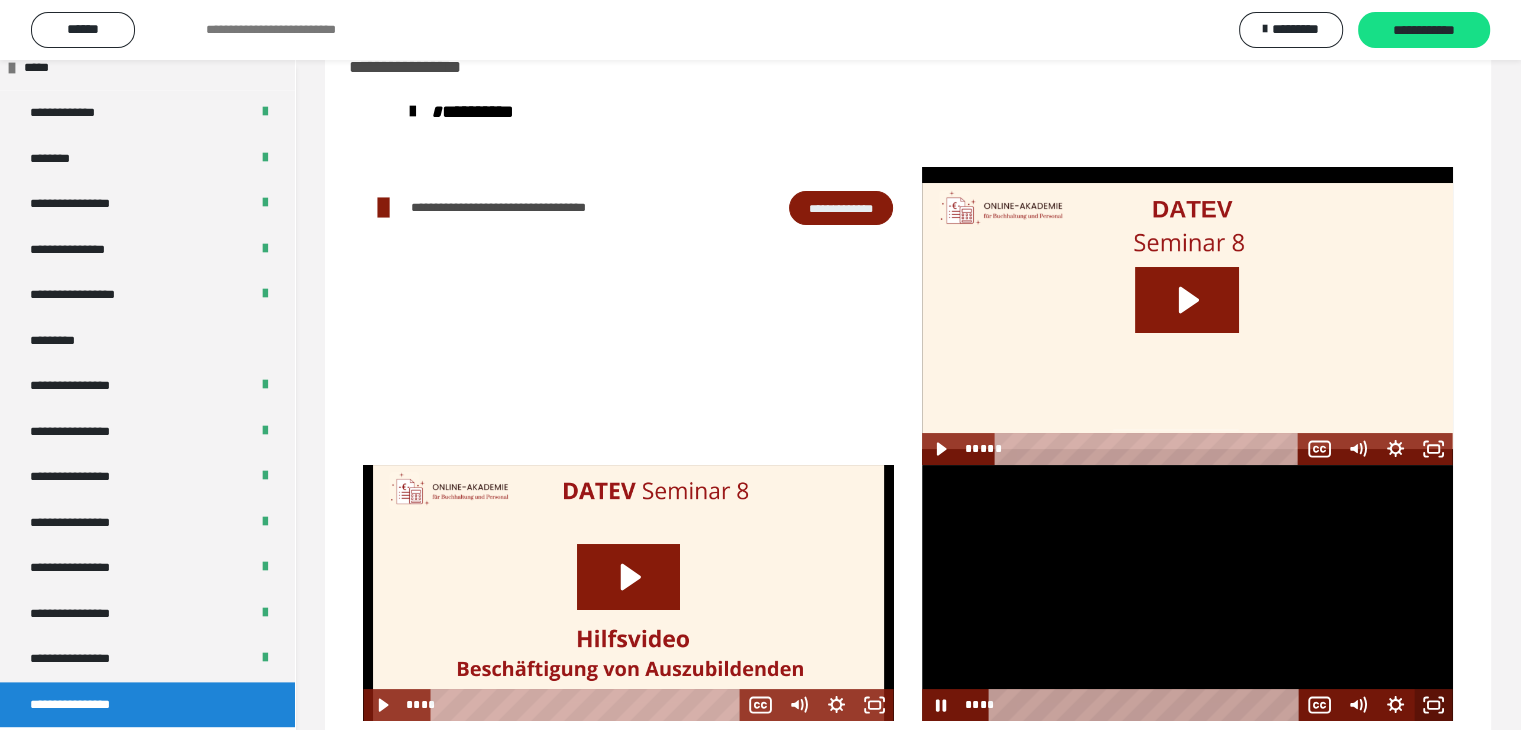 drag, startPoint x: 1432, startPoint y: 698, endPoint x: 1400, endPoint y: 782, distance: 89.88882 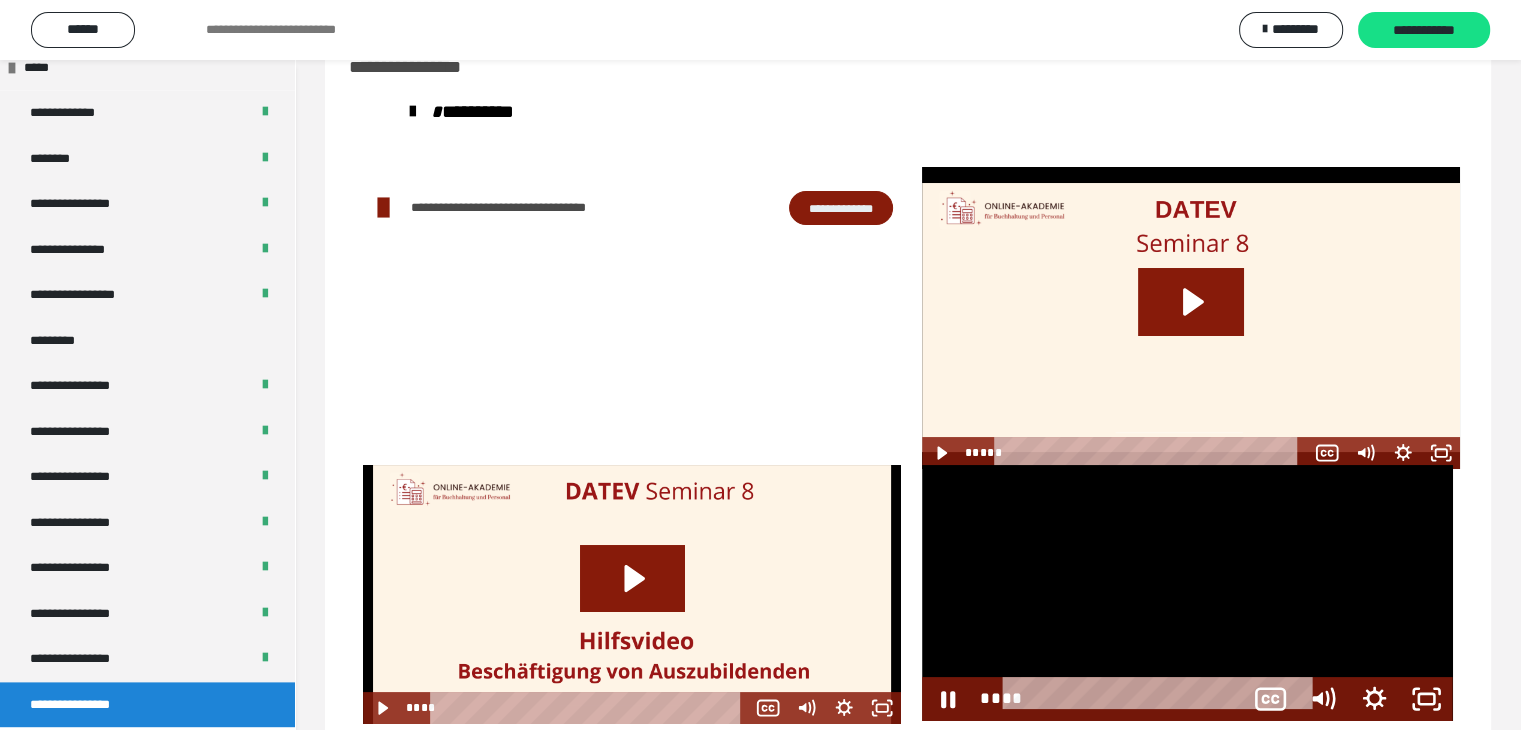 scroll, scrollTop: 2231, scrollLeft: 0, axis: vertical 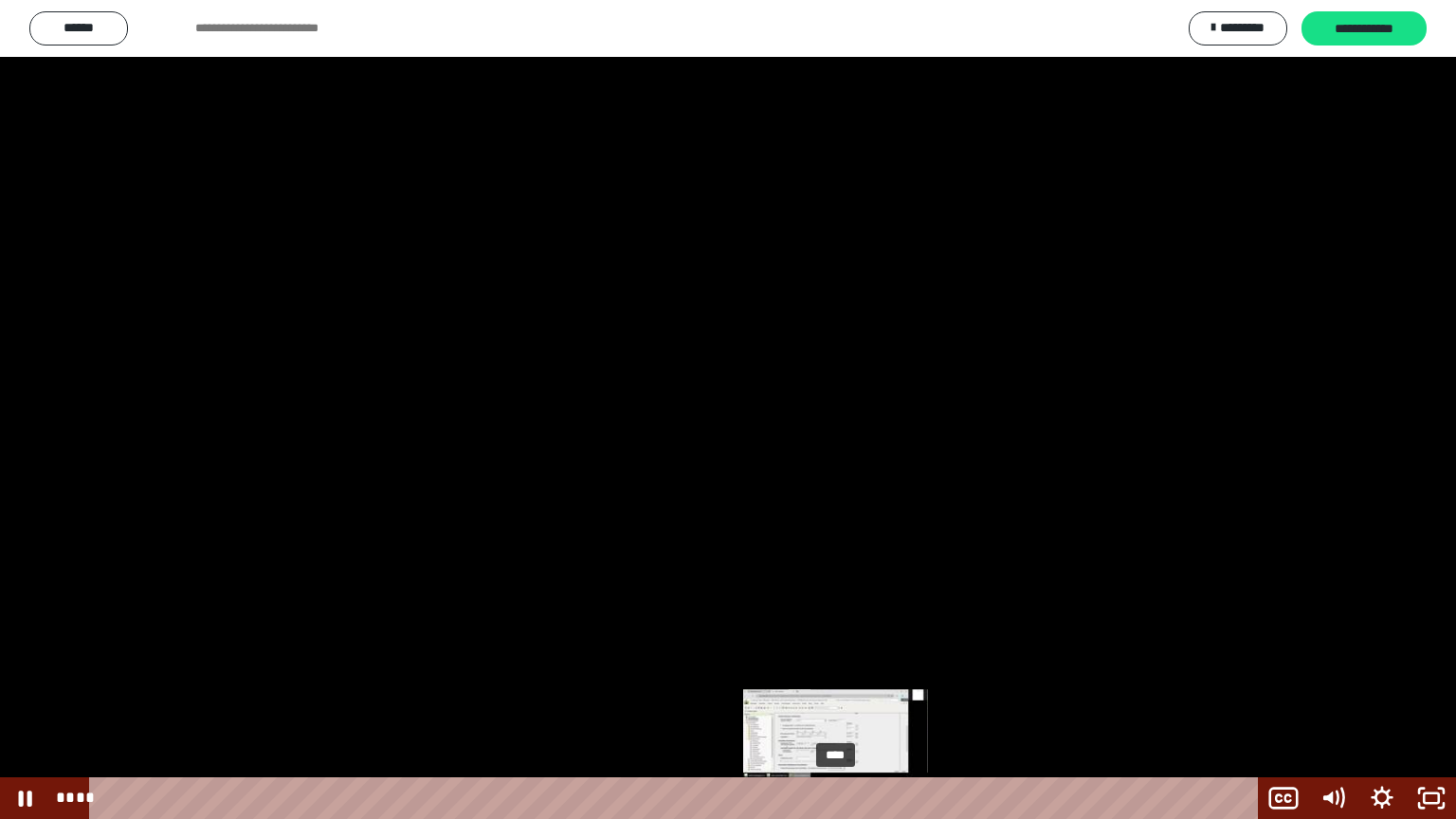 click on "****" at bounding box center (677, 798) 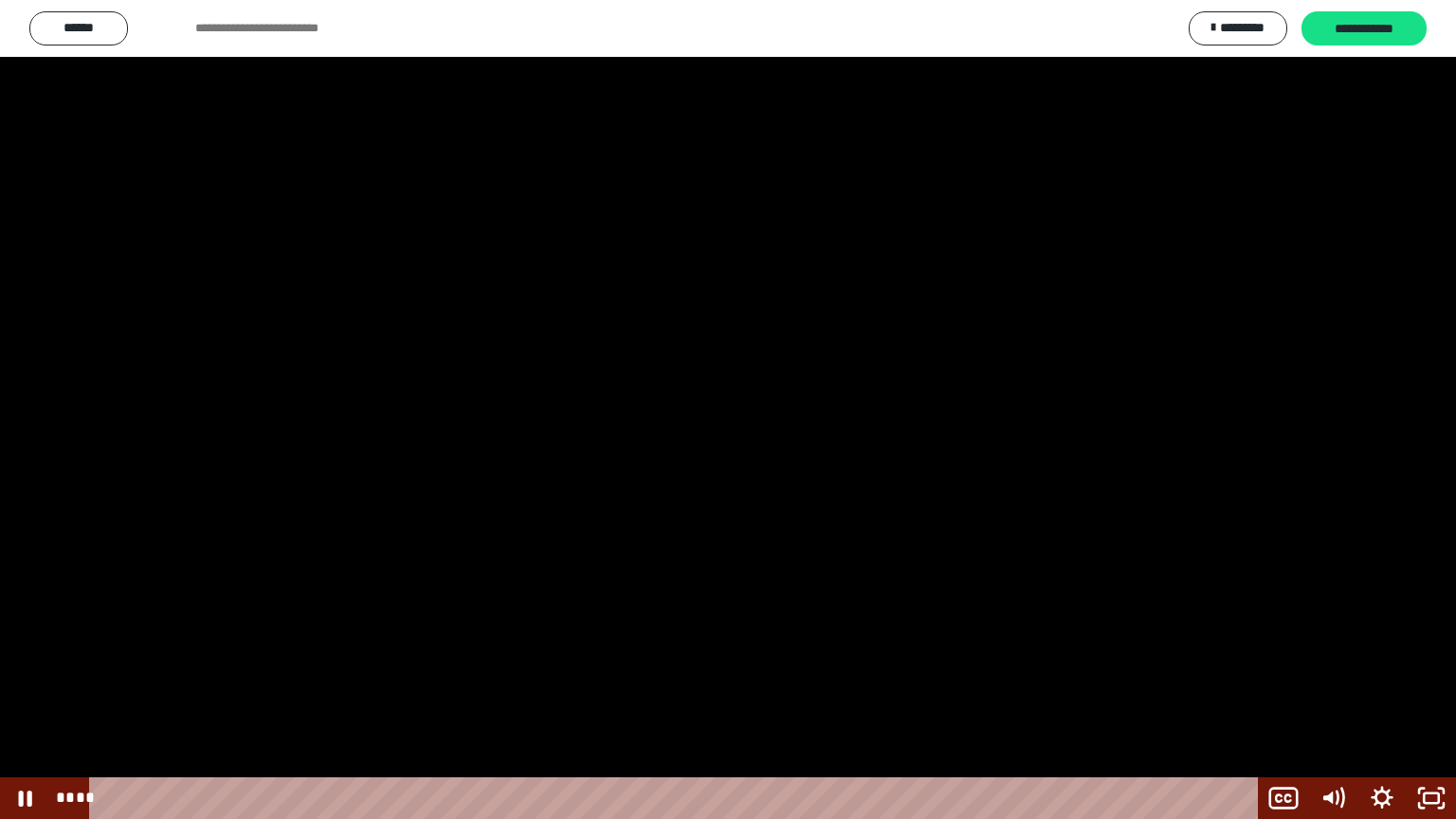 click at bounding box center [728, 410] 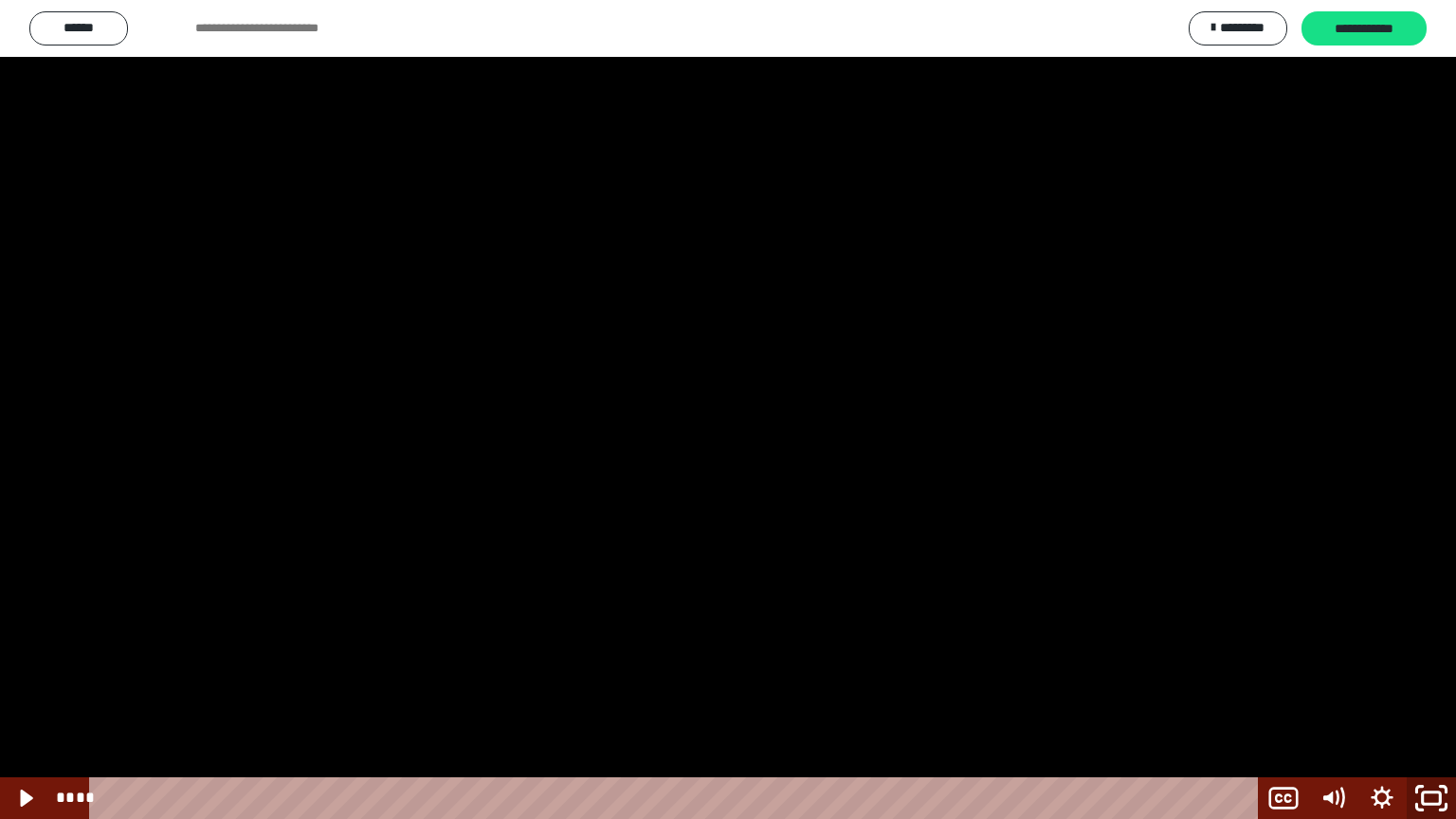 click 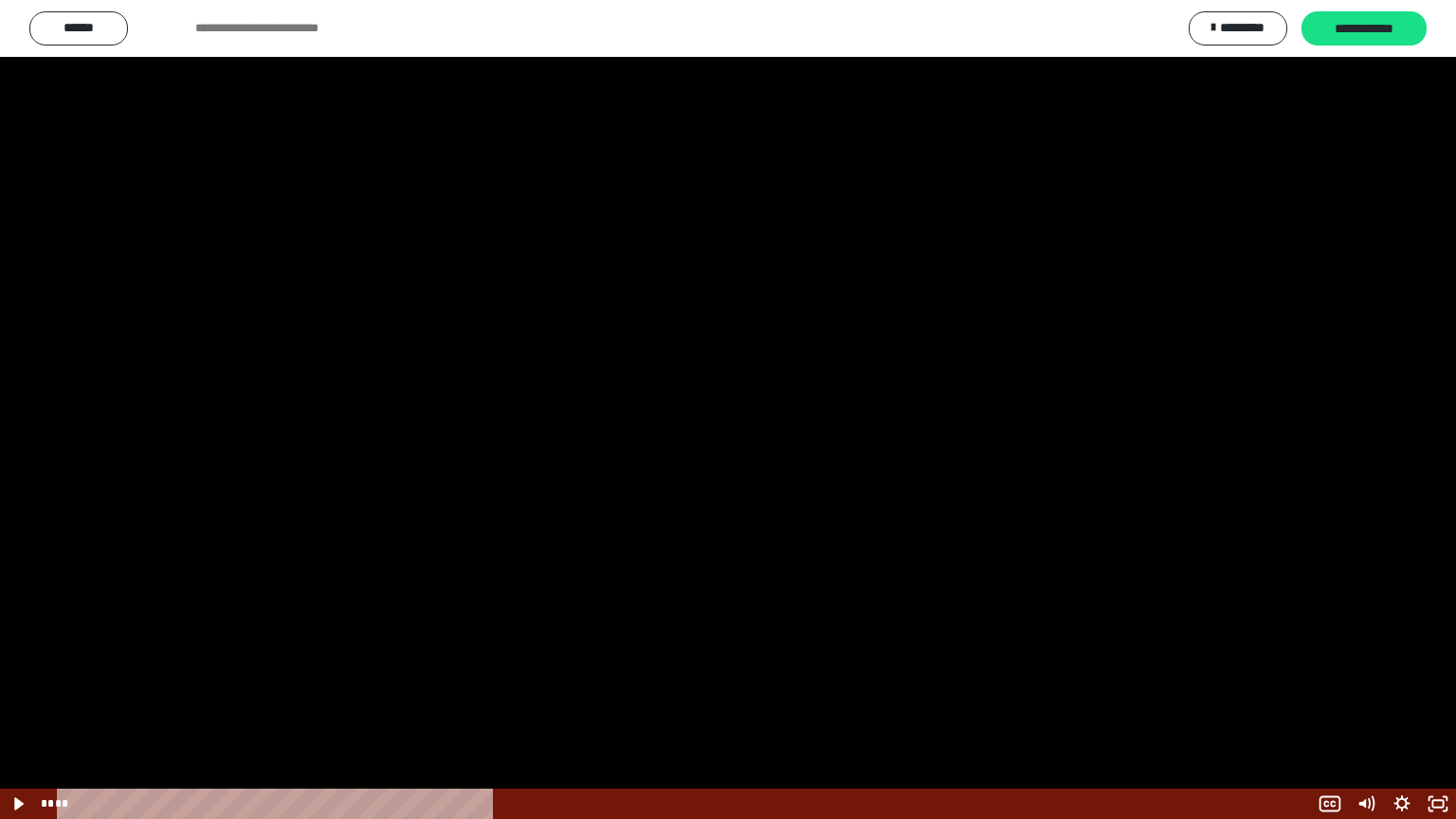 scroll, scrollTop: 2242, scrollLeft: 0, axis: vertical 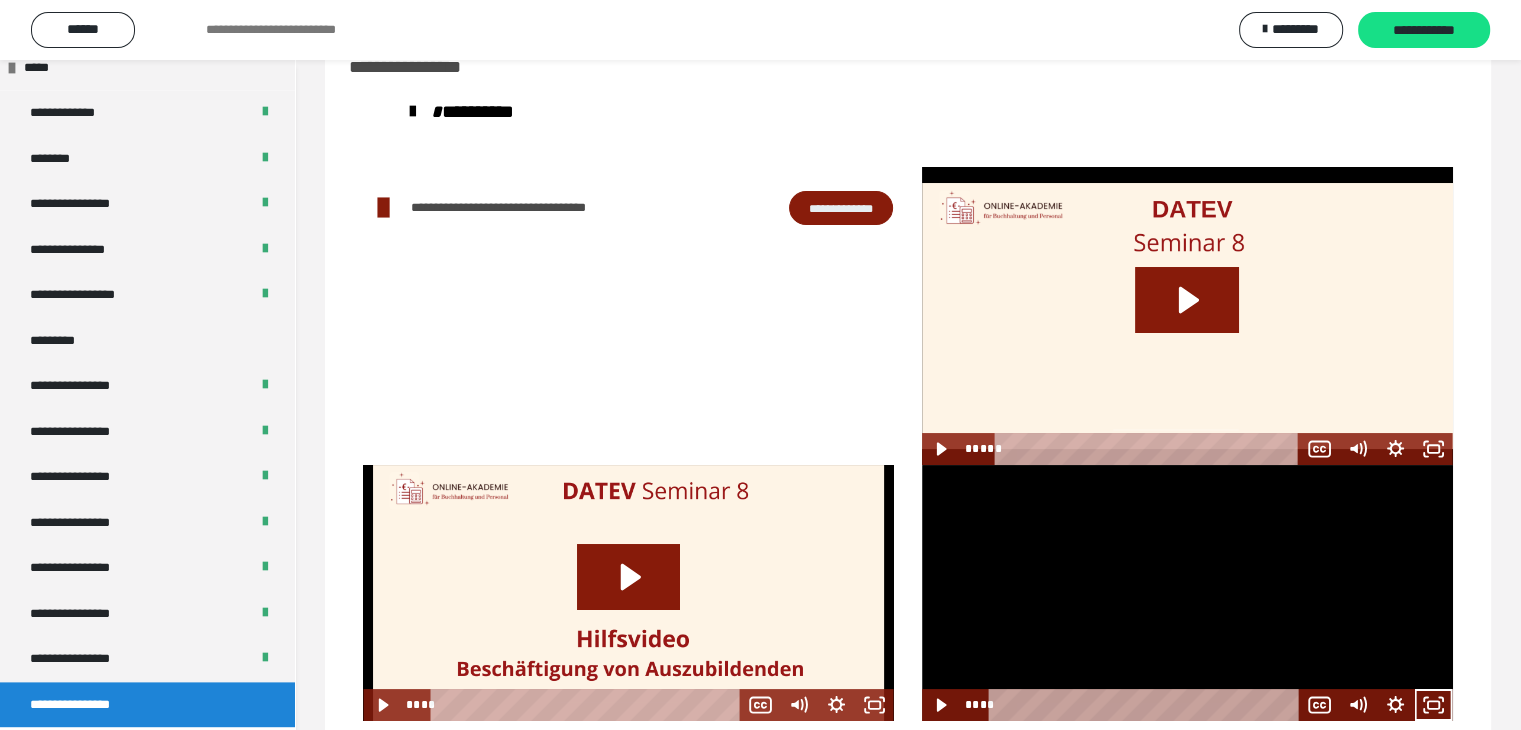 click at bounding box center [1187, 593] 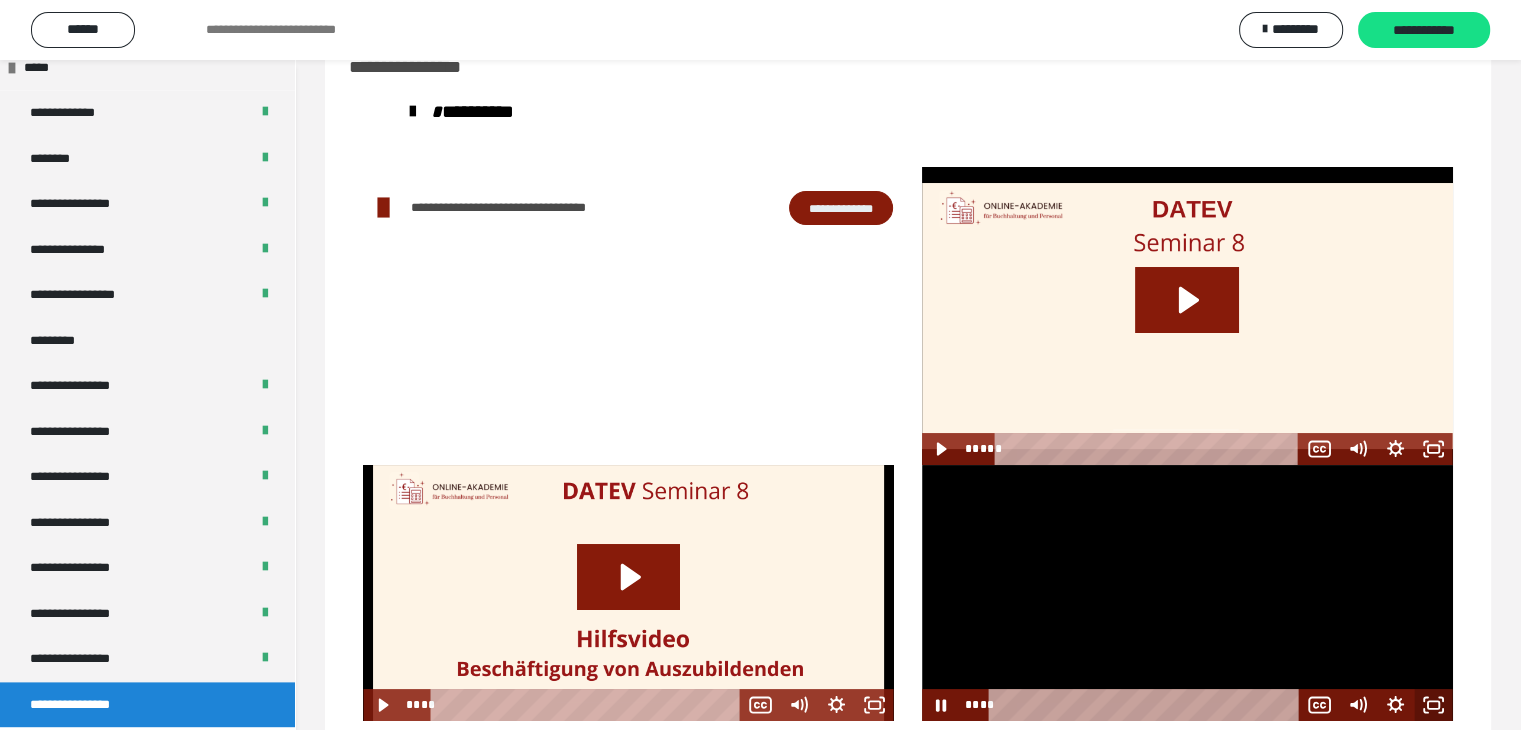 click 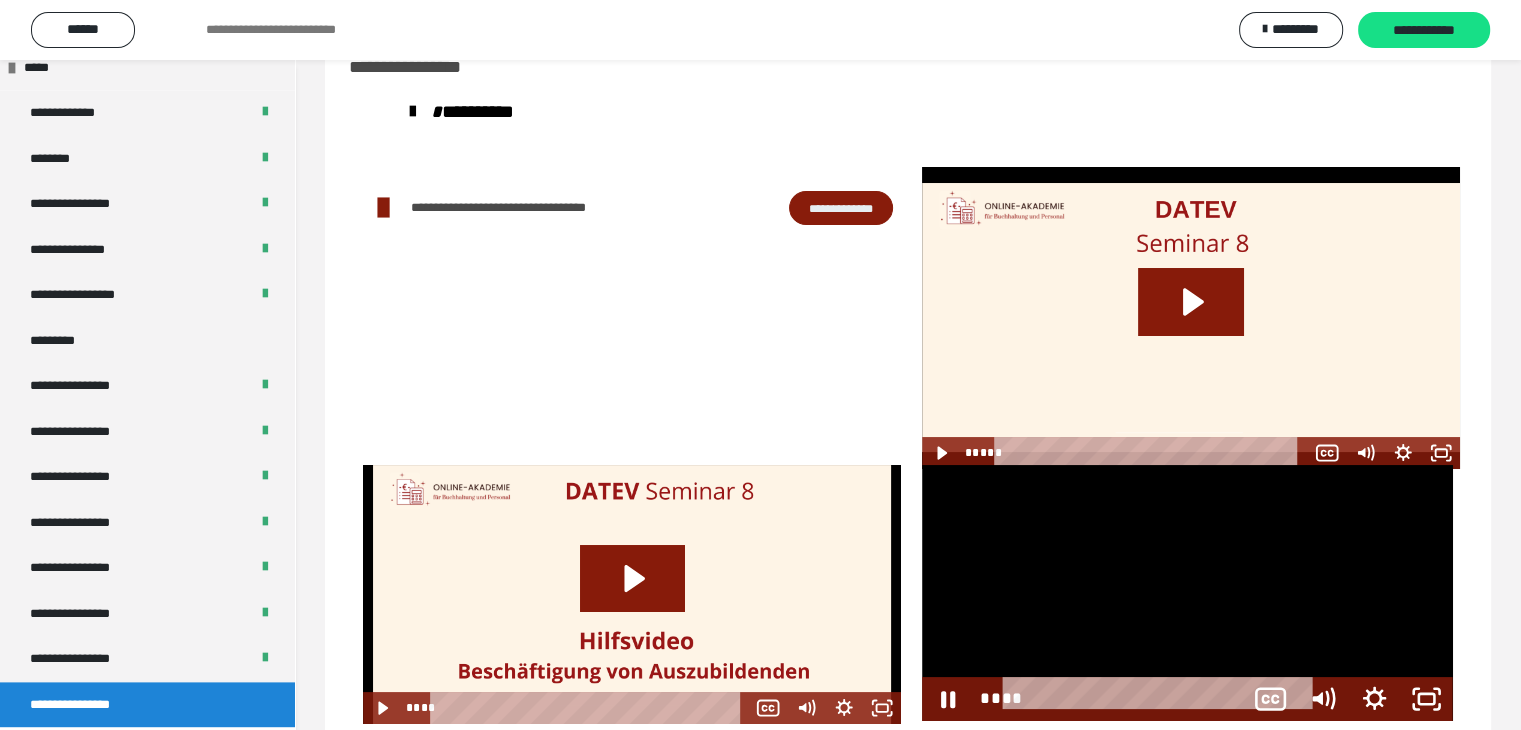 scroll, scrollTop: 2231, scrollLeft: 0, axis: vertical 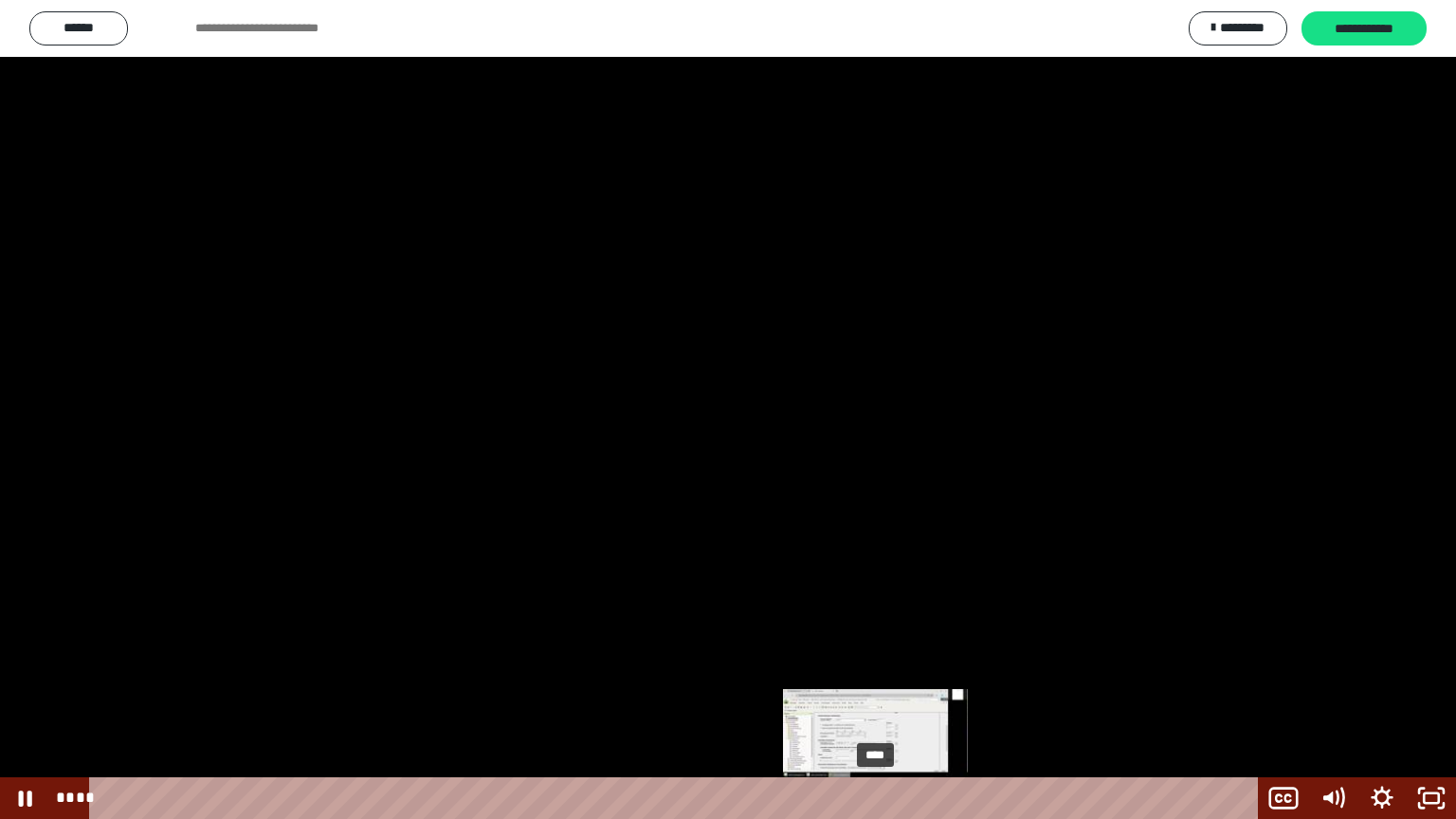 click on "****" at bounding box center [677, 798] 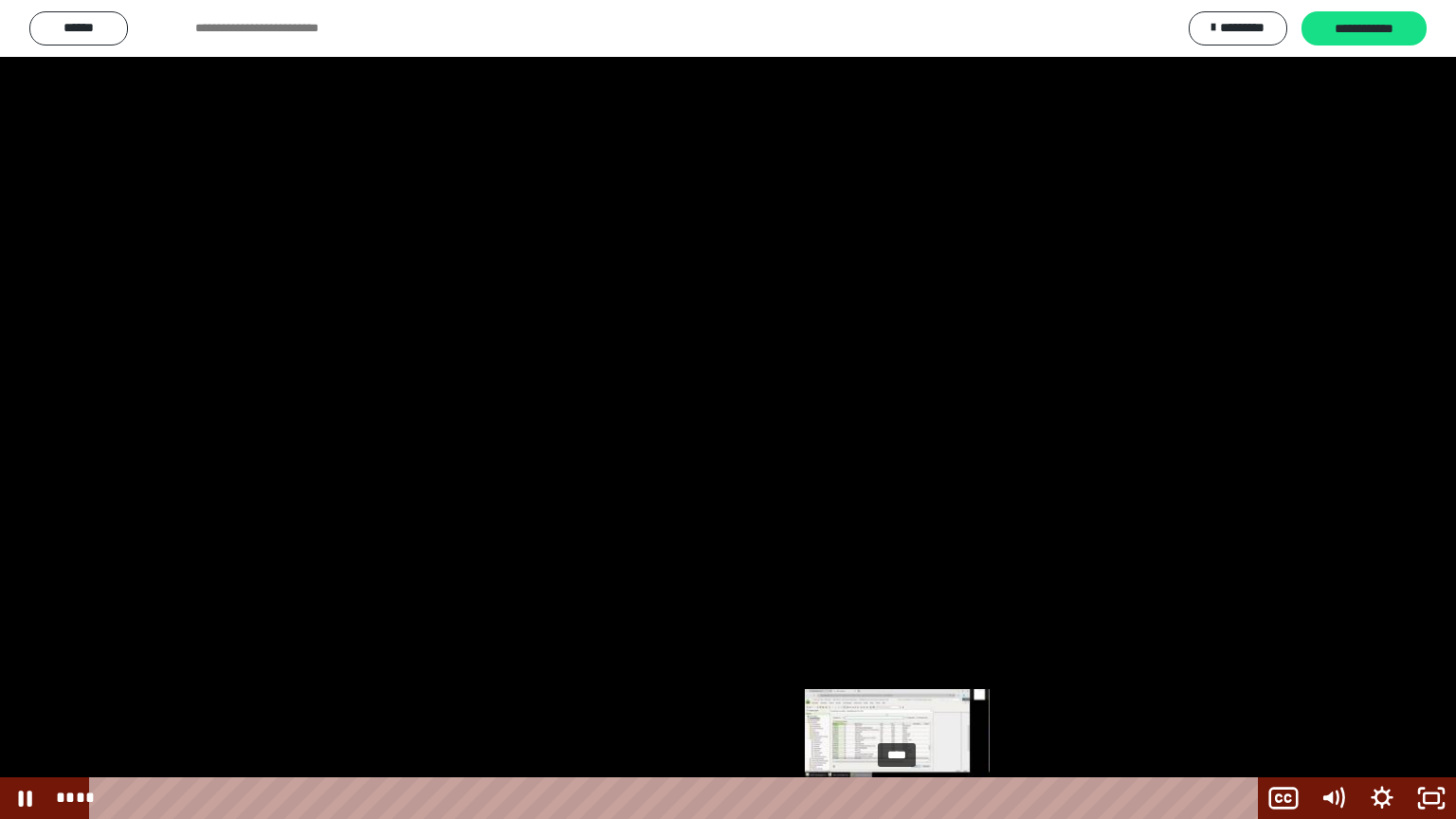 click on "****" at bounding box center (677, 798) 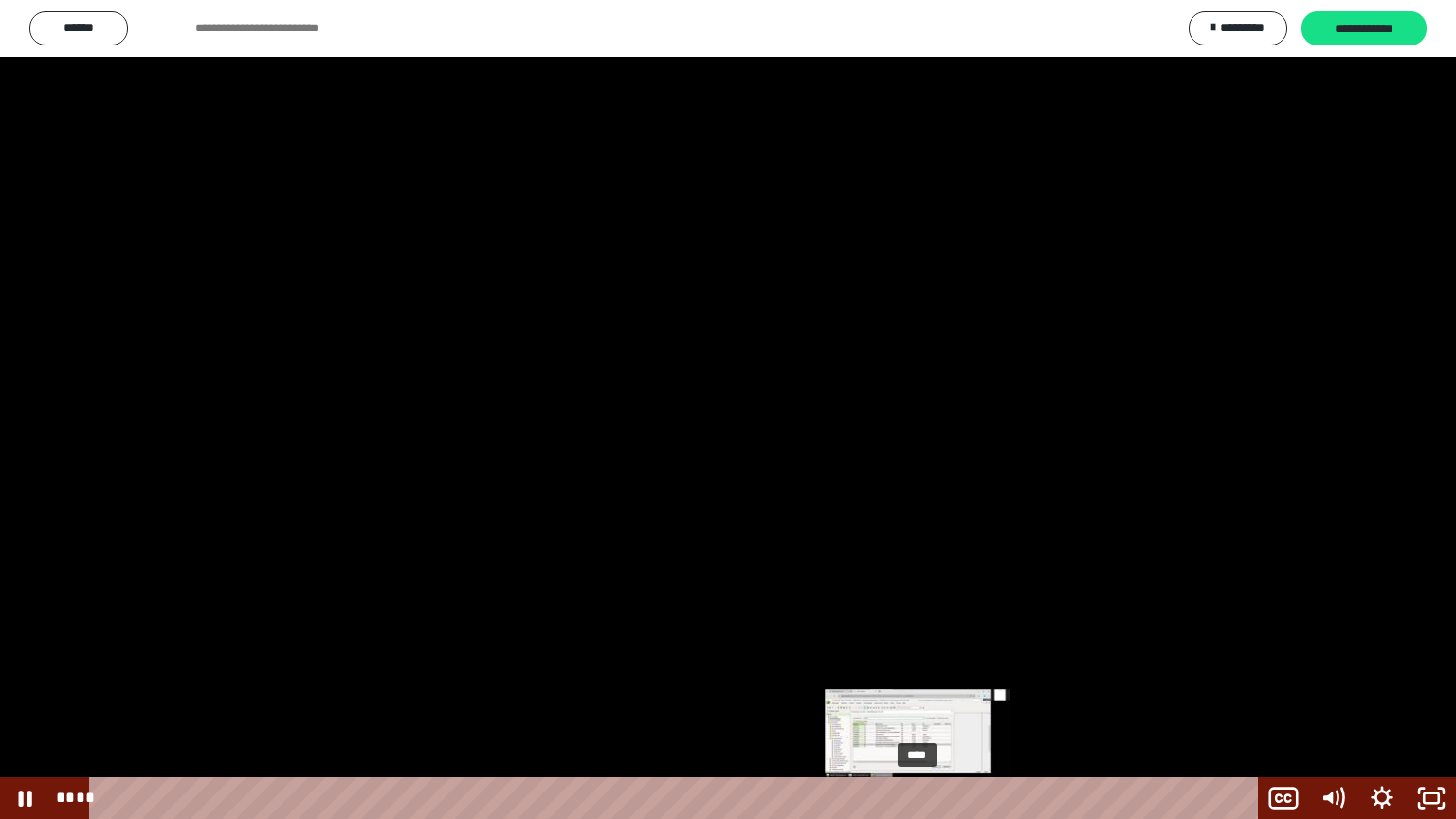 click on "****" at bounding box center [677, 798] 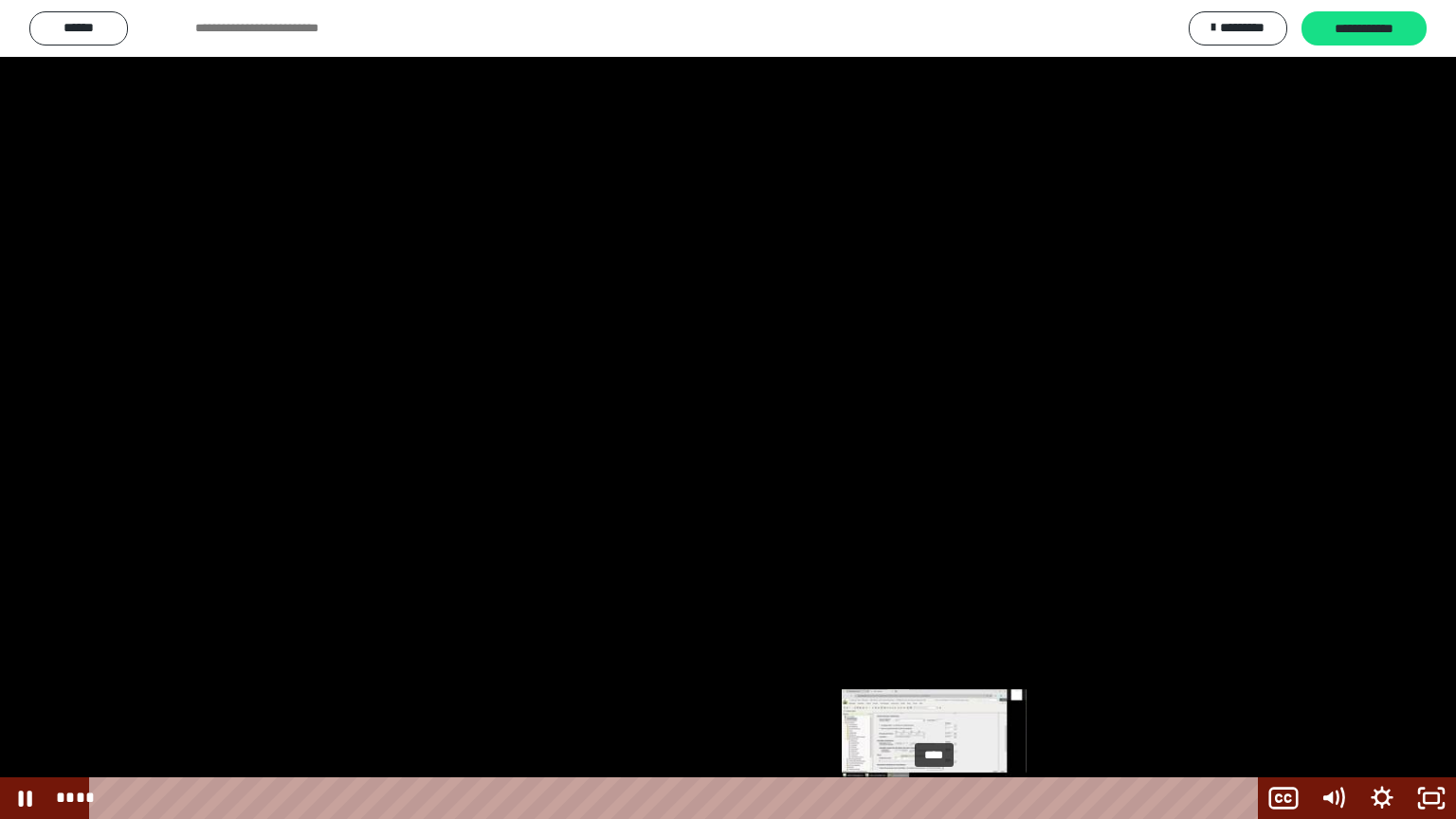 click on "****" at bounding box center [677, 798] 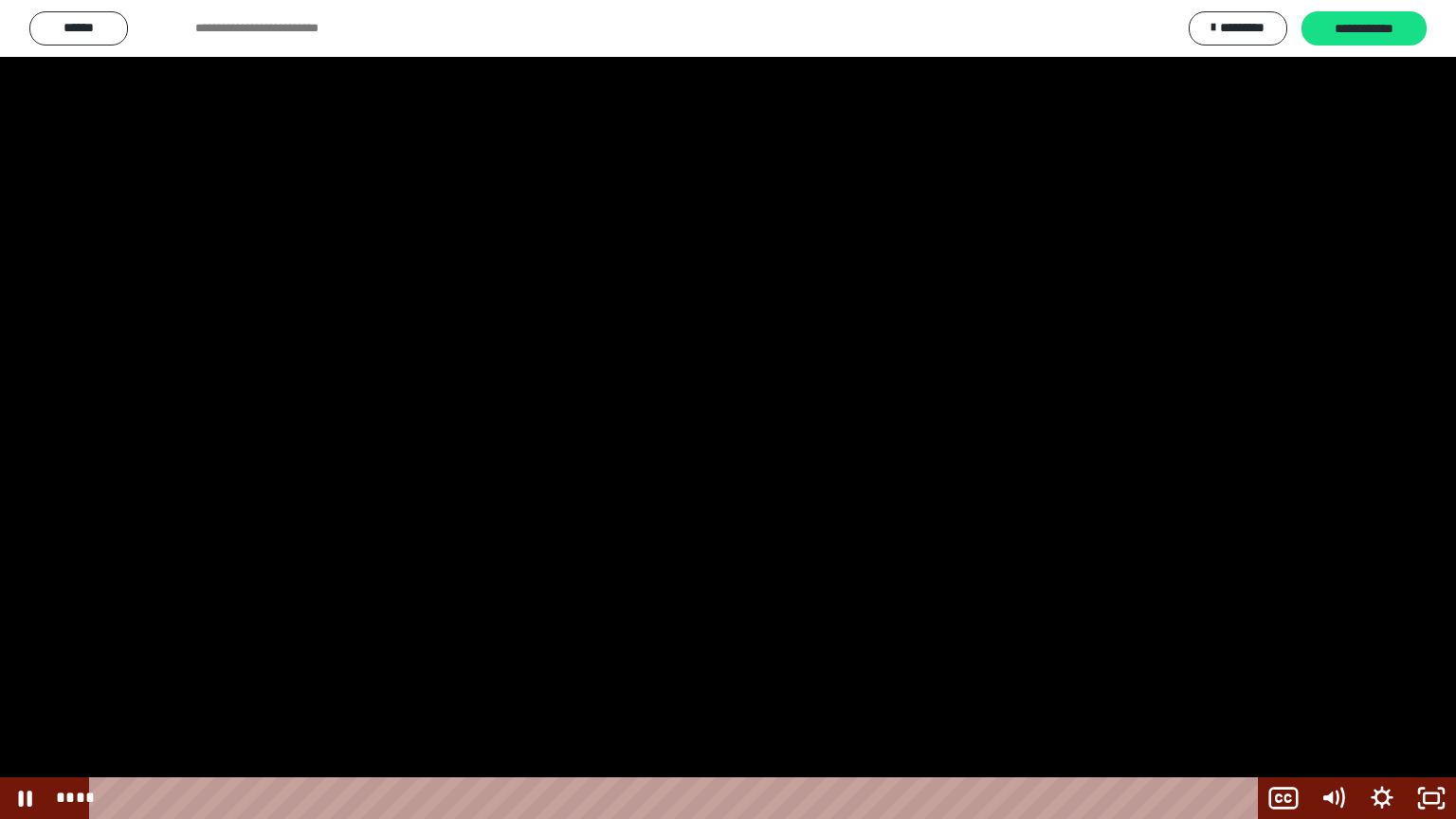 click at bounding box center [728, 410] 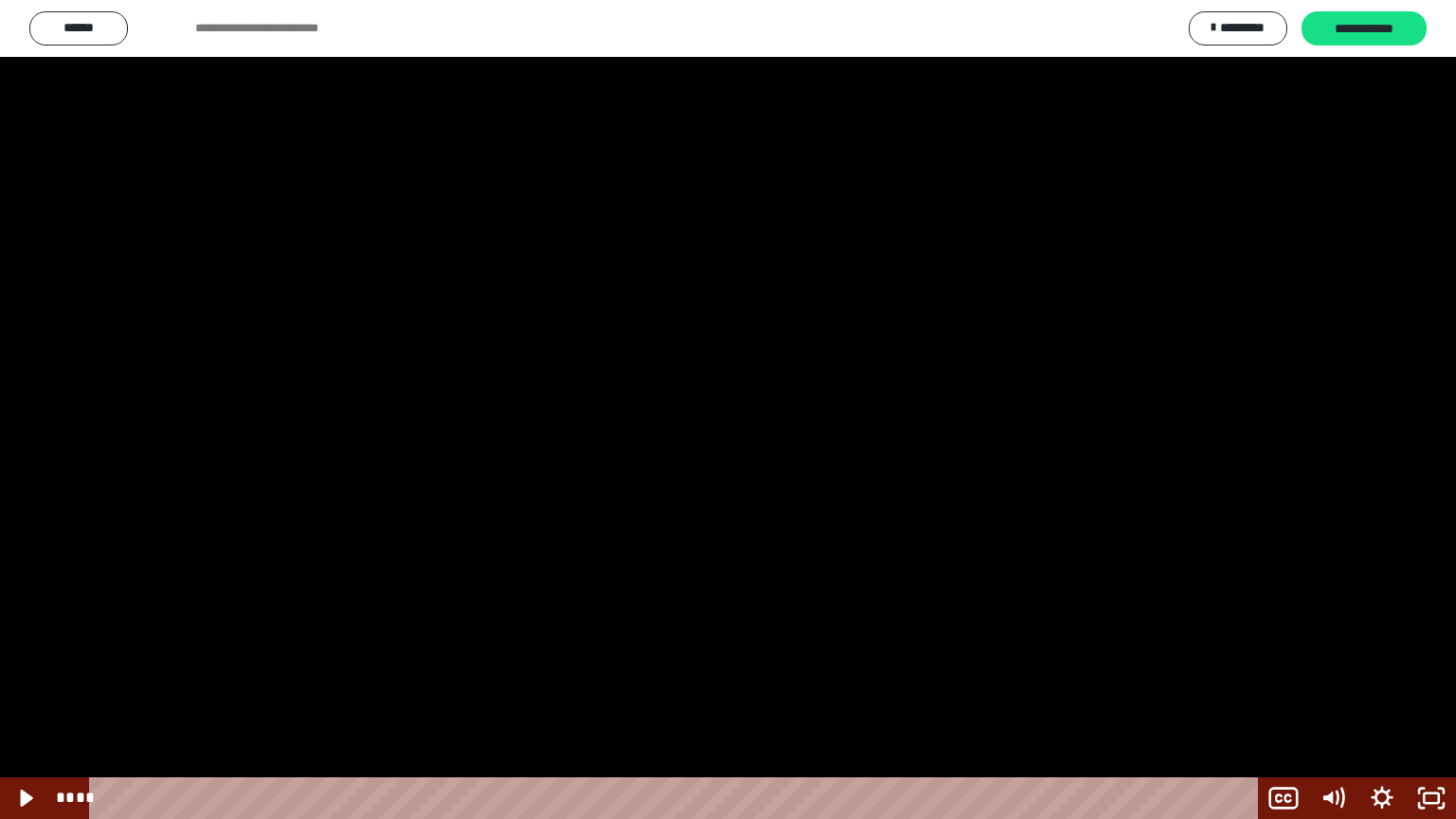 click at bounding box center [728, 410] 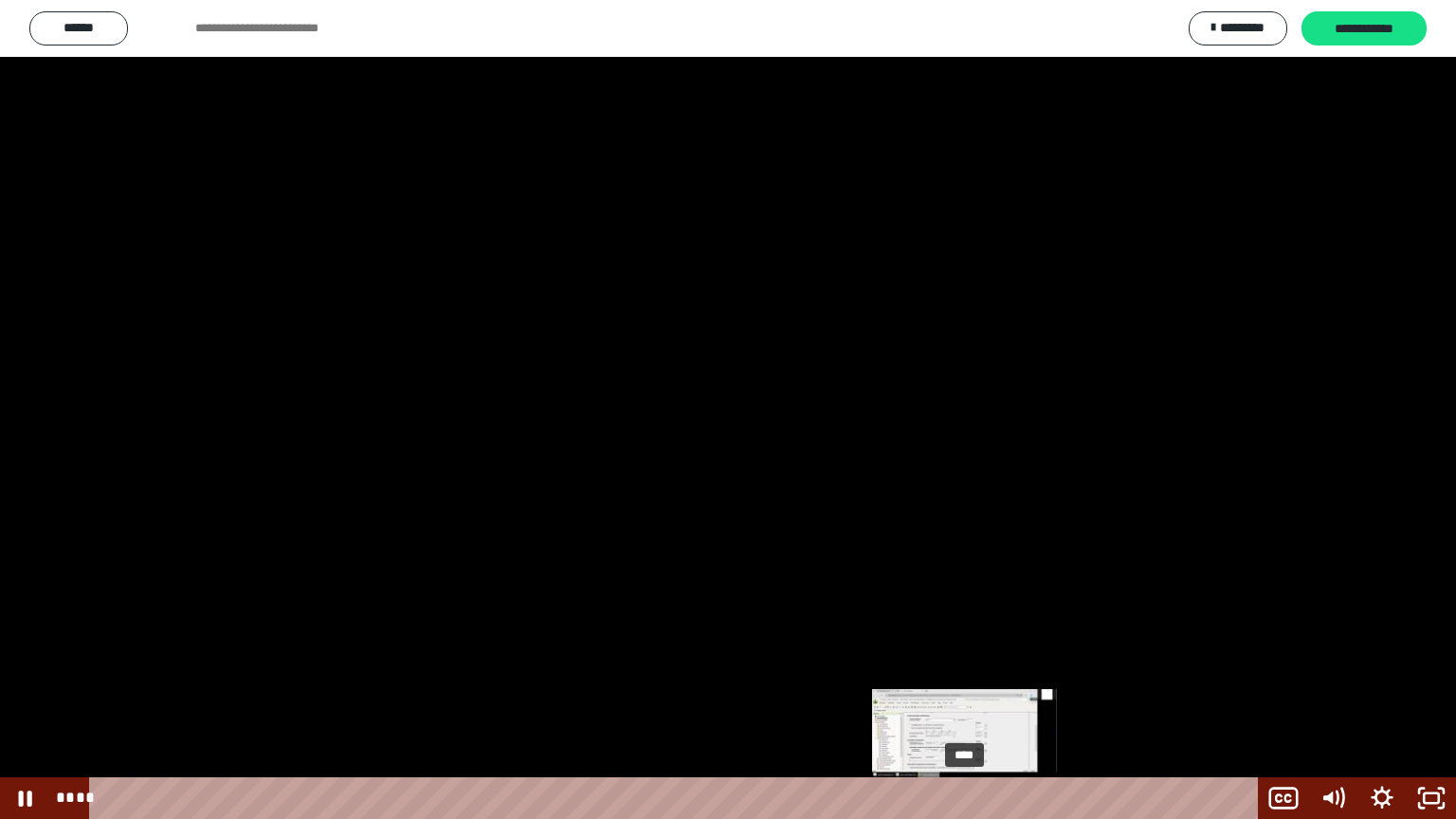 click on "****" at bounding box center [677, 798] 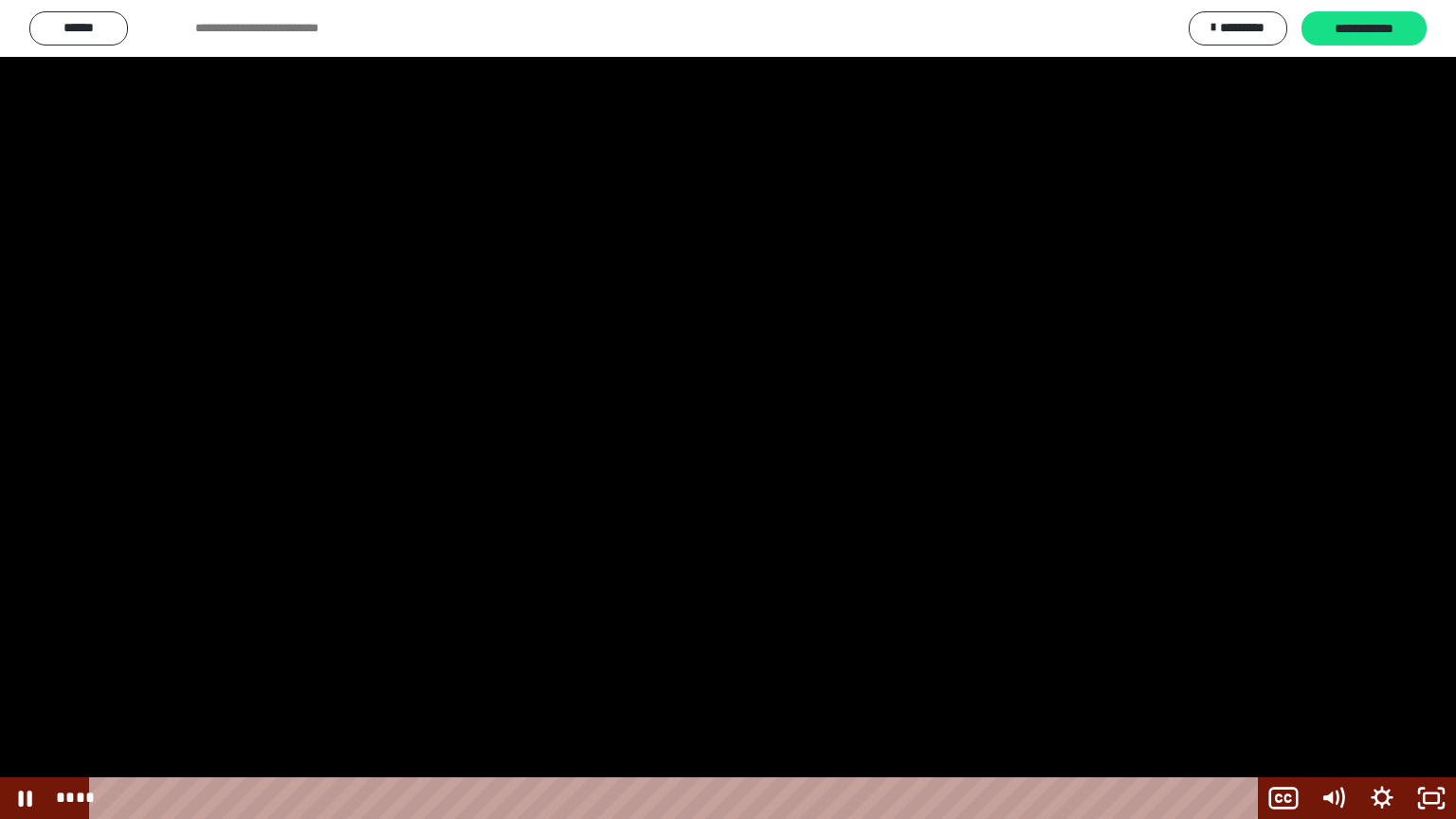 click at bounding box center (728, 410) 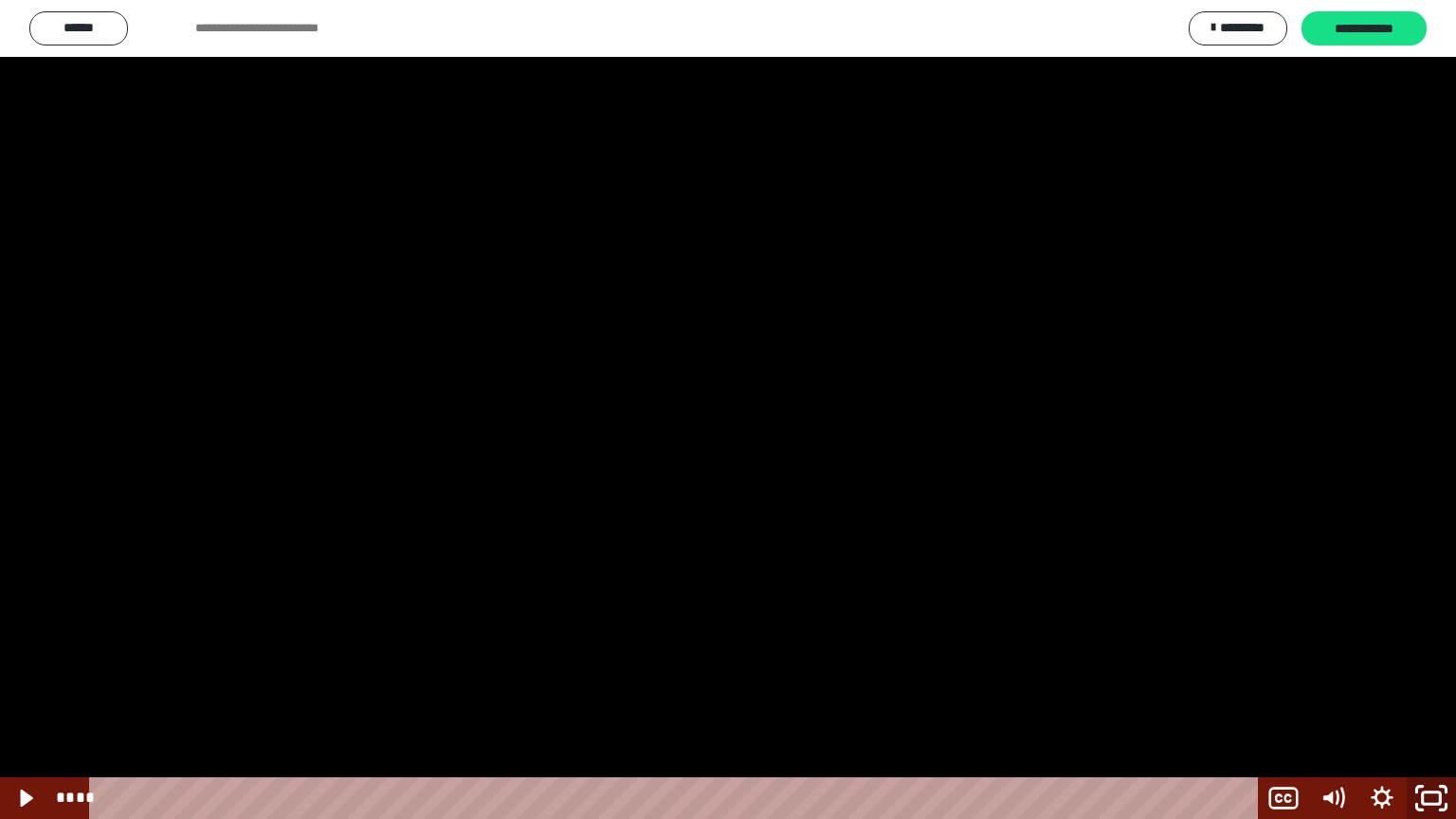 click 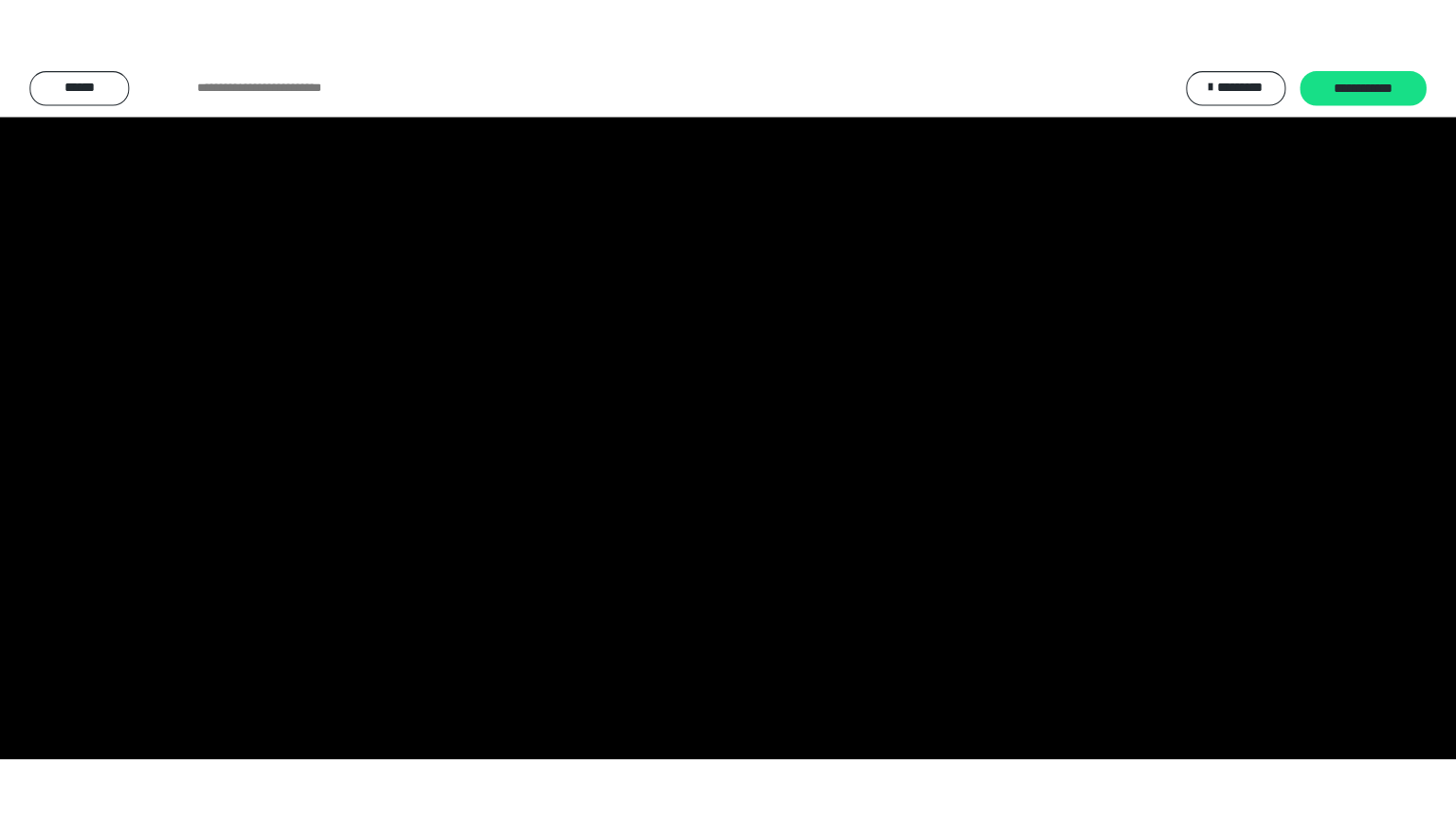 scroll, scrollTop: 2242, scrollLeft: 0, axis: vertical 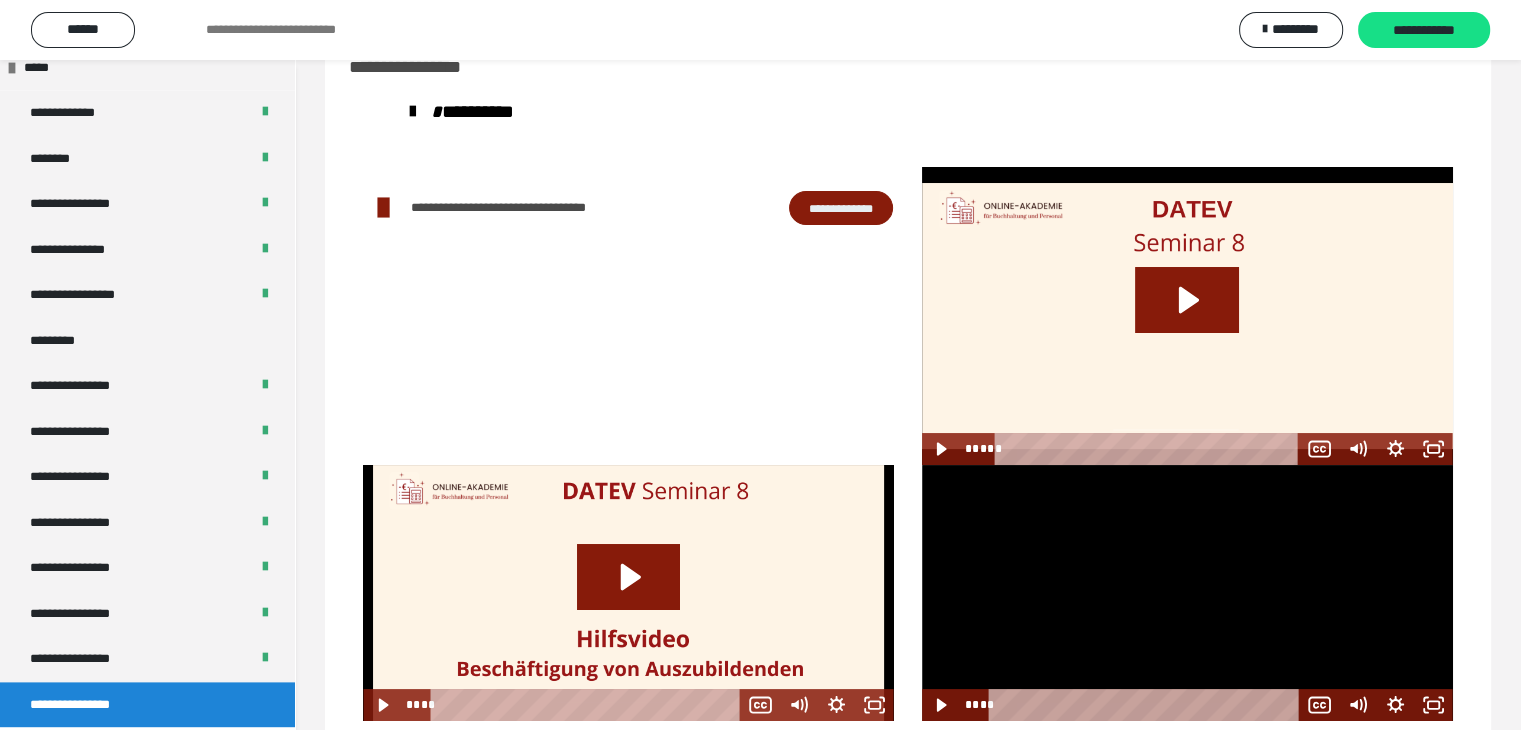 click at bounding box center (1187, 593) 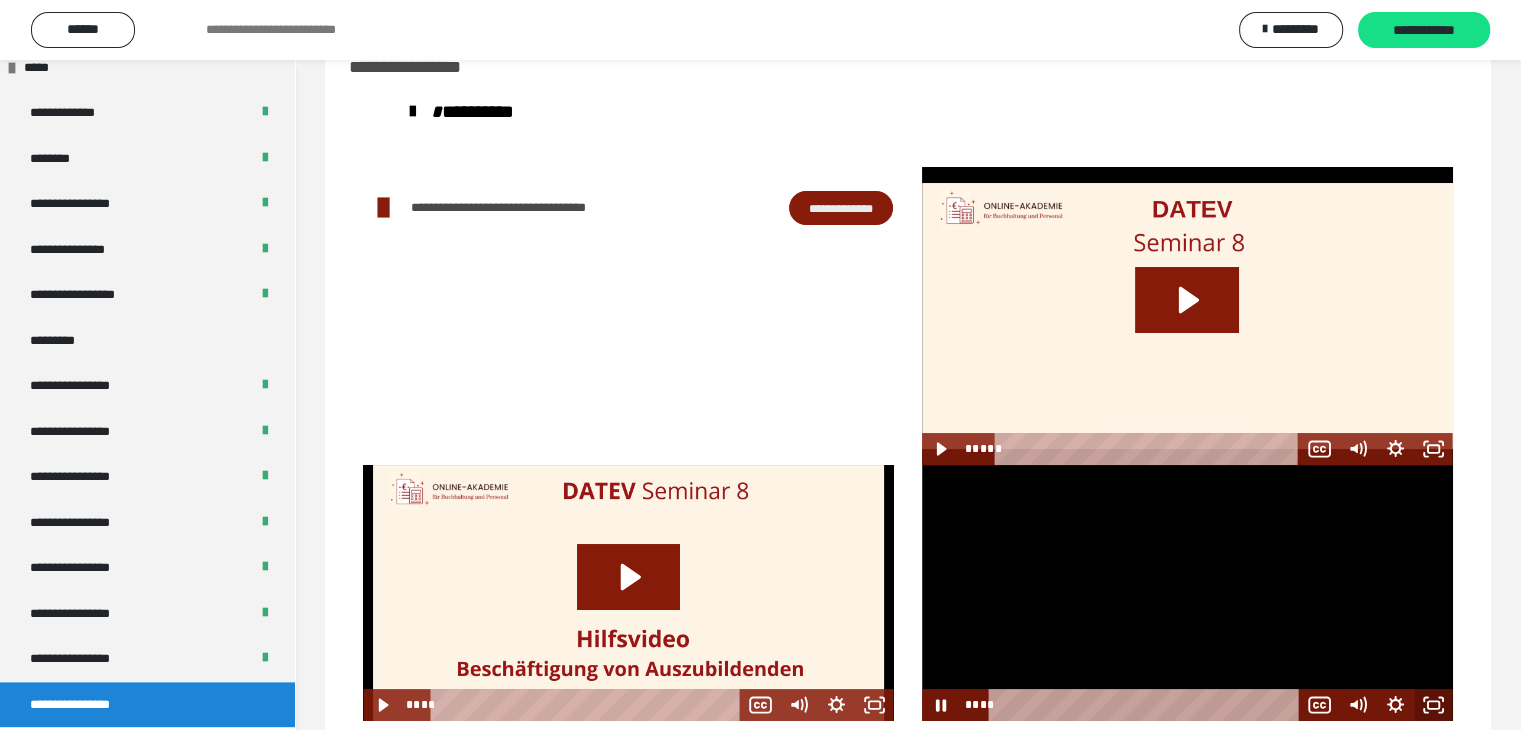 click 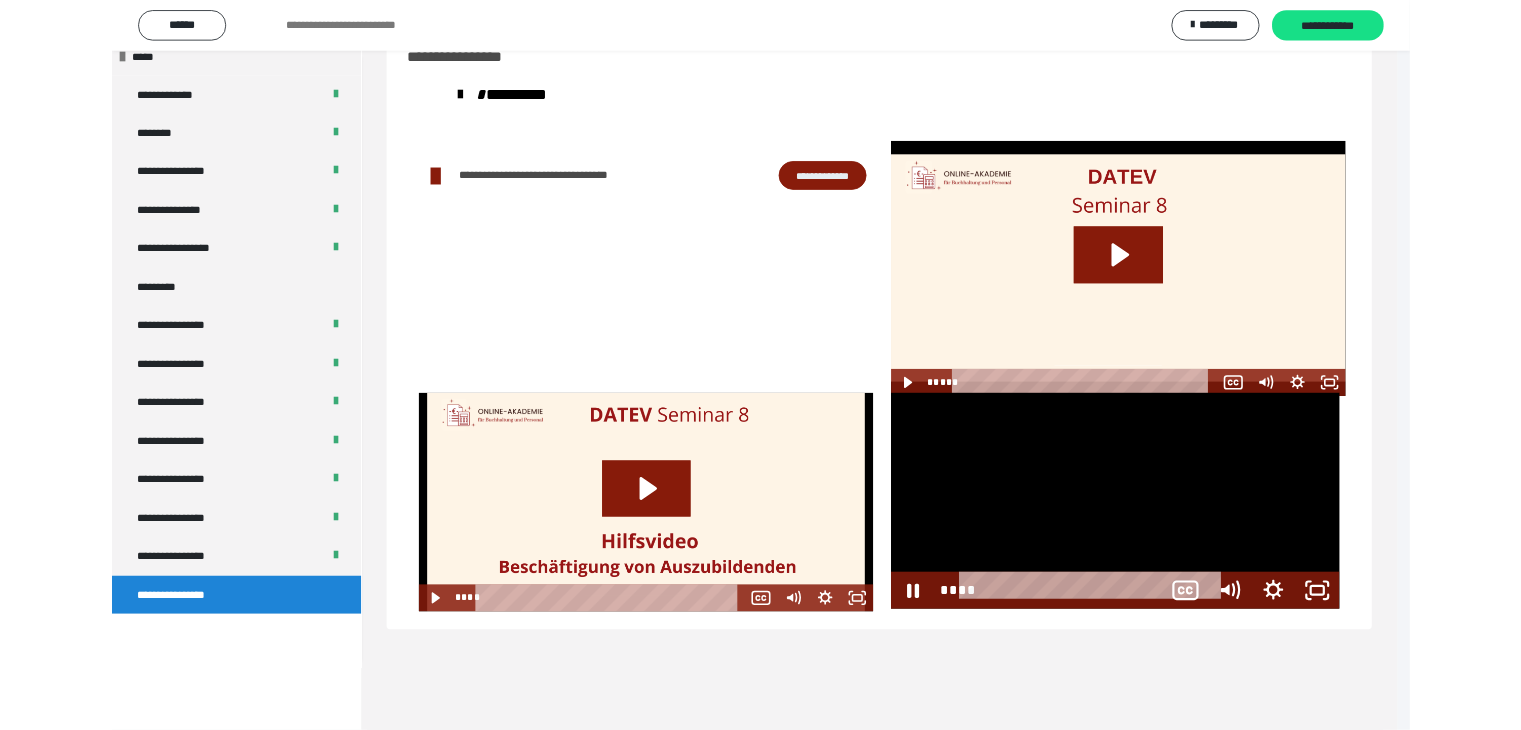 scroll, scrollTop: 2231, scrollLeft: 0, axis: vertical 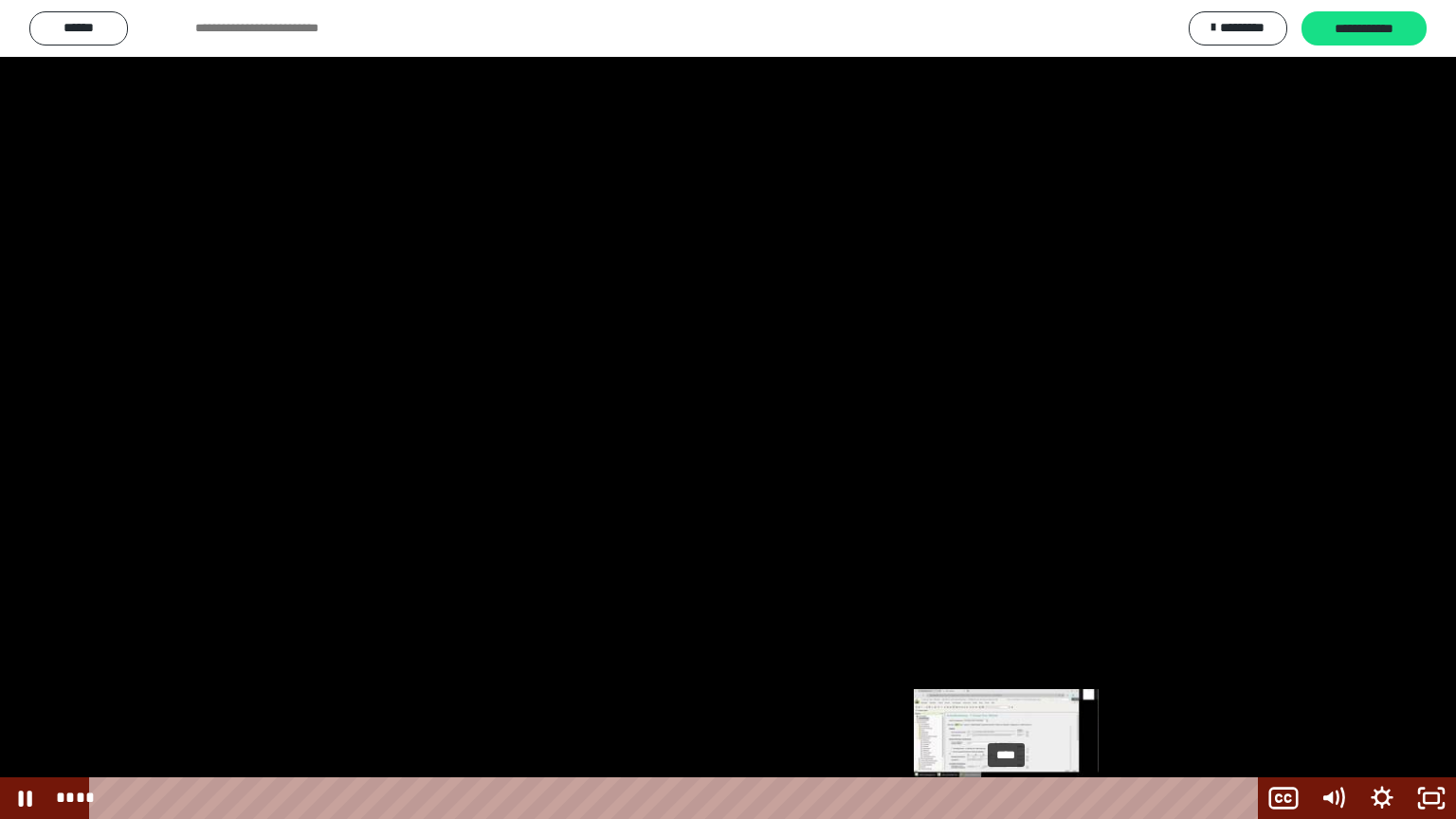click on "****" at bounding box center [677, 798] 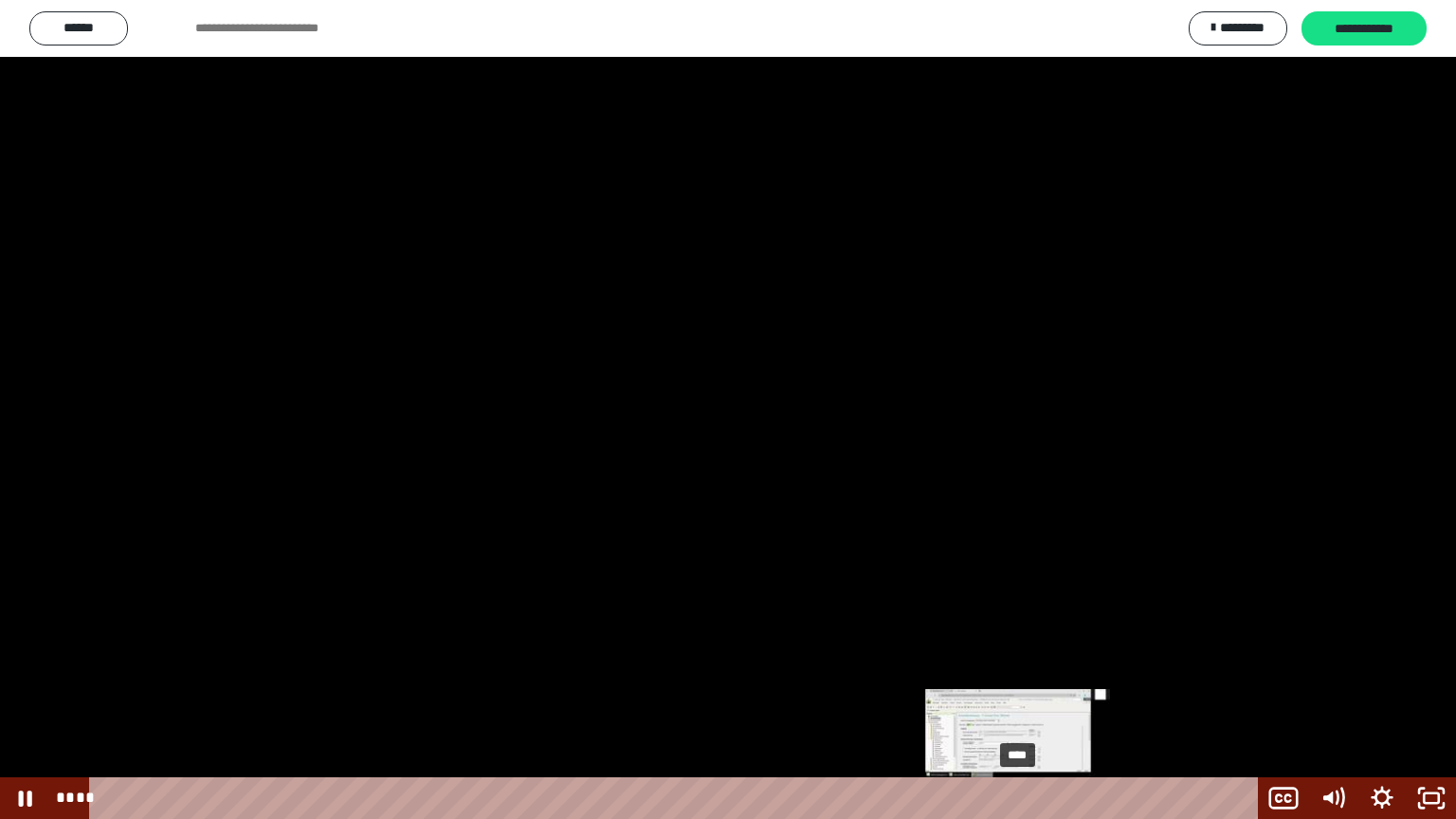 click on "****" at bounding box center (677, 798) 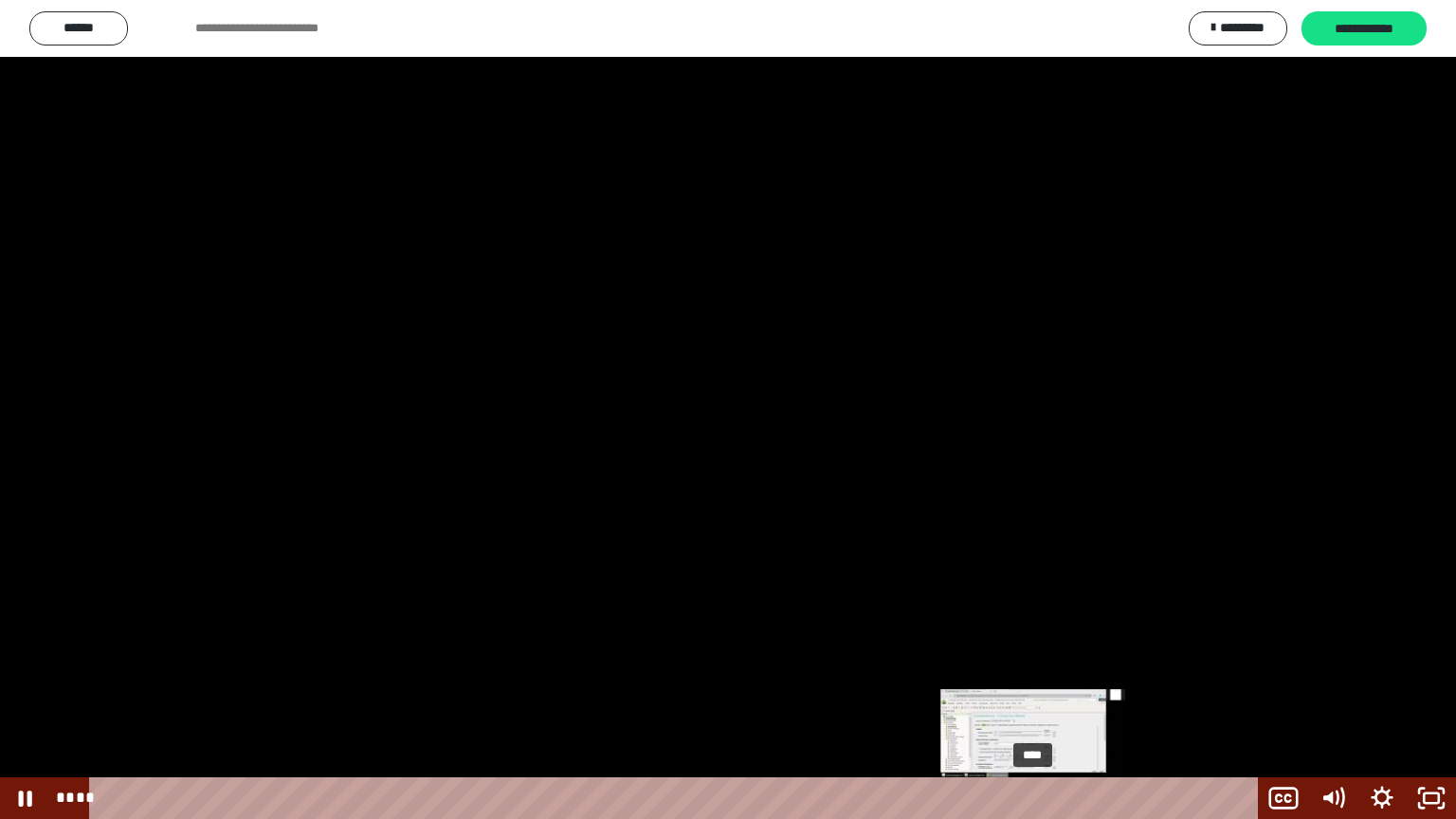 click on "****" at bounding box center (677, 798) 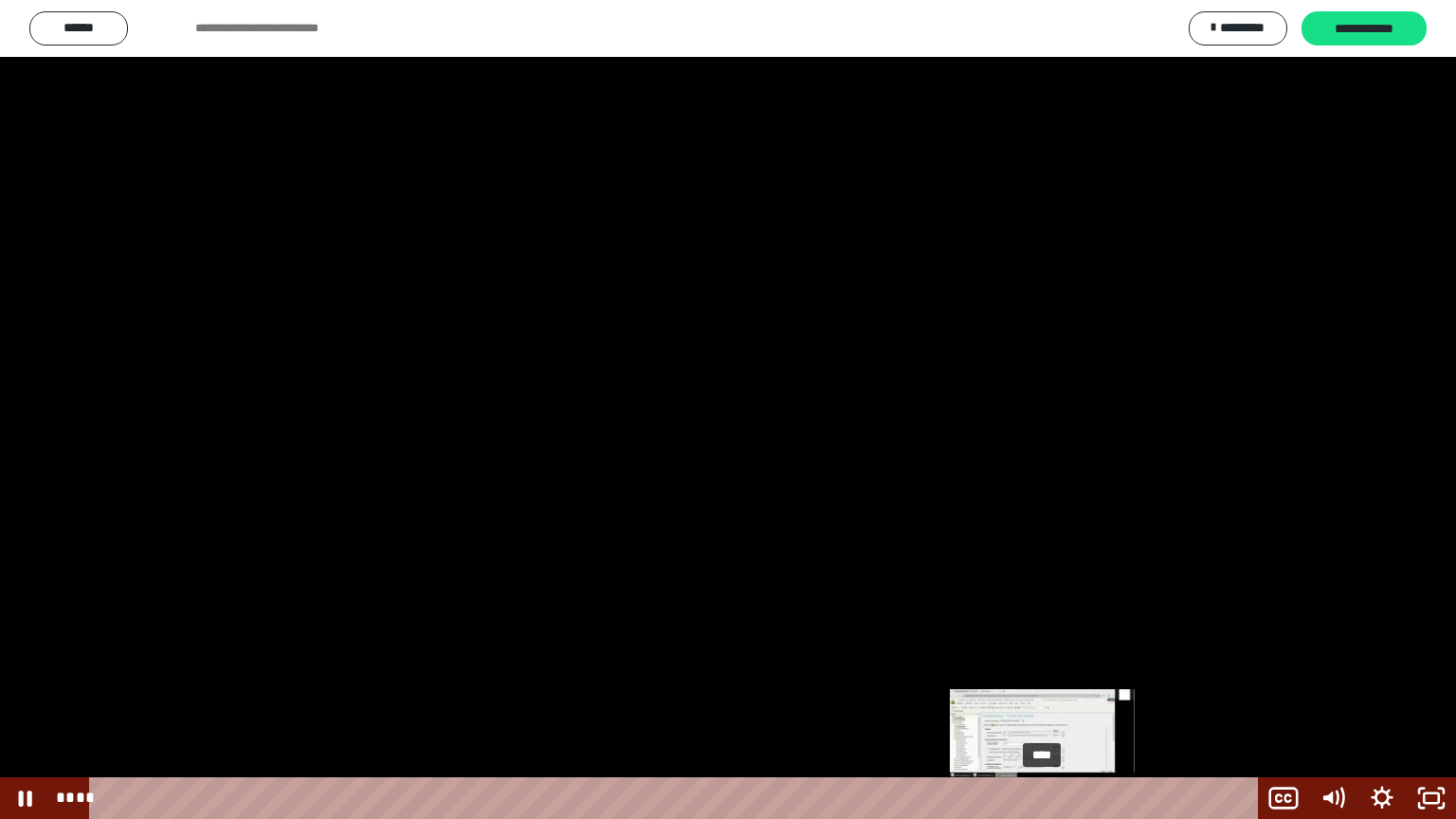 click at bounding box center [1036, 798] 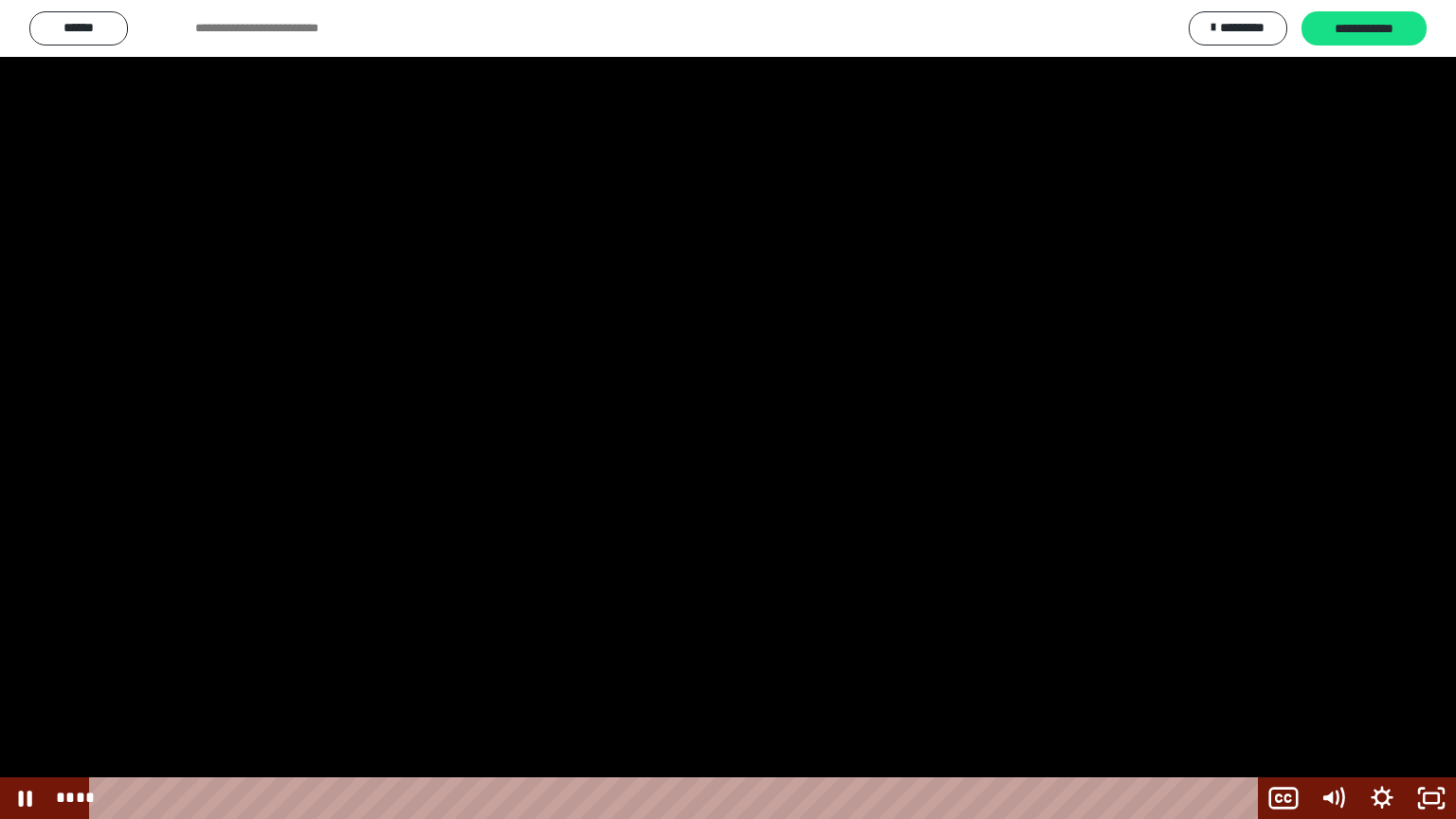 click at bounding box center (728, 410) 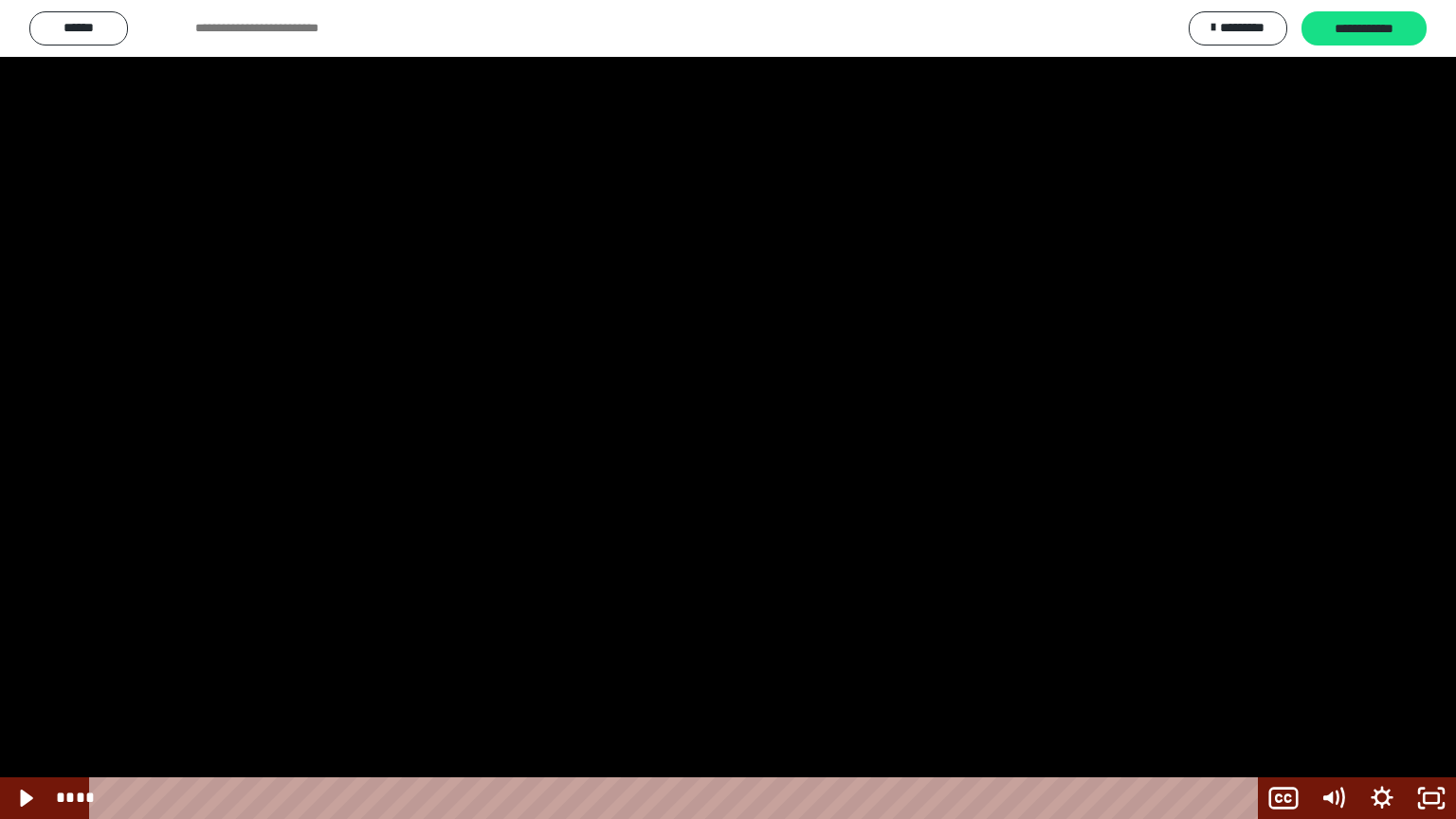 click at bounding box center (728, 410) 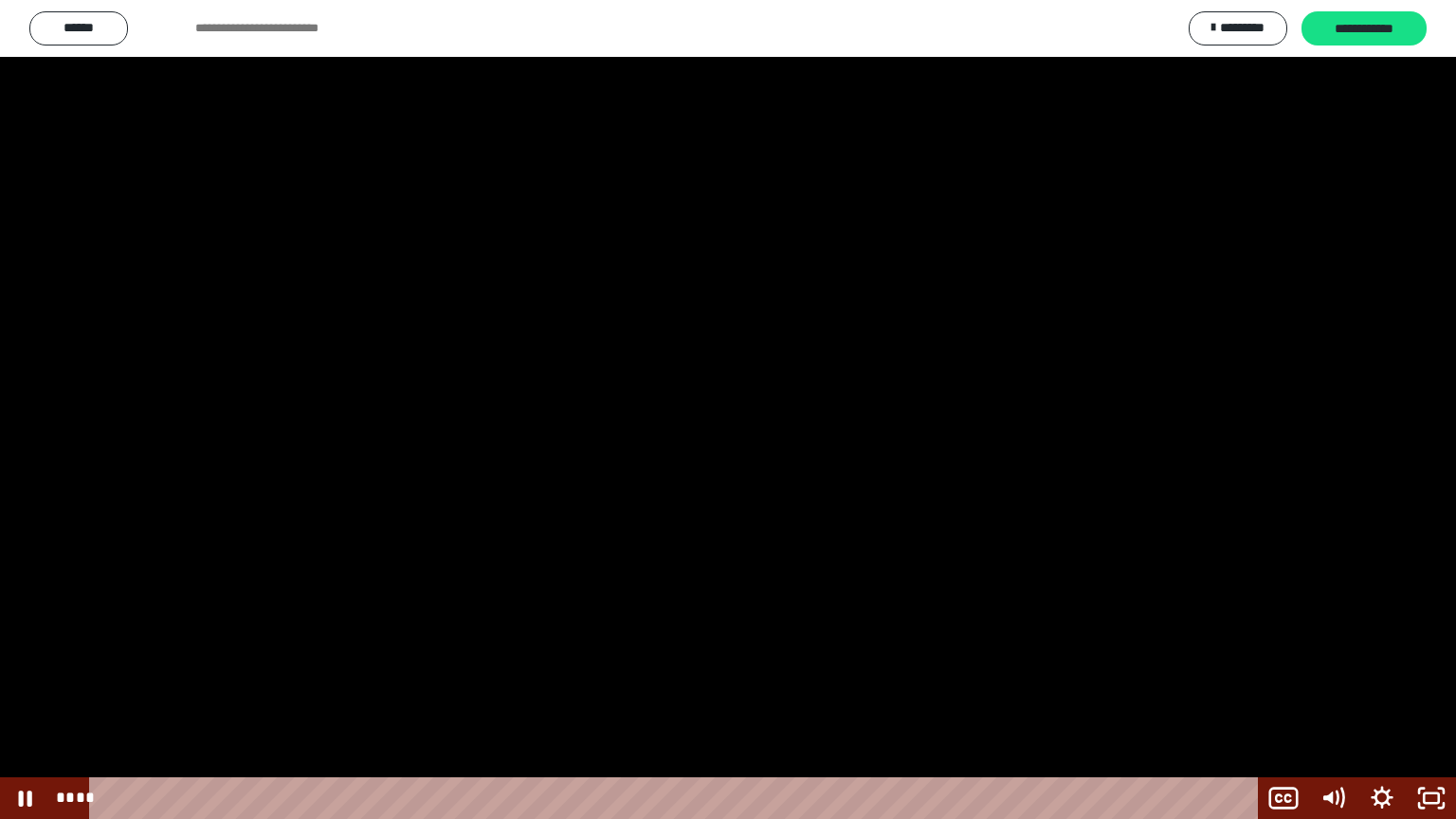 click at bounding box center (728, 410) 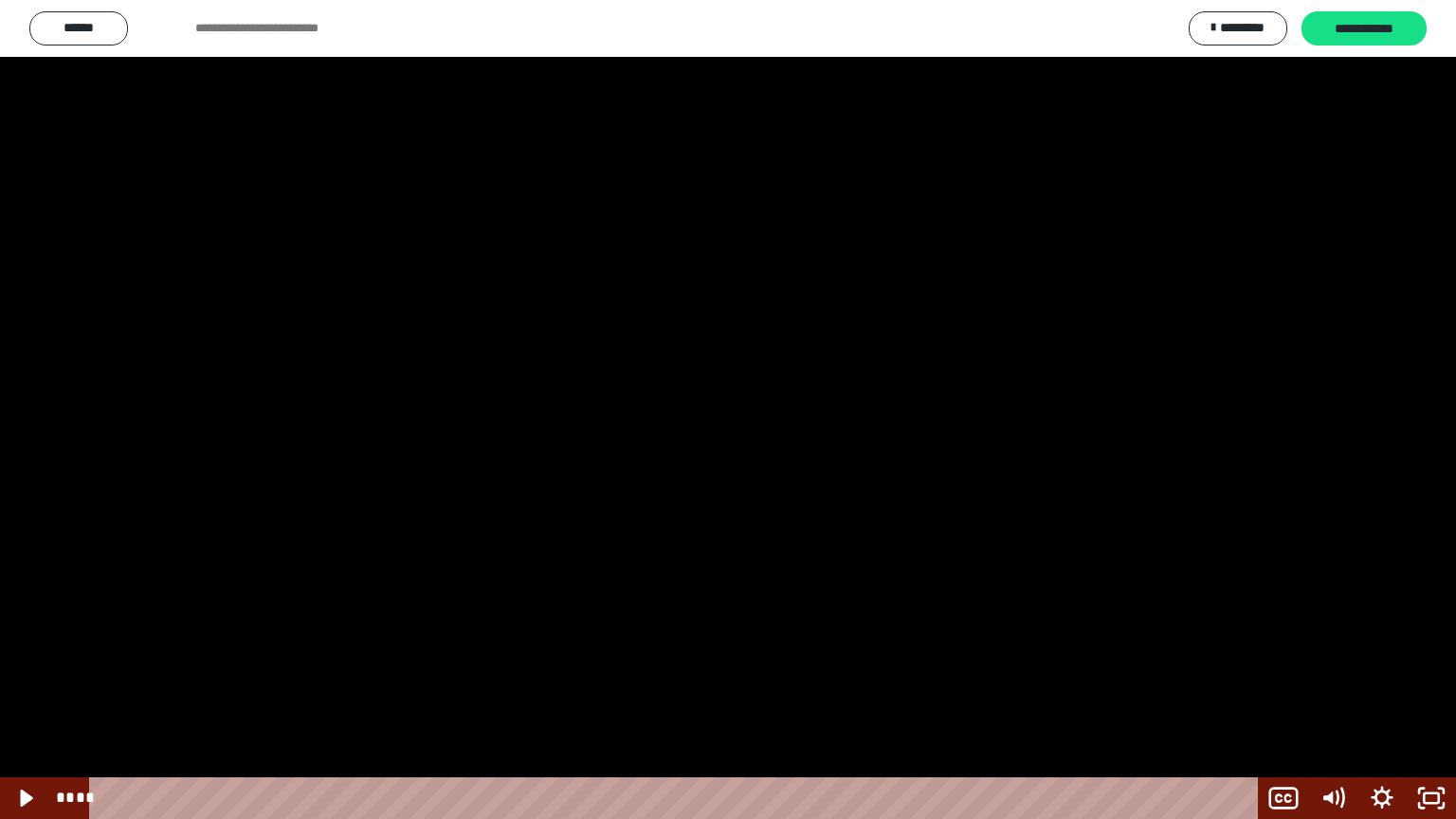 click at bounding box center [728, 410] 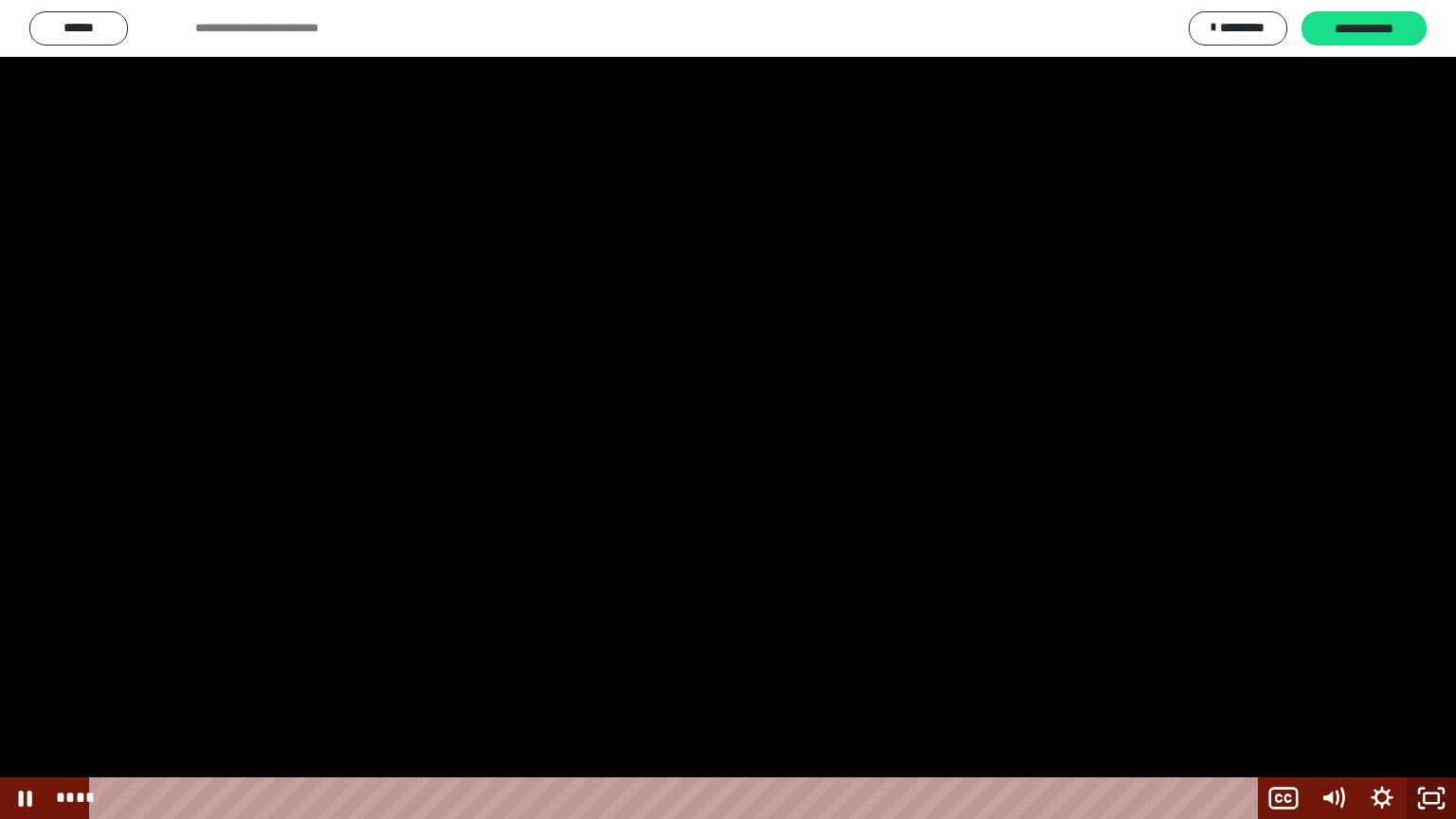 click 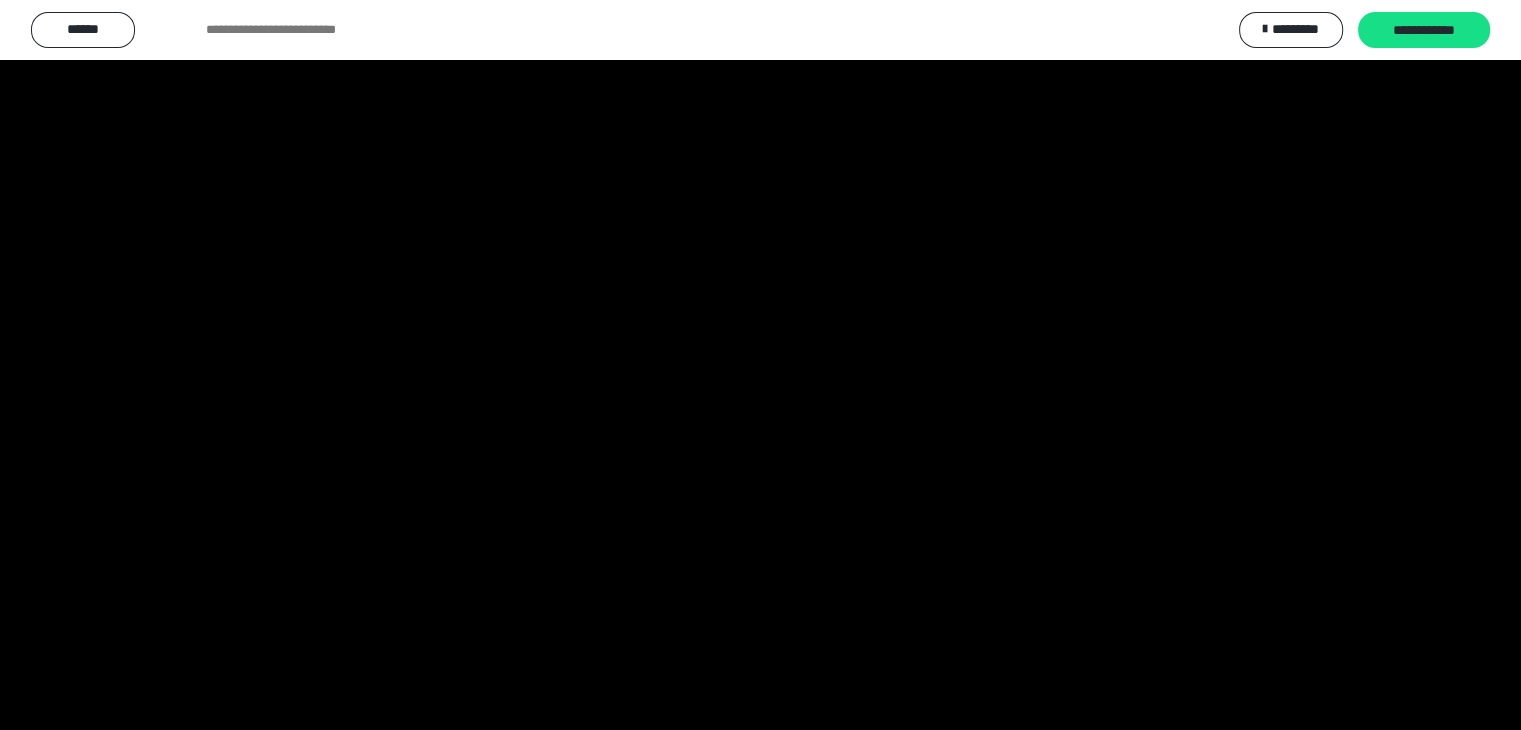 scroll, scrollTop: 2365, scrollLeft: 0, axis: vertical 